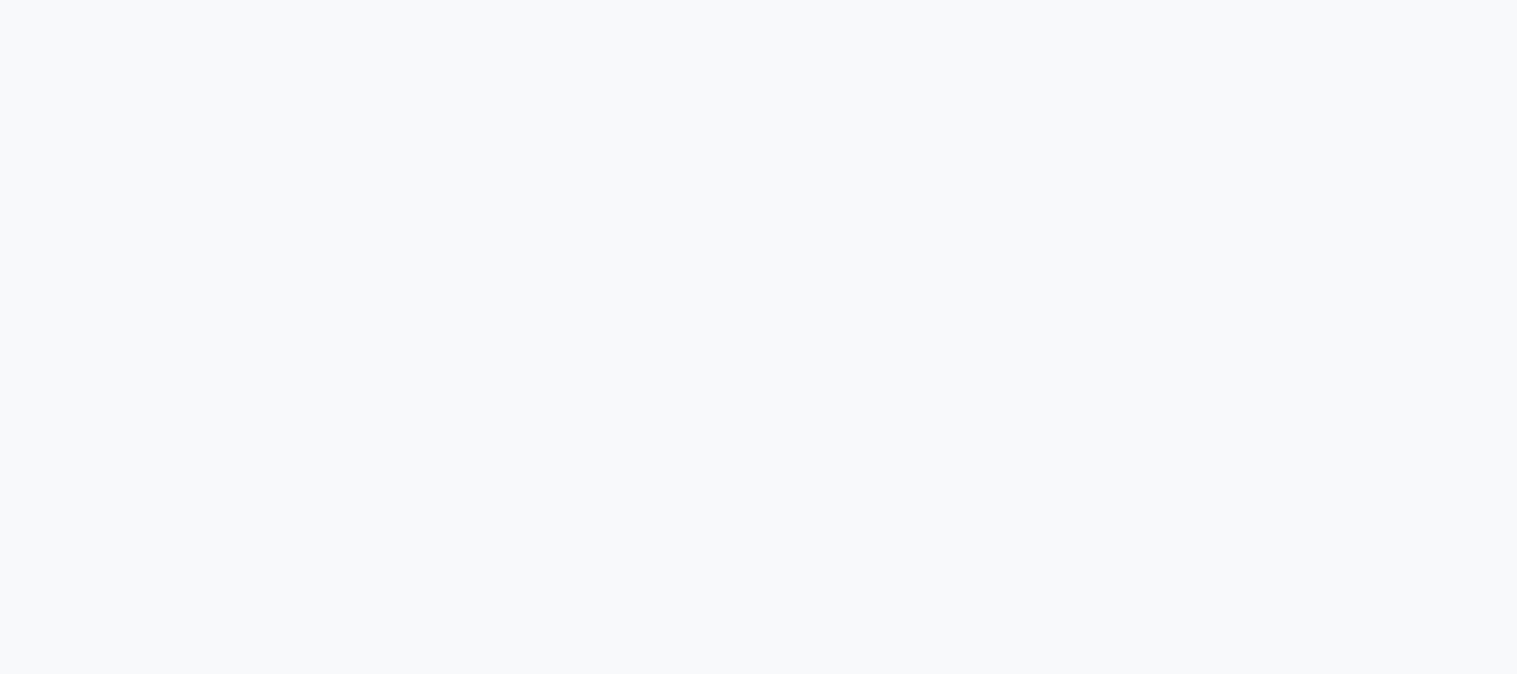 scroll, scrollTop: 0, scrollLeft: 0, axis: both 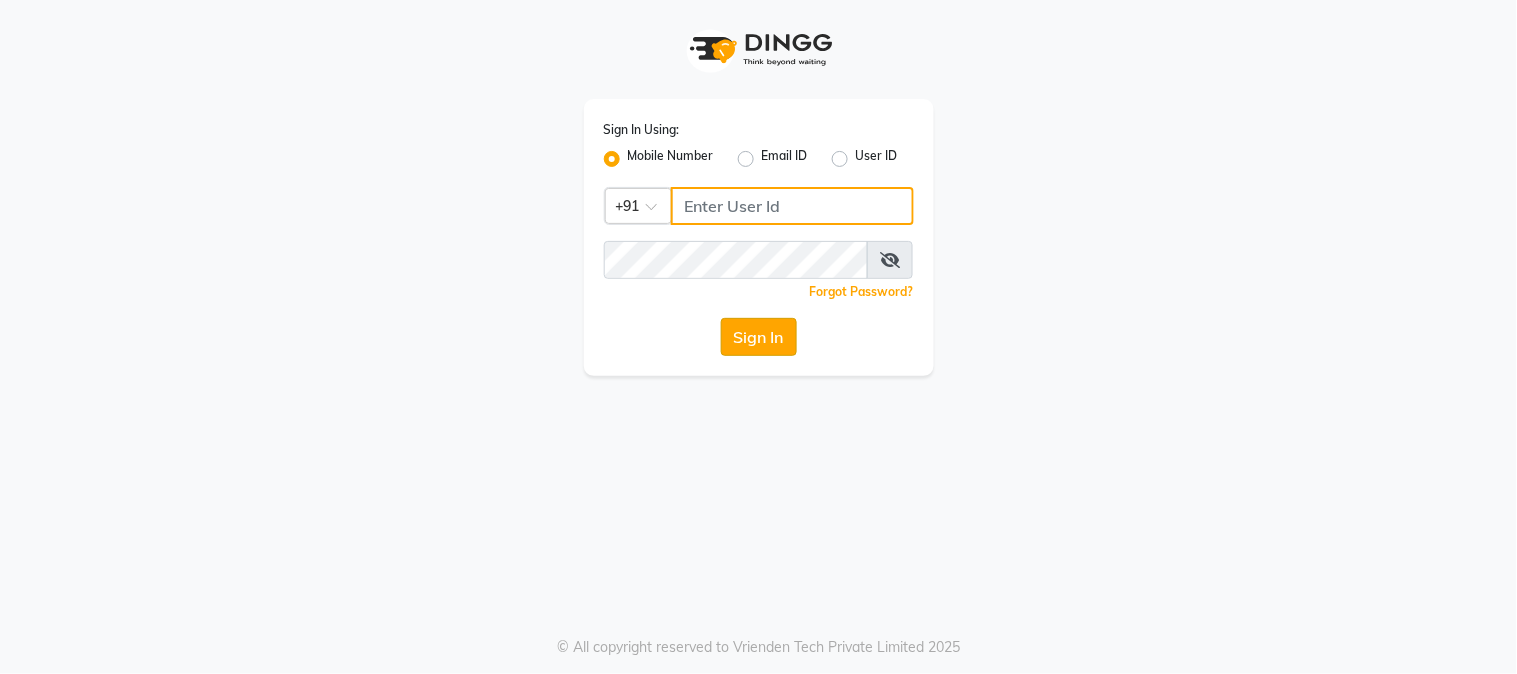 type on "9556281975" 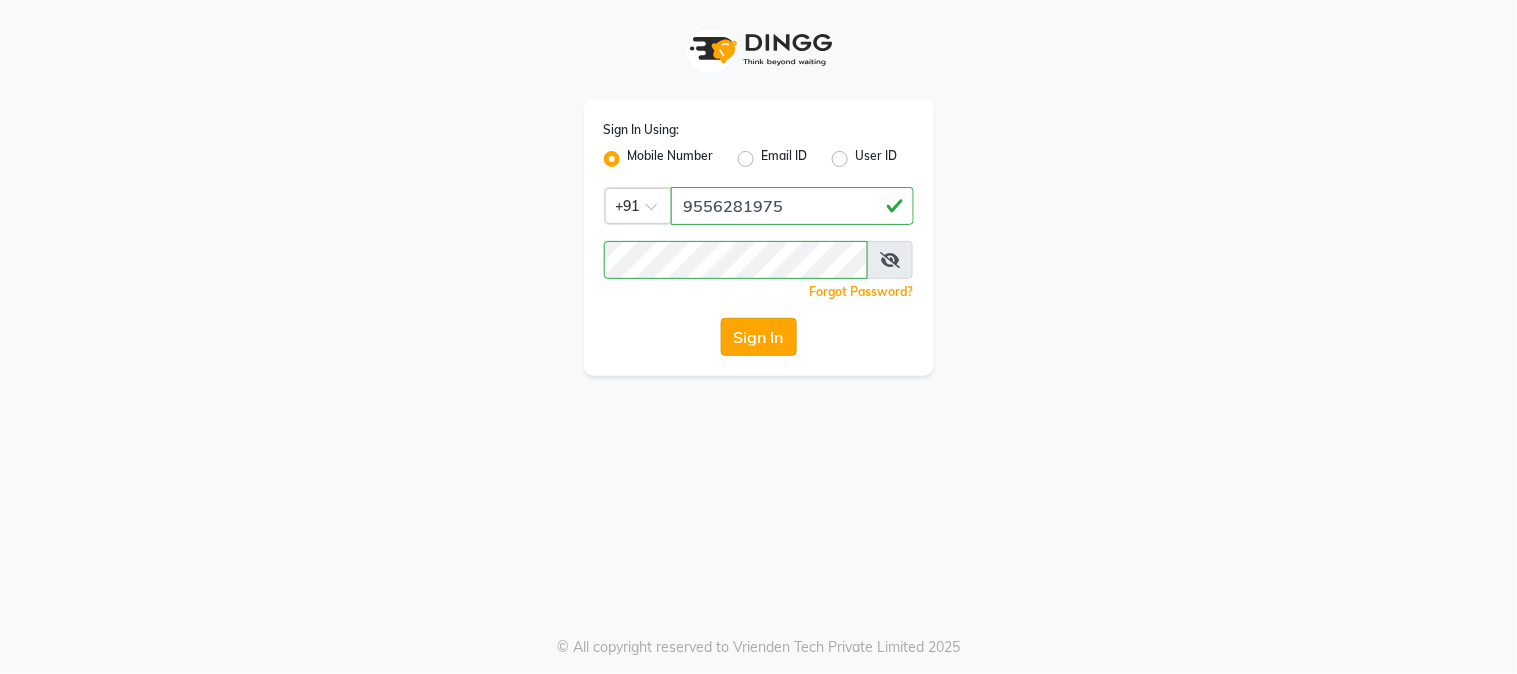 click on "Sign In" 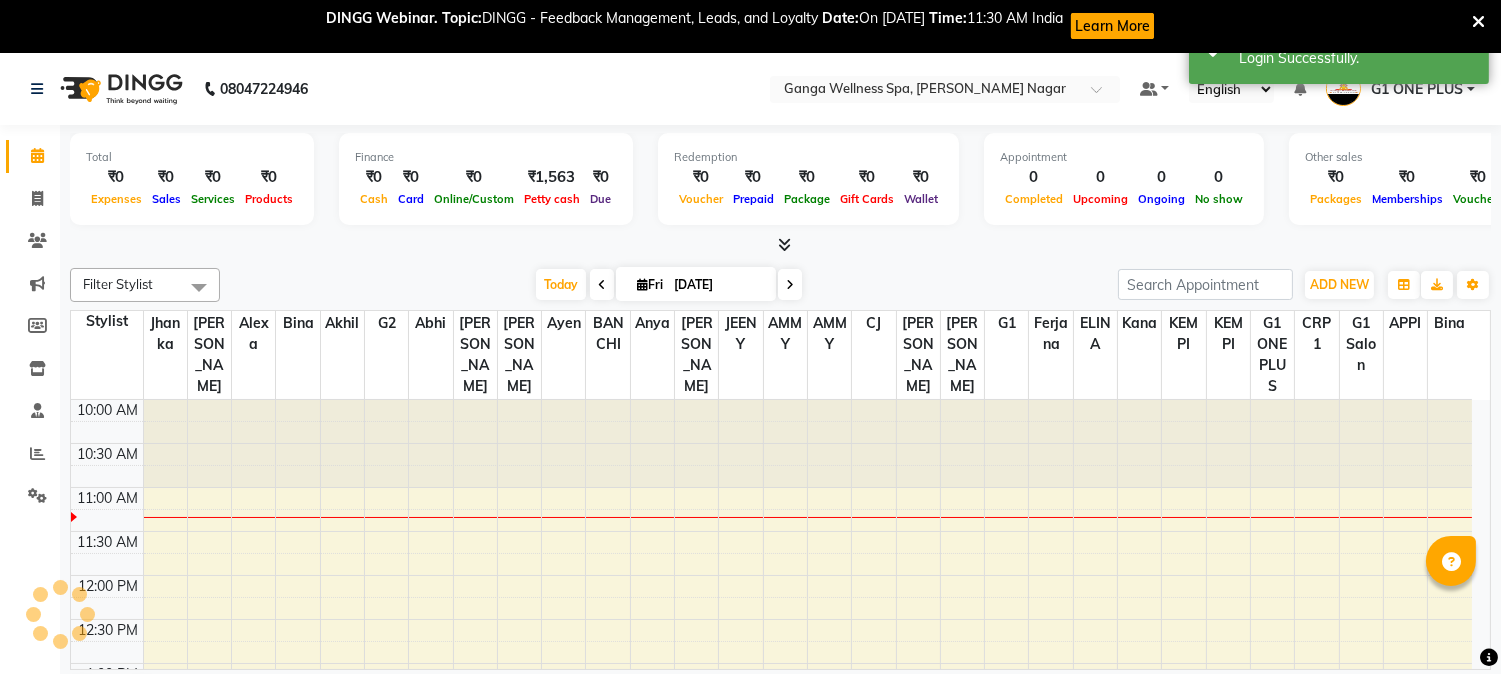 scroll, scrollTop: 0, scrollLeft: 0, axis: both 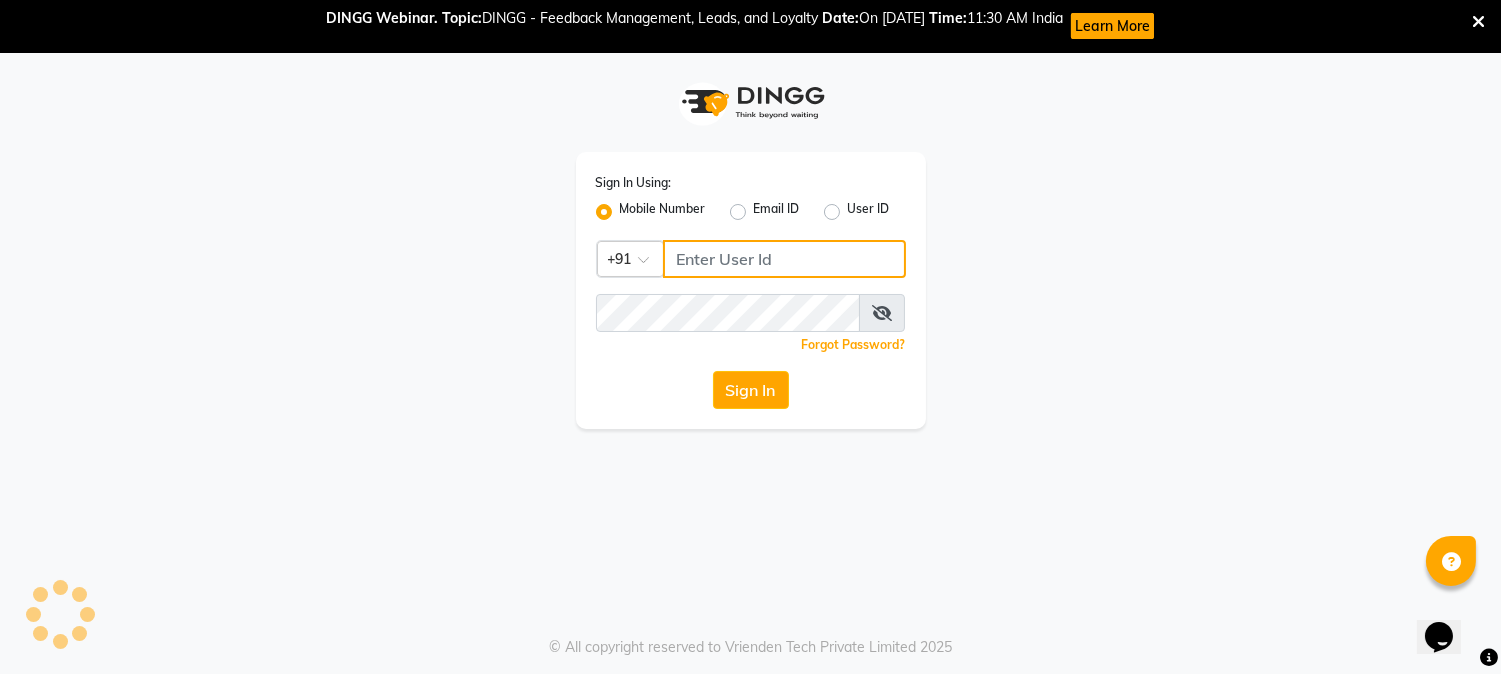 type on "9556281975" 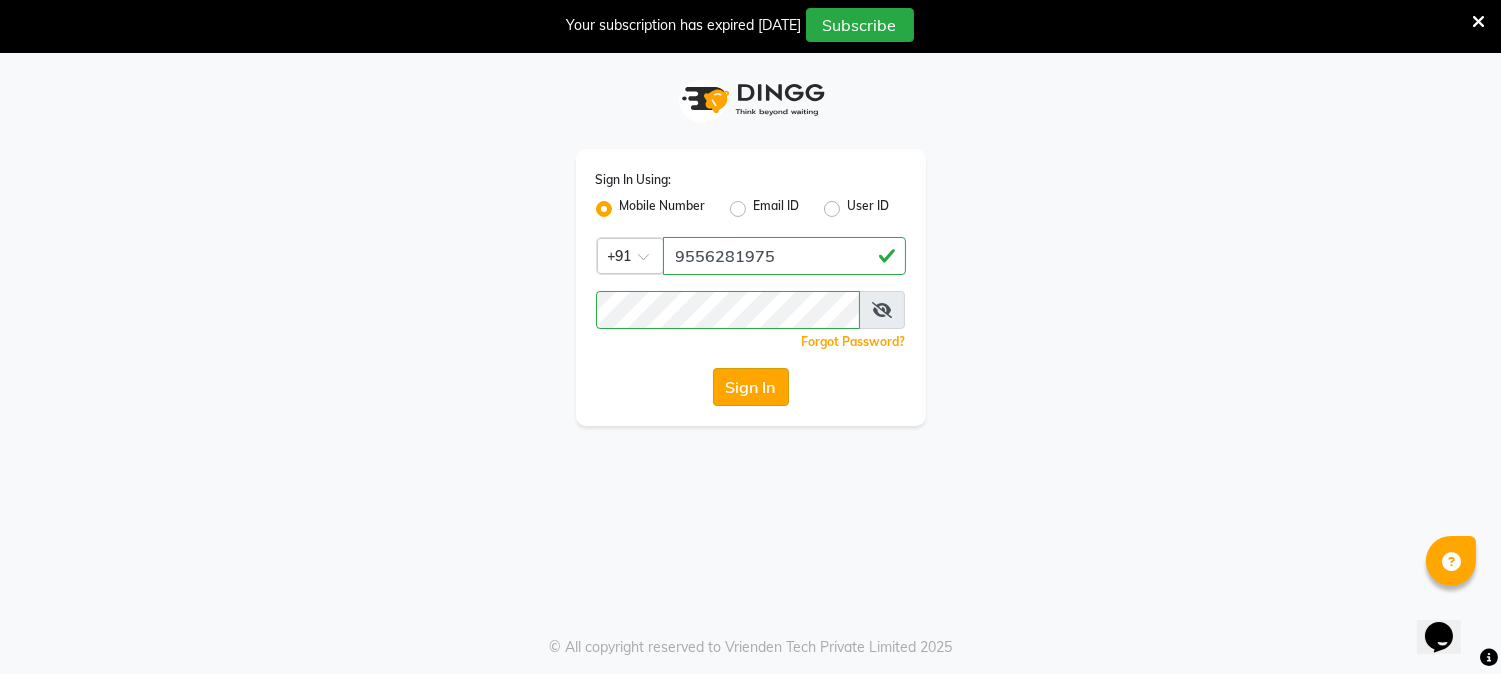 click on "Sign In" 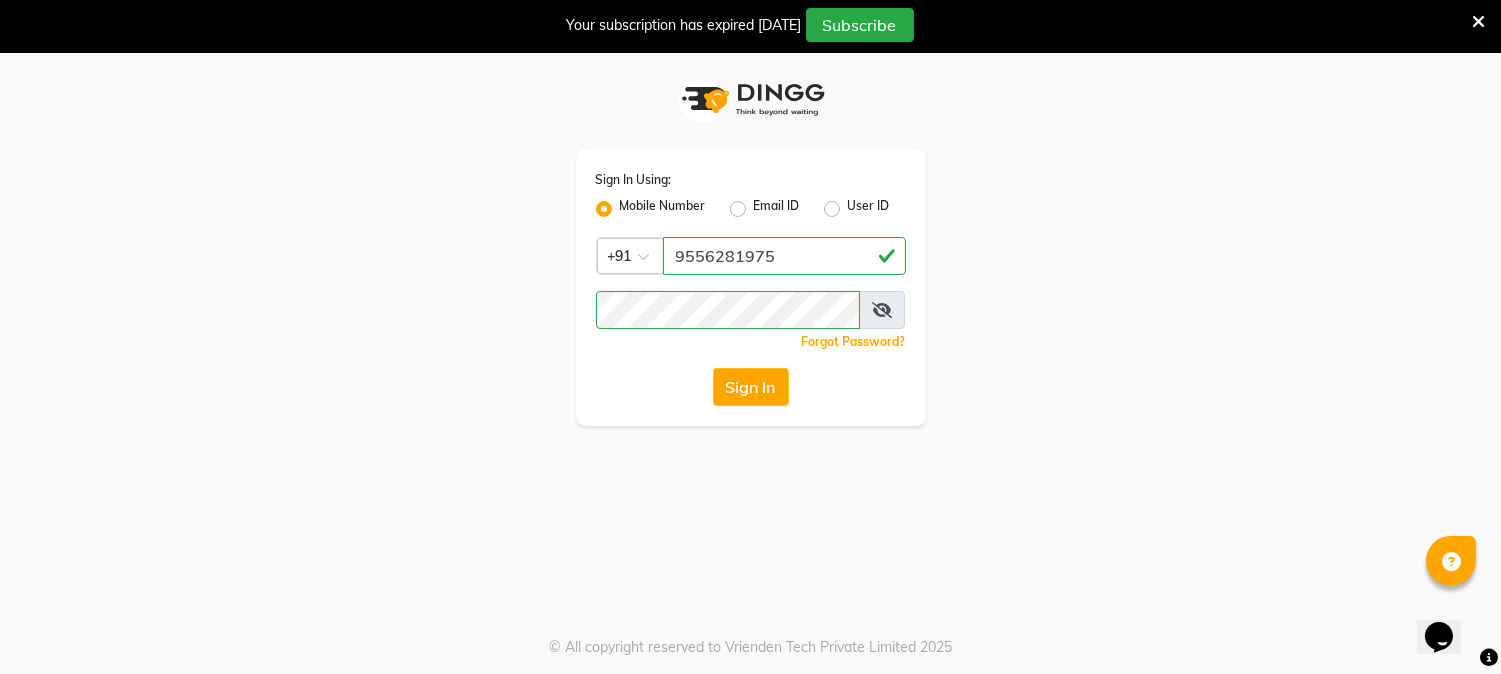 click on "Sign In" 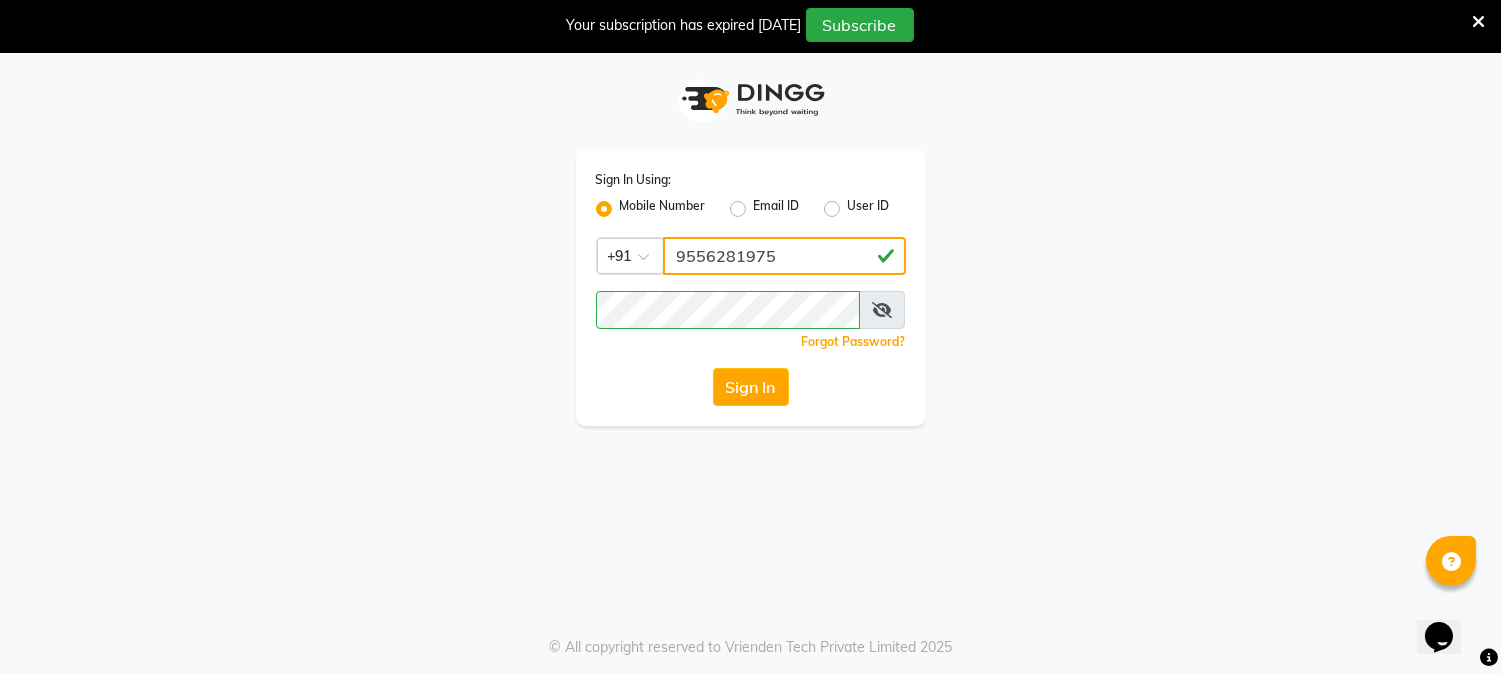 click on "9556281975" 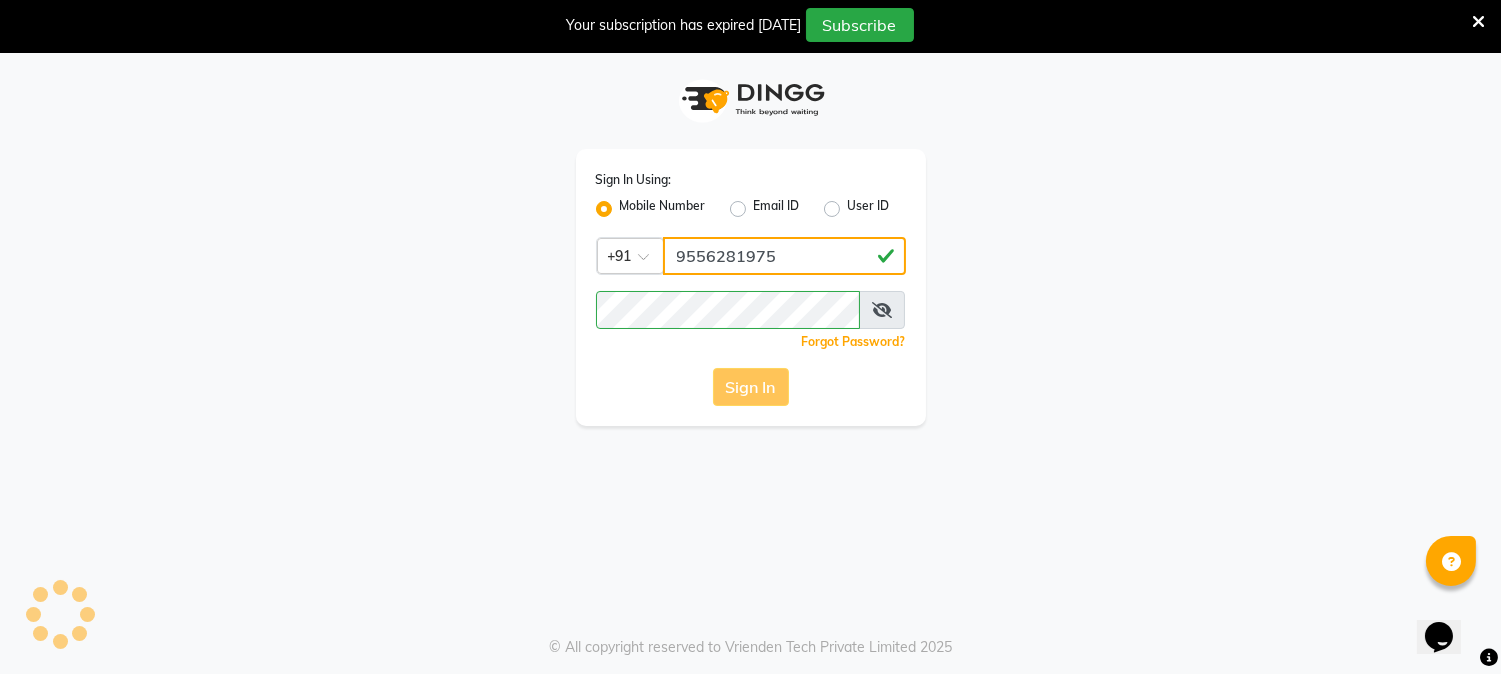 drag, startPoint x: 750, startPoint y: 272, endPoint x: 1273, endPoint y: 521, distance: 579.2495 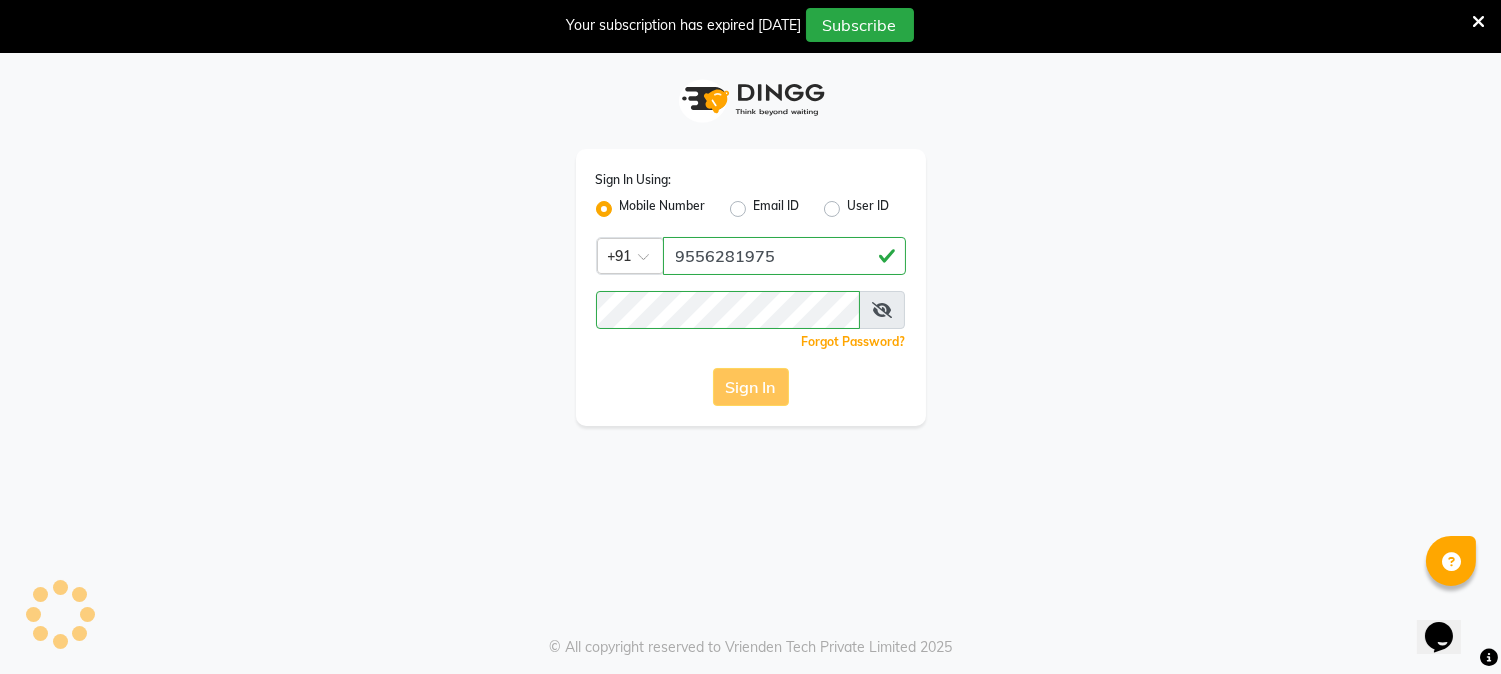 click on "Sign In Using: Mobile Number Email ID User ID Country Code × [PHONE_NUMBER]  Remember me Forgot Password?  Sign In" 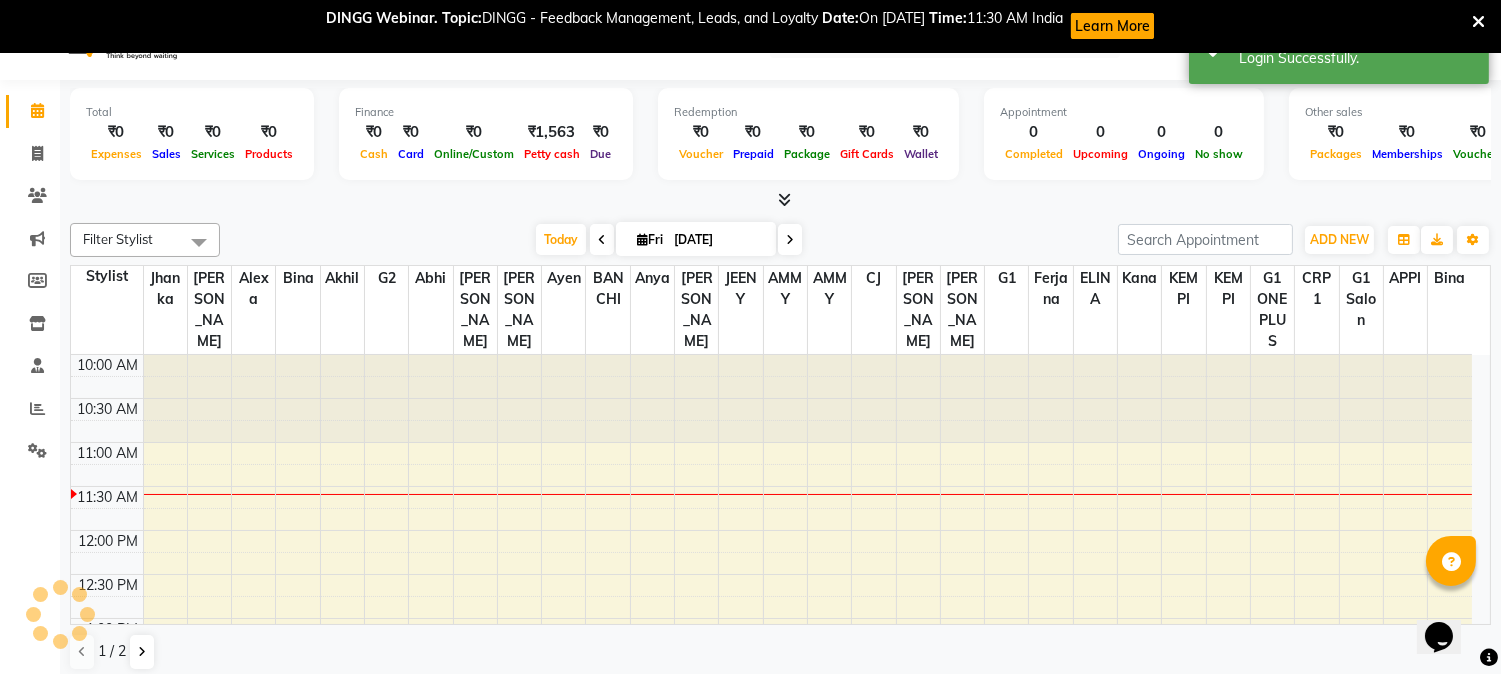 scroll, scrollTop: 0, scrollLeft: 0, axis: both 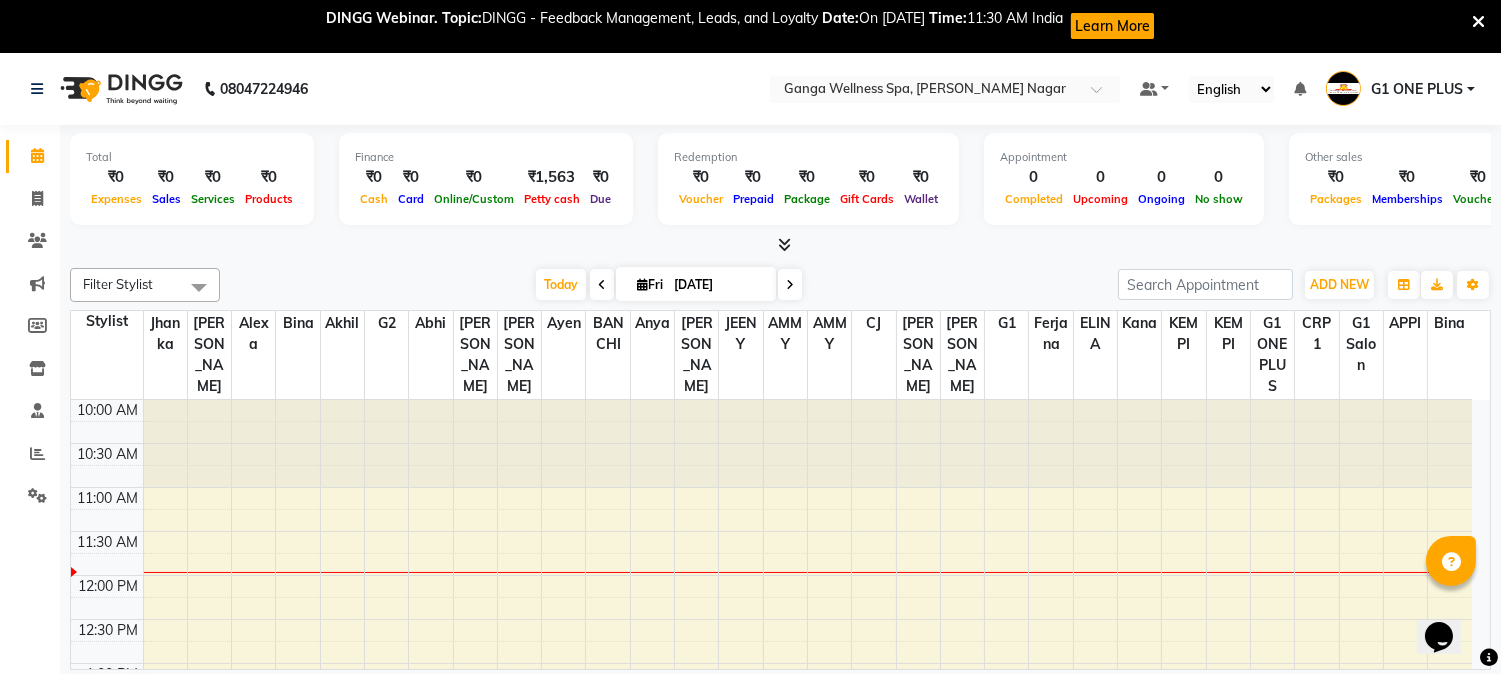 click on "10:00 AM 10:30 AM 11:00 AM 11:30 AM 12:00 PM 12:30 PM 1:00 PM 1:30 PM 2:00 PM 2:30 PM 3:00 PM 3:30 PM 4:00 PM 4:30 PM 5:00 PM 5:30 PM 6:00 PM 6:30 PM 7:00 PM 7:30 PM 8:00 PM 8:30 PM 9:00 PM 9:30 PM" at bounding box center (771, 927) 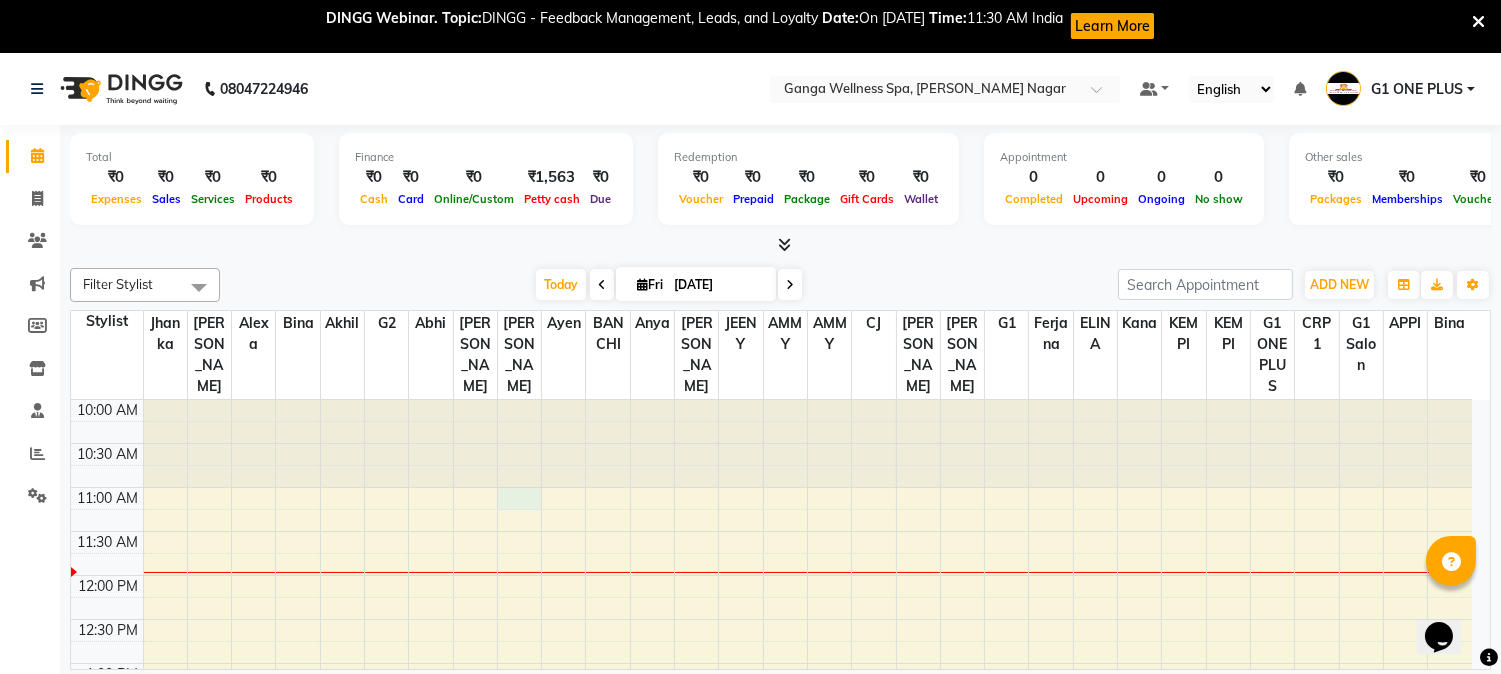 click at bounding box center (1478, 22) 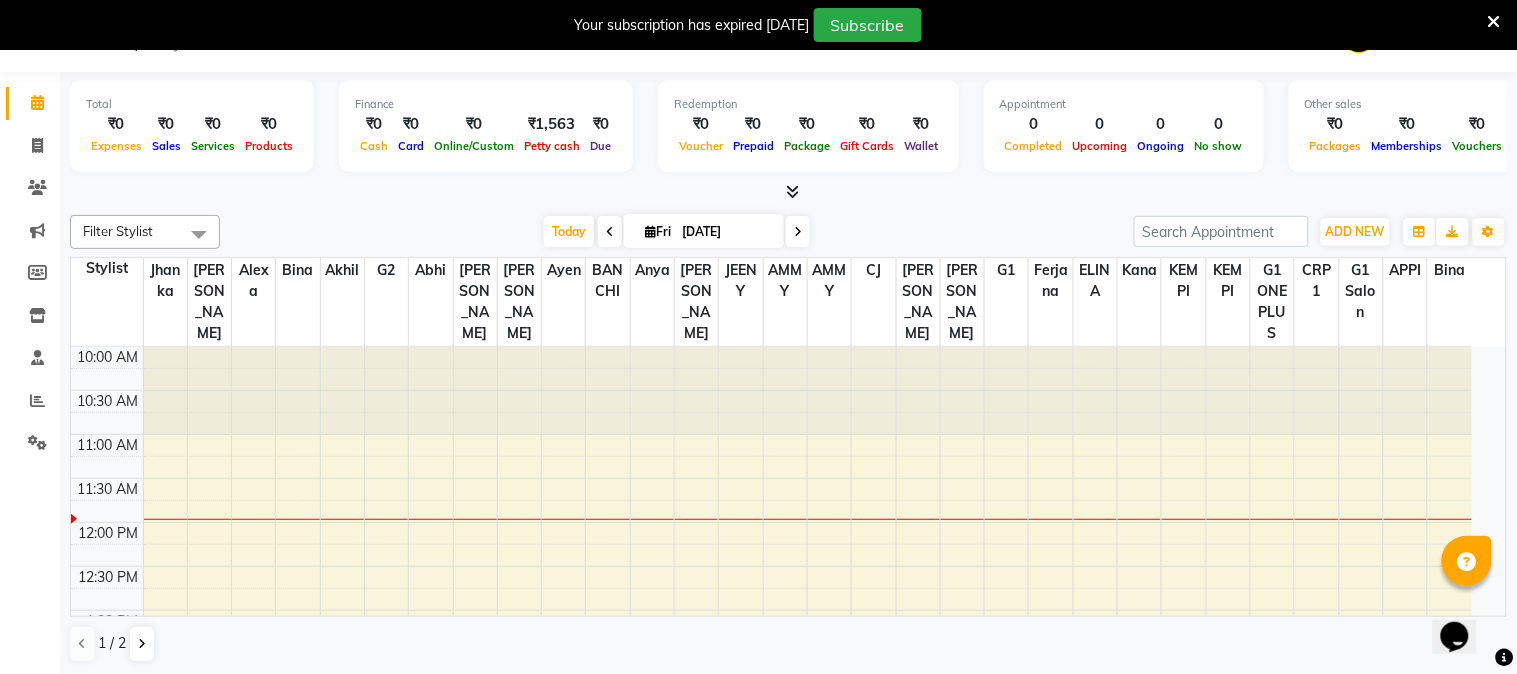 click at bounding box center [1494, 22] 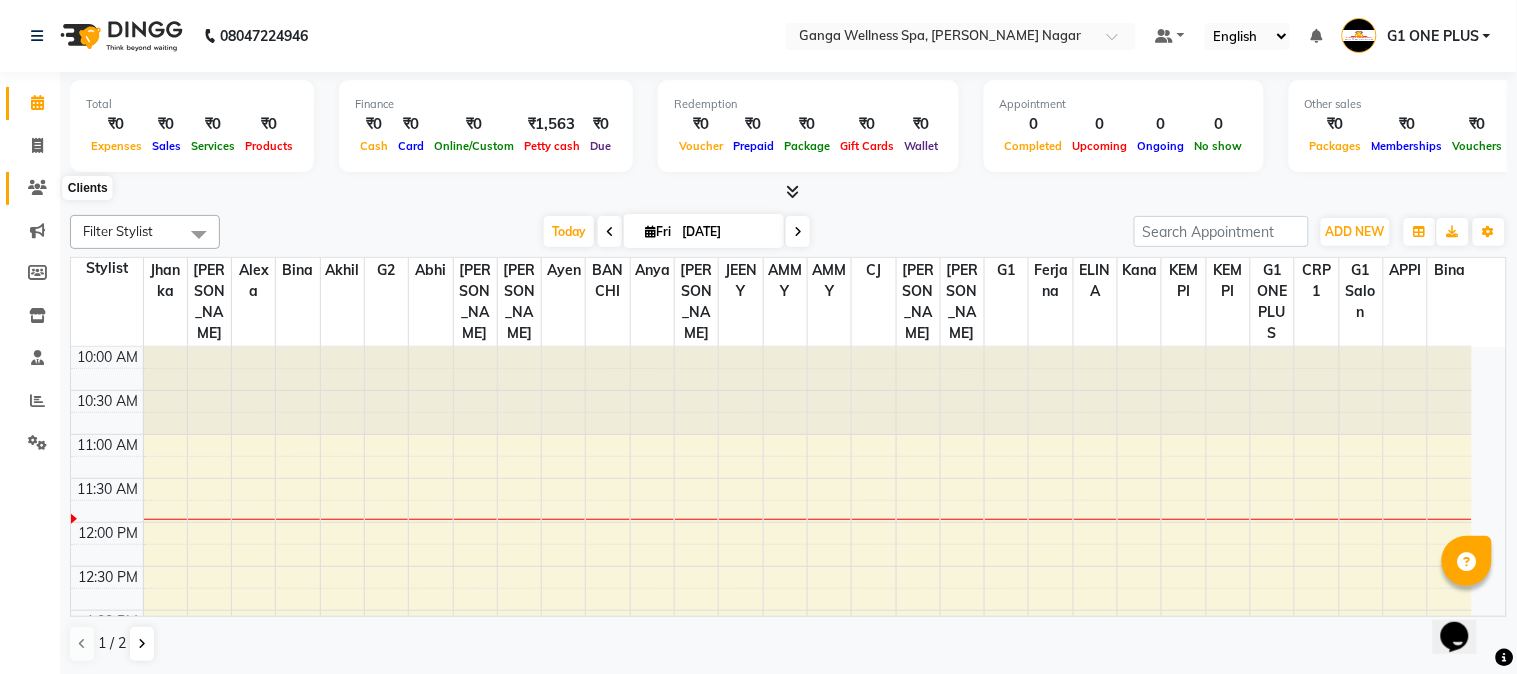 click 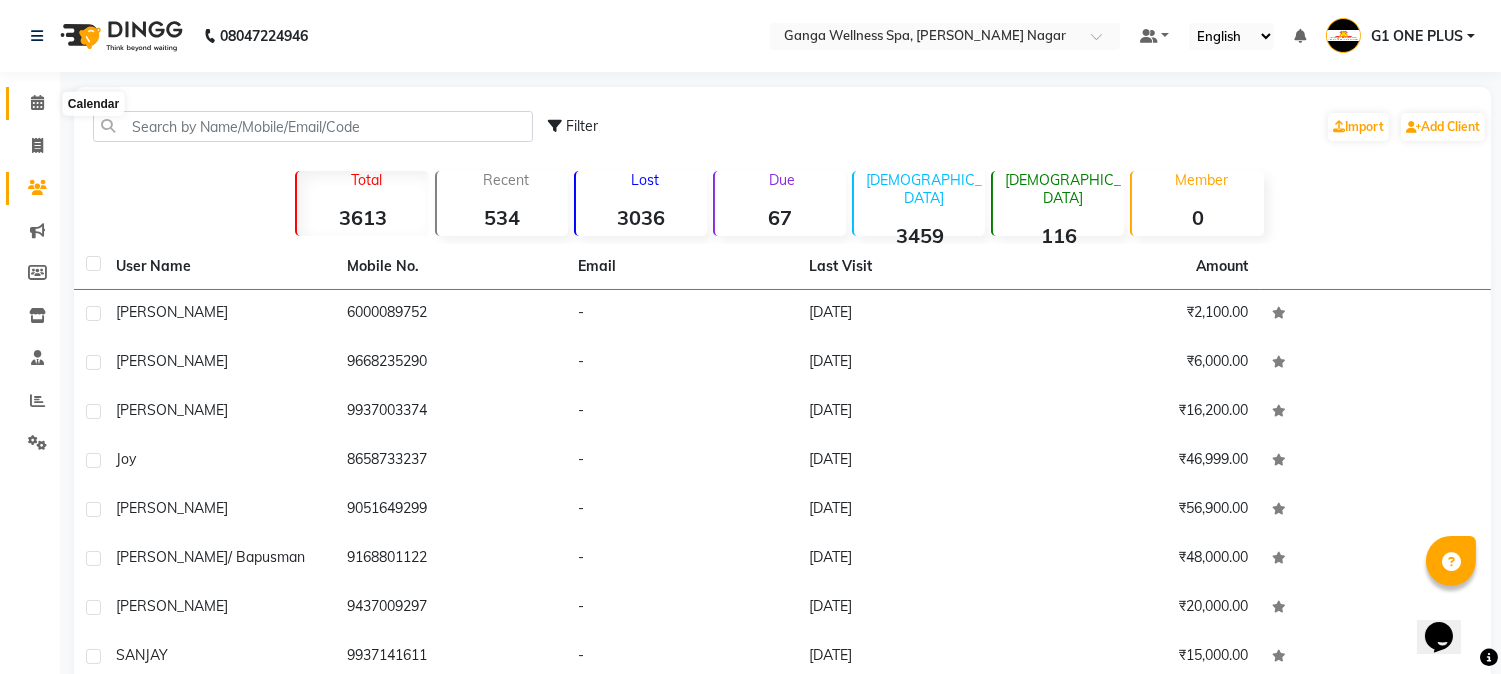 click 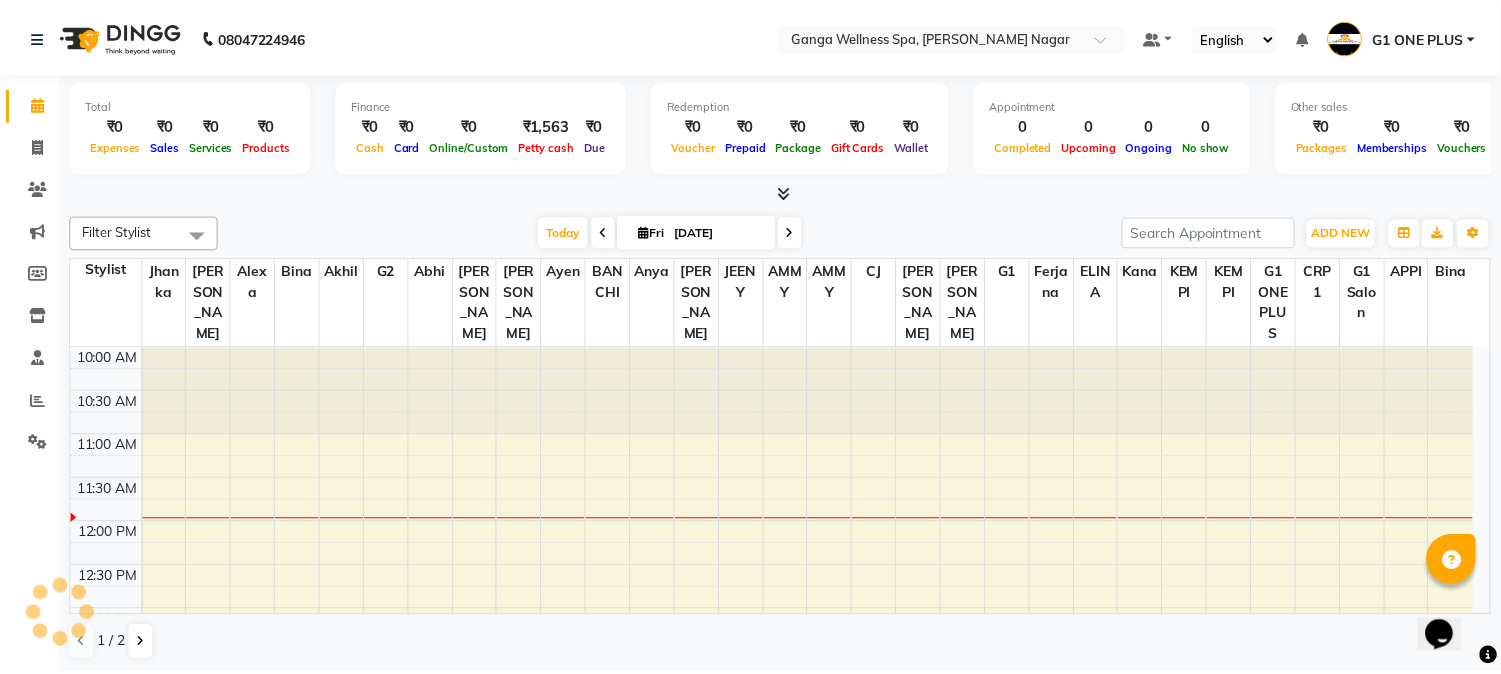 scroll, scrollTop: 0, scrollLeft: 0, axis: both 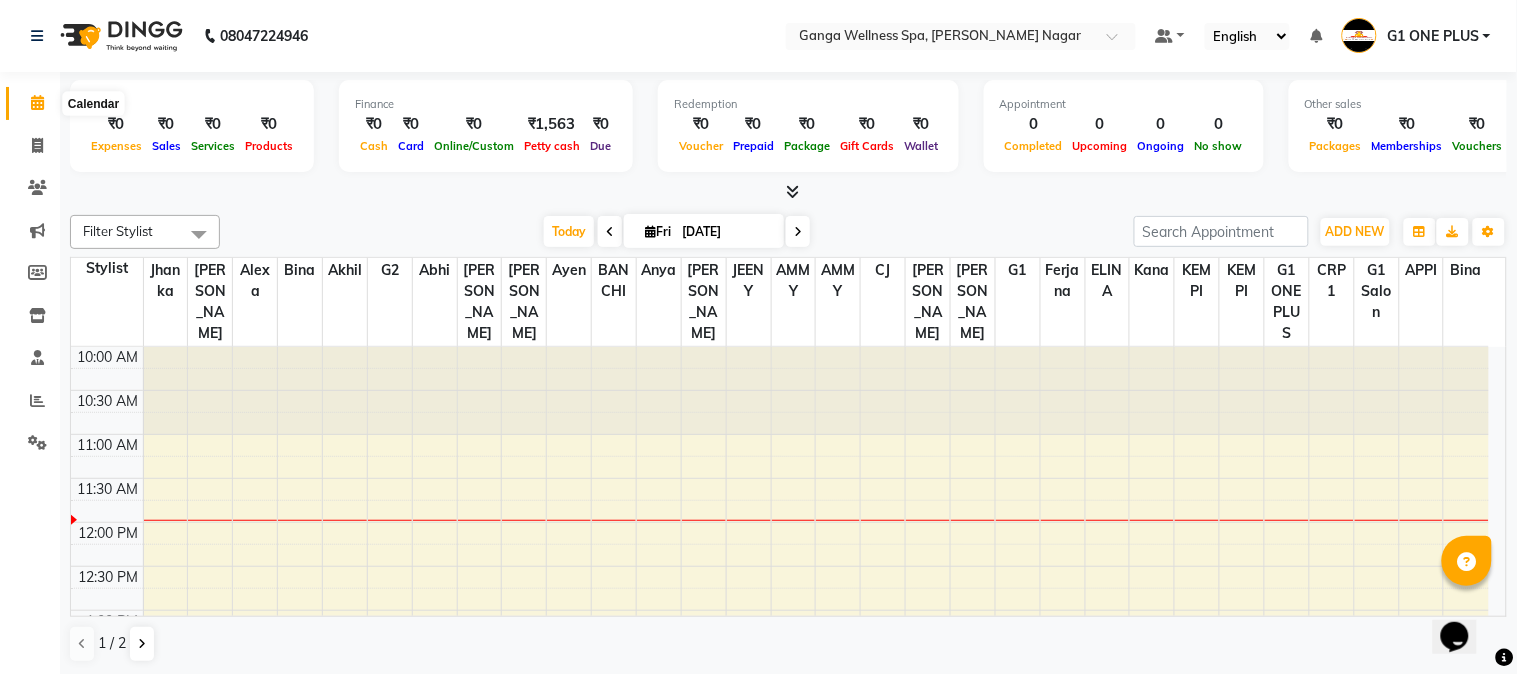 click 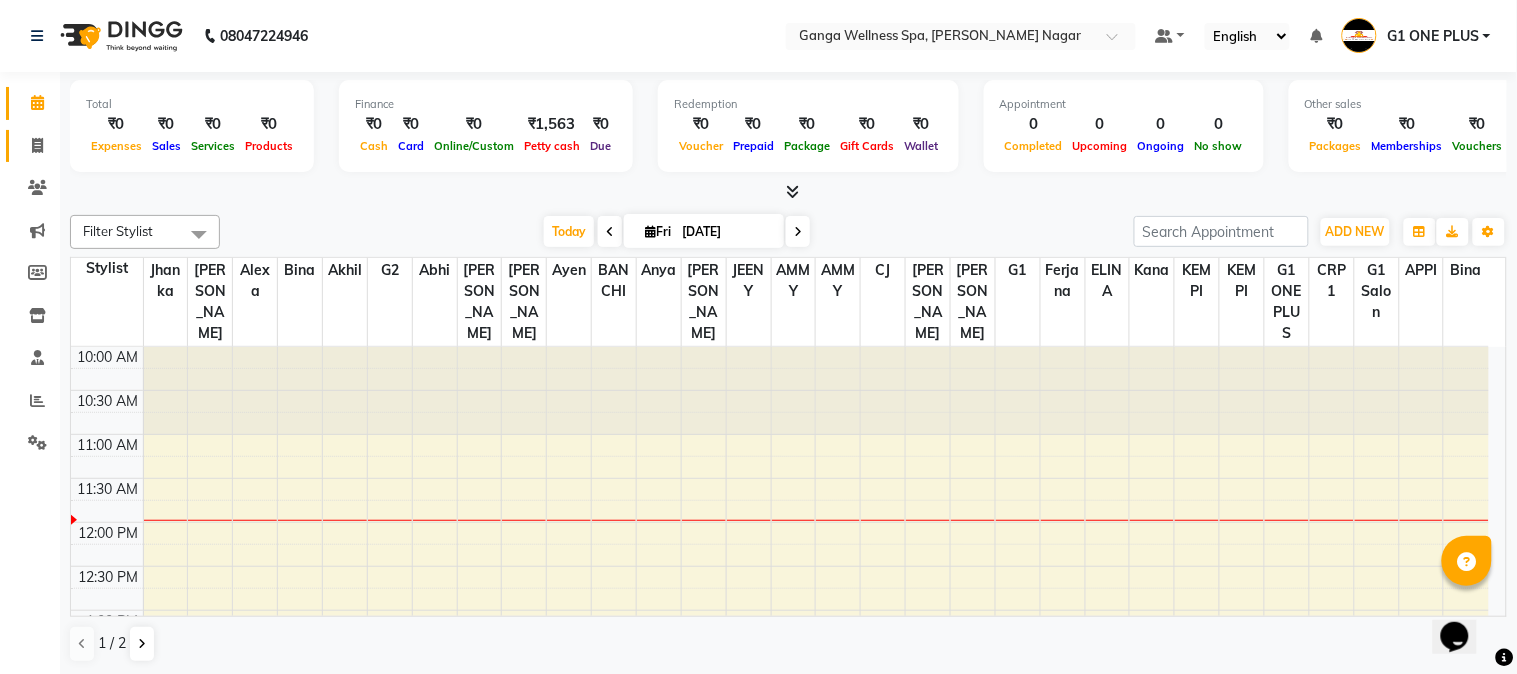 click on "Invoice" 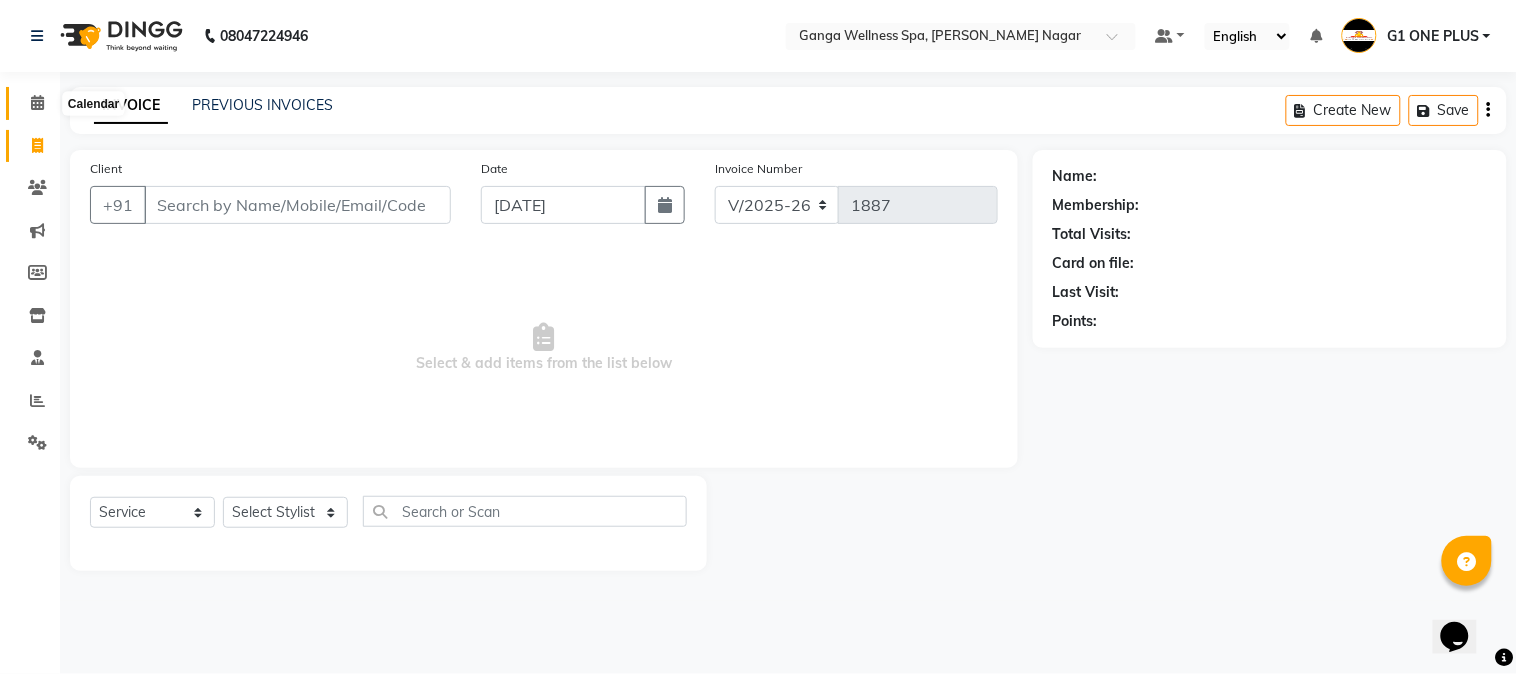 click 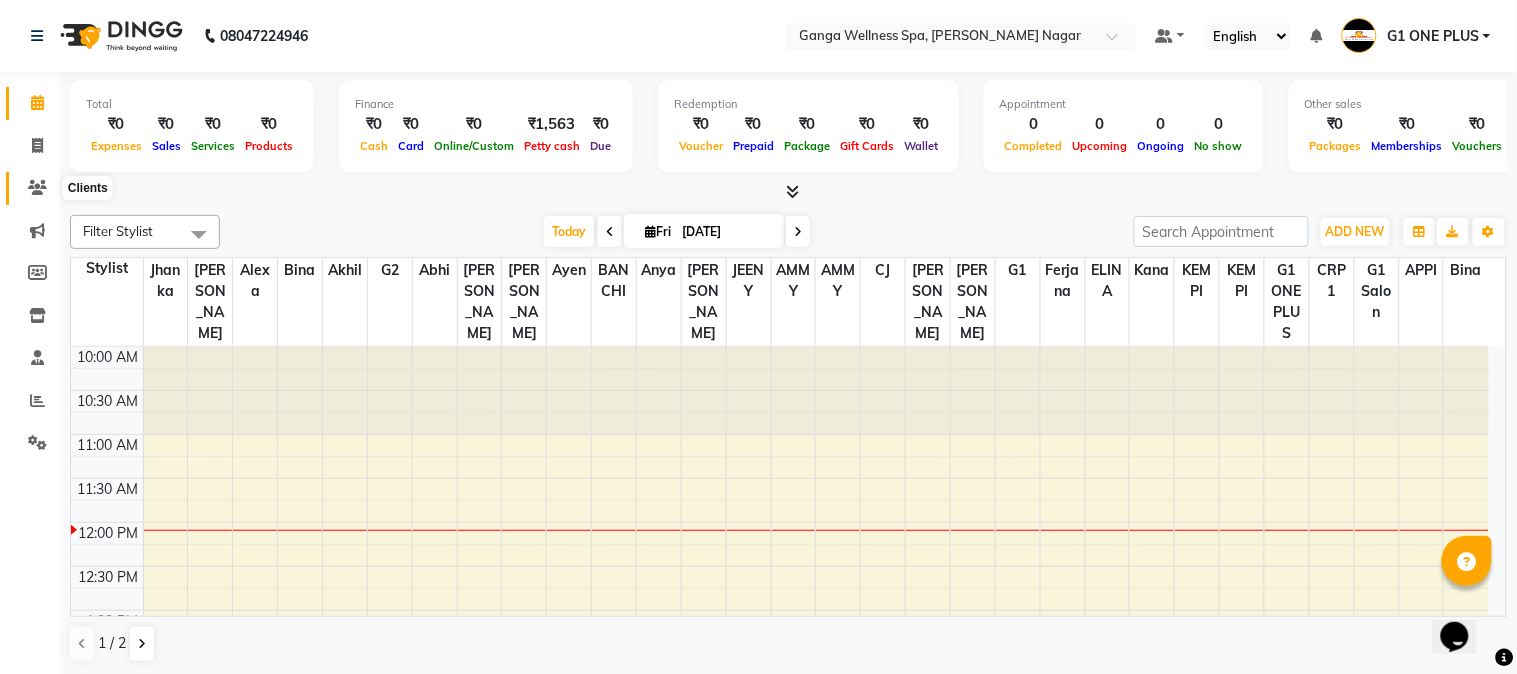 drag, startPoint x: 27, startPoint y: 192, endPoint x: 64, endPoint y: 188, distance: 37.215588 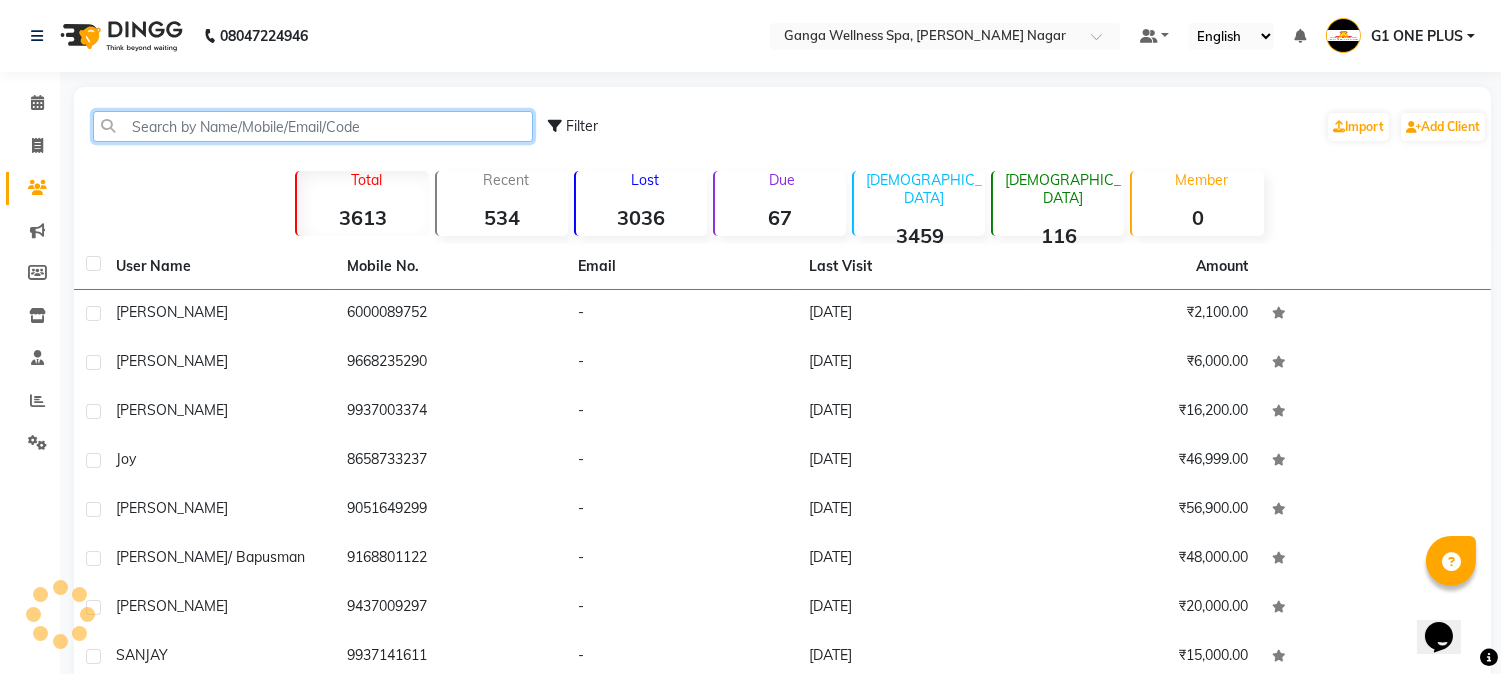 click 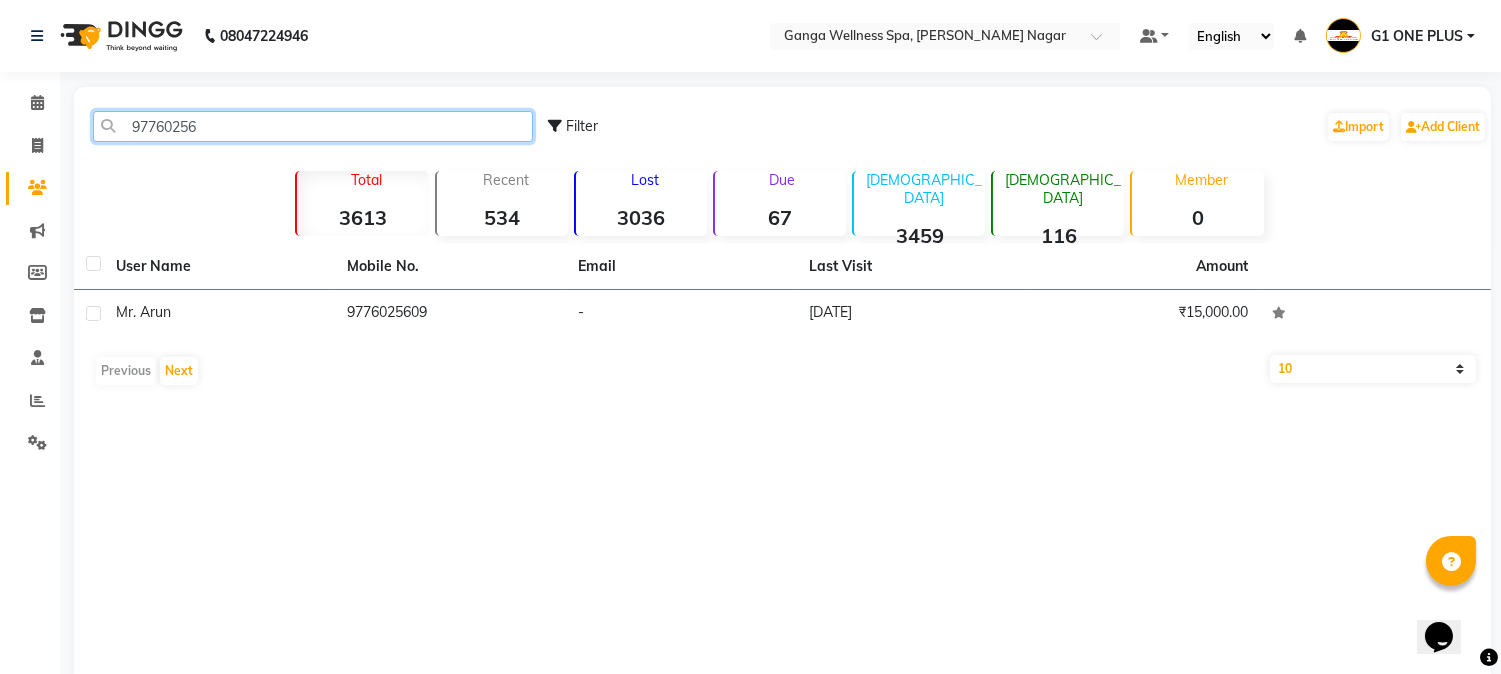 type on "97760256" 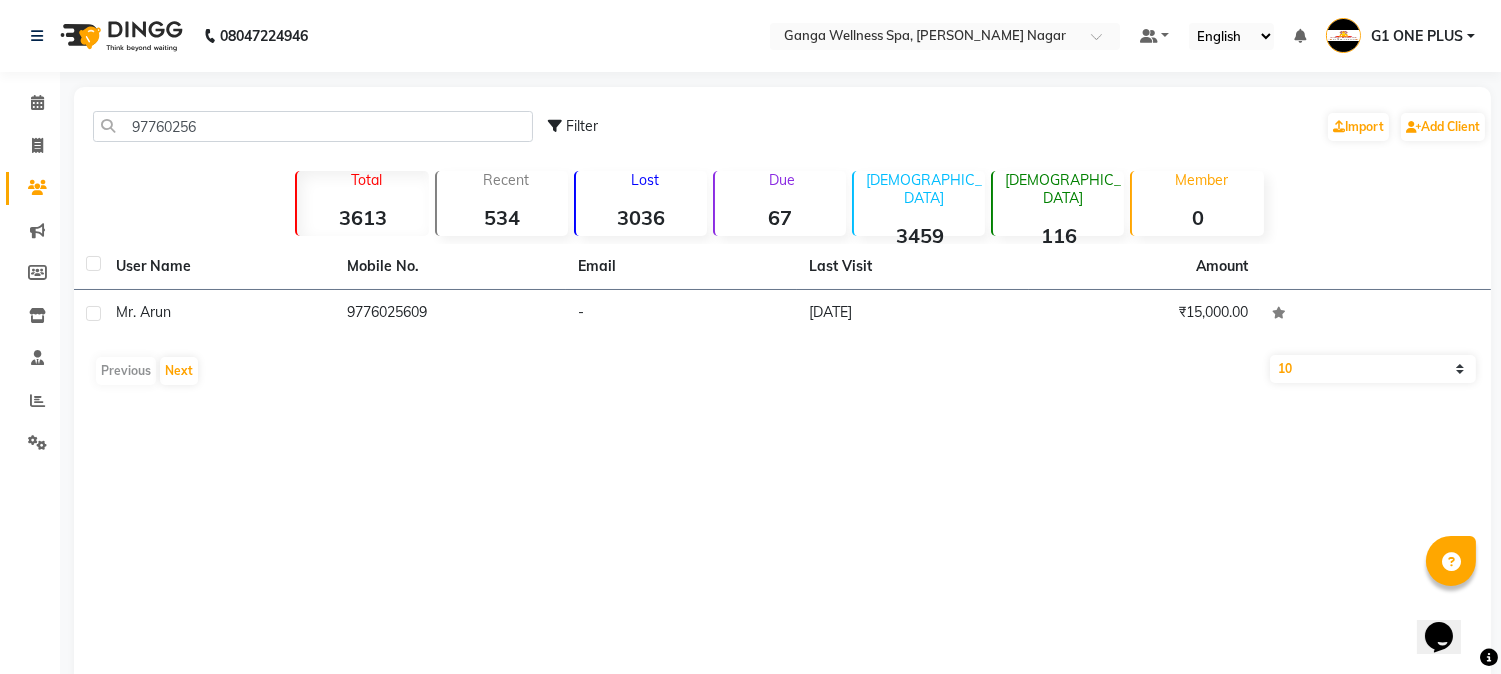 drag, startPoint x: 292, startPoint y: 274, endPoint x: 296, endPoint y: 286, distance: 12.649111 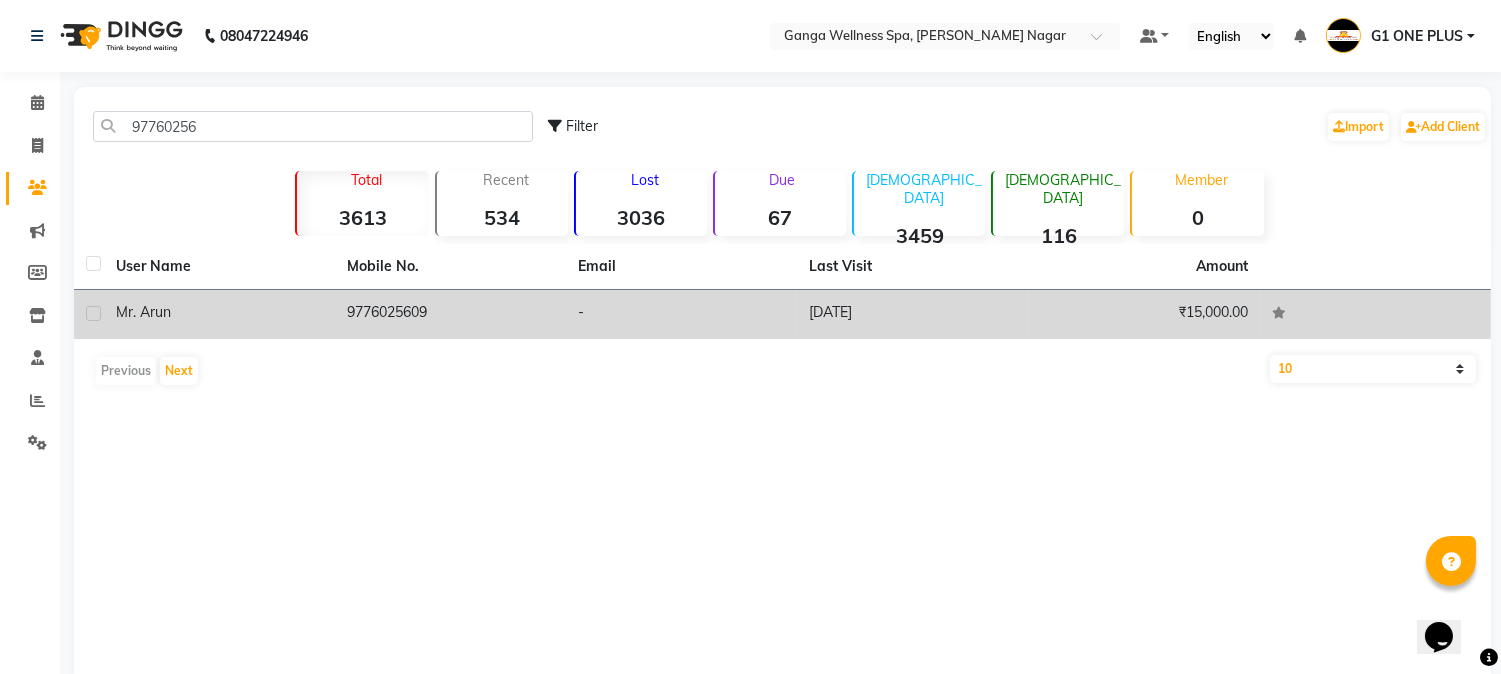 click on "Mr.  Arun" 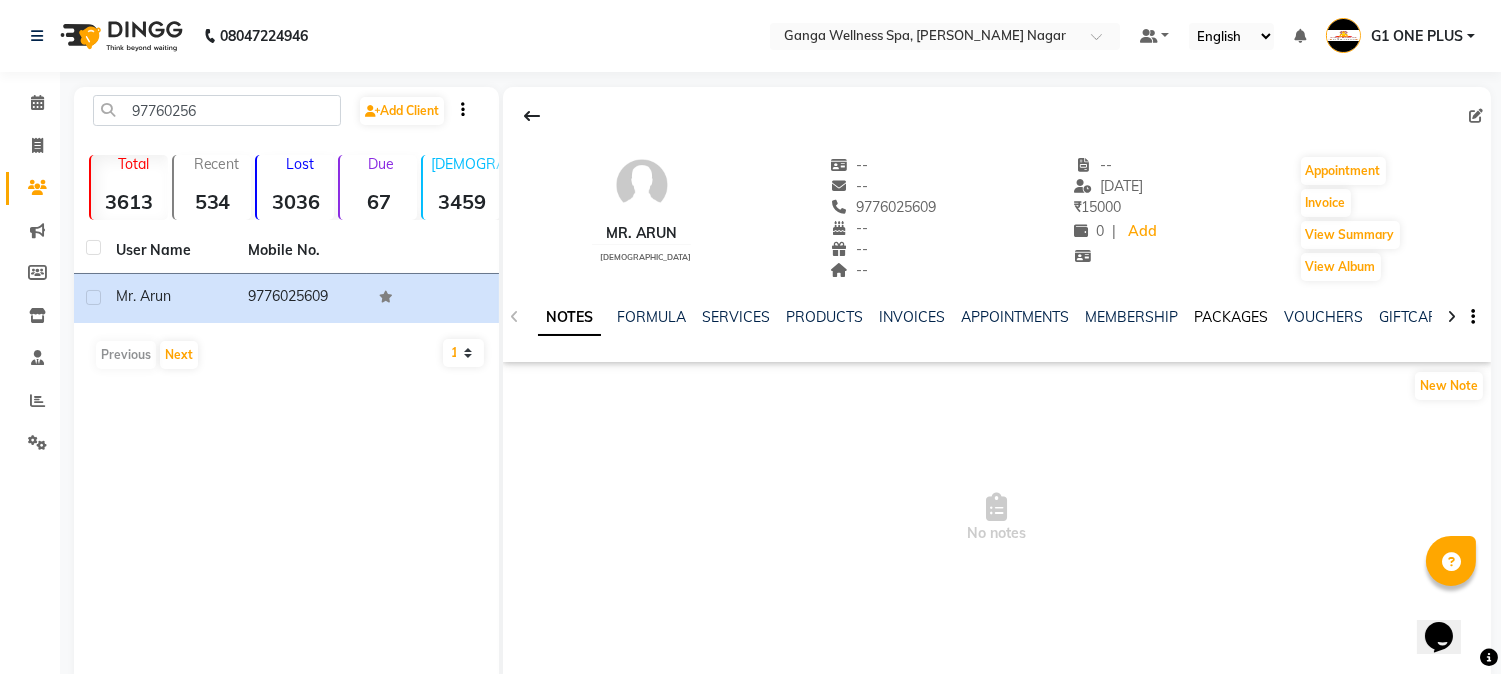 click on "PACKAGES" 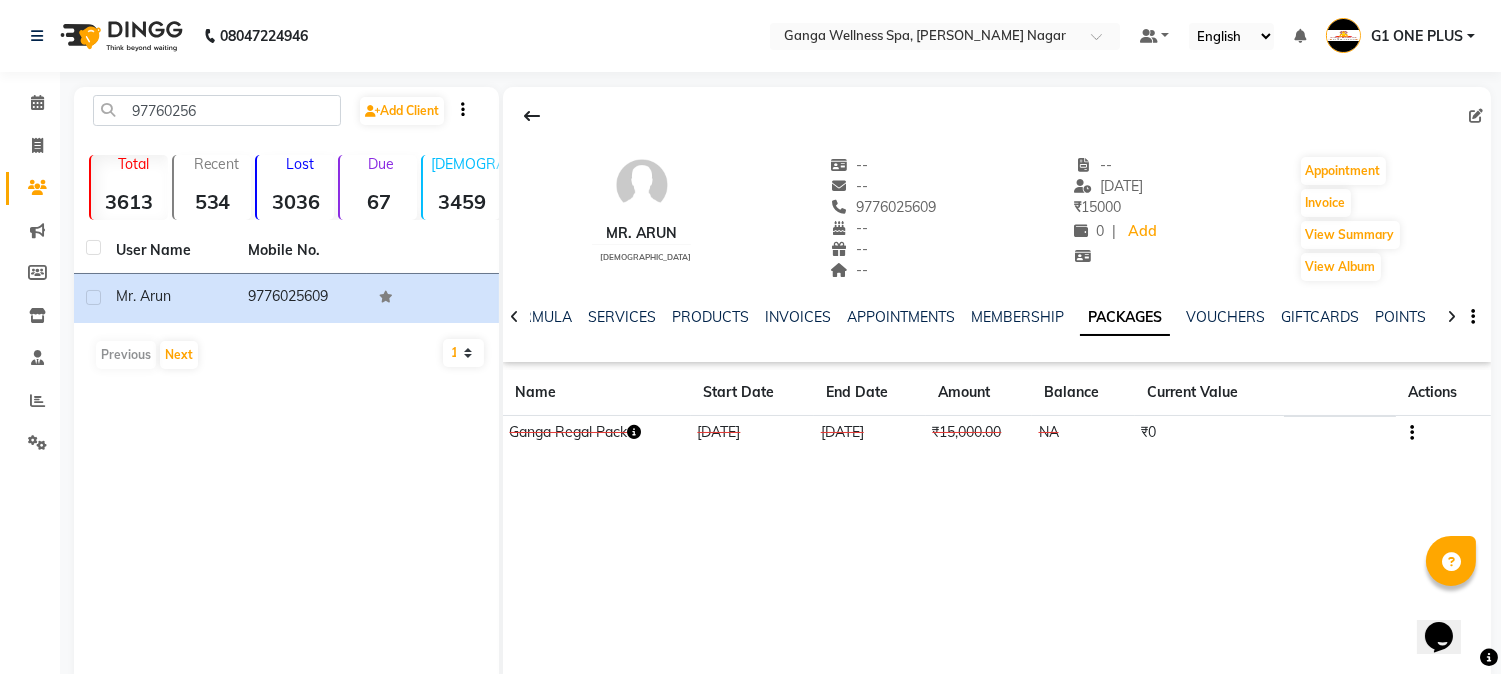 click 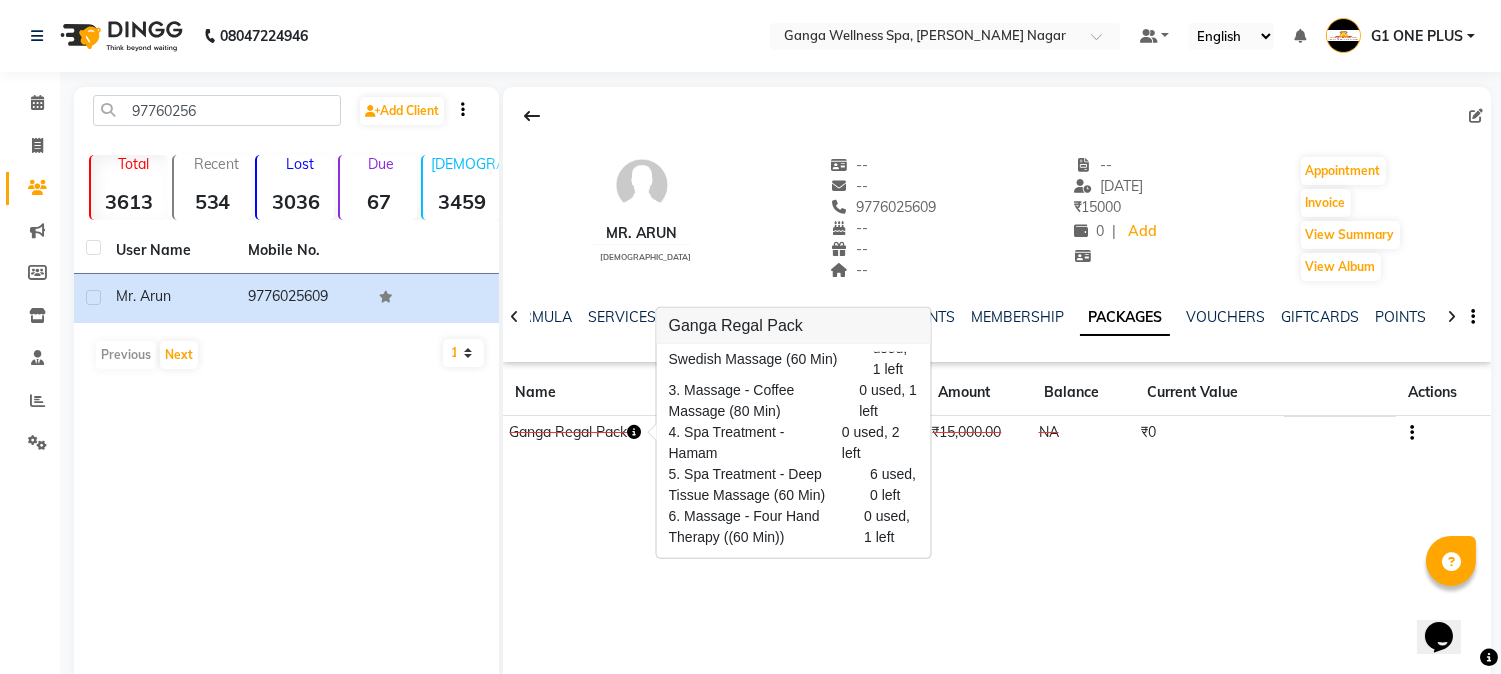 scroll, scrollTop: 137, scrollLeft: 0, axis: vertical 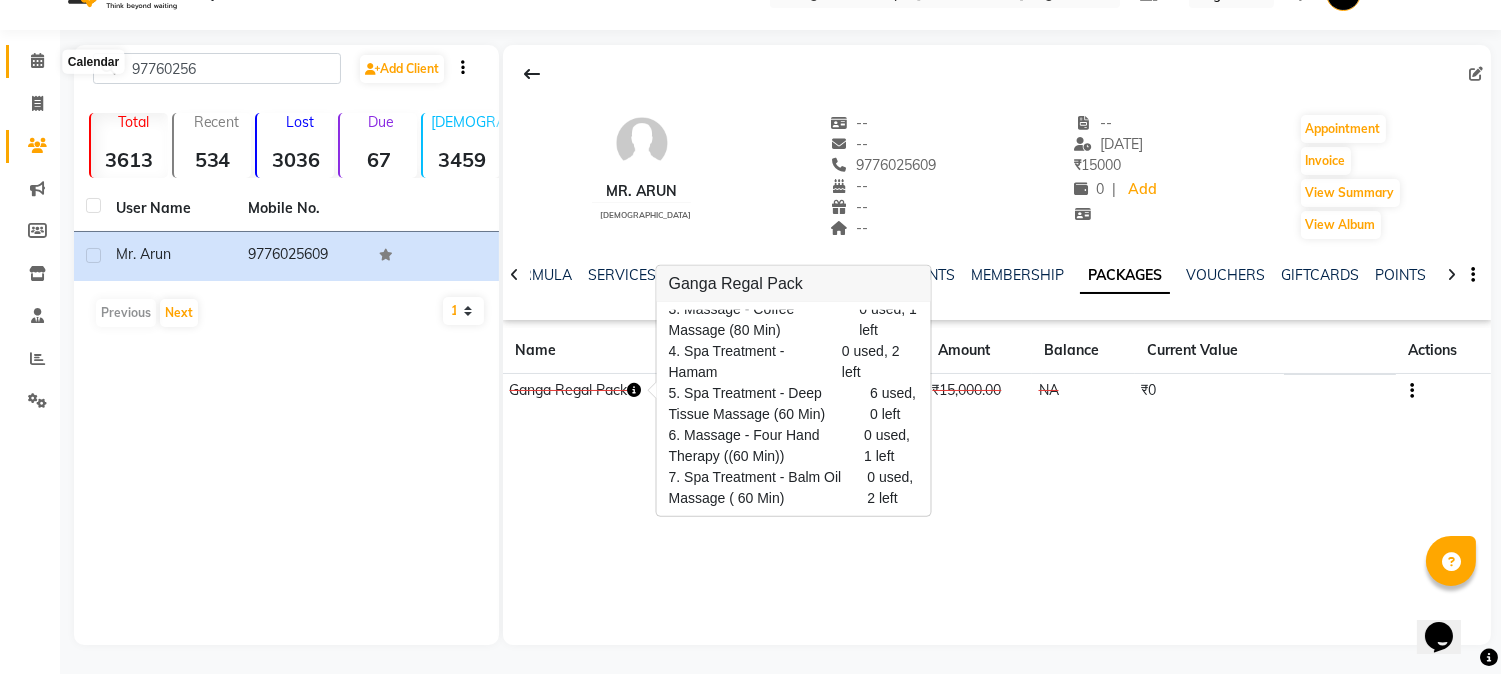 click 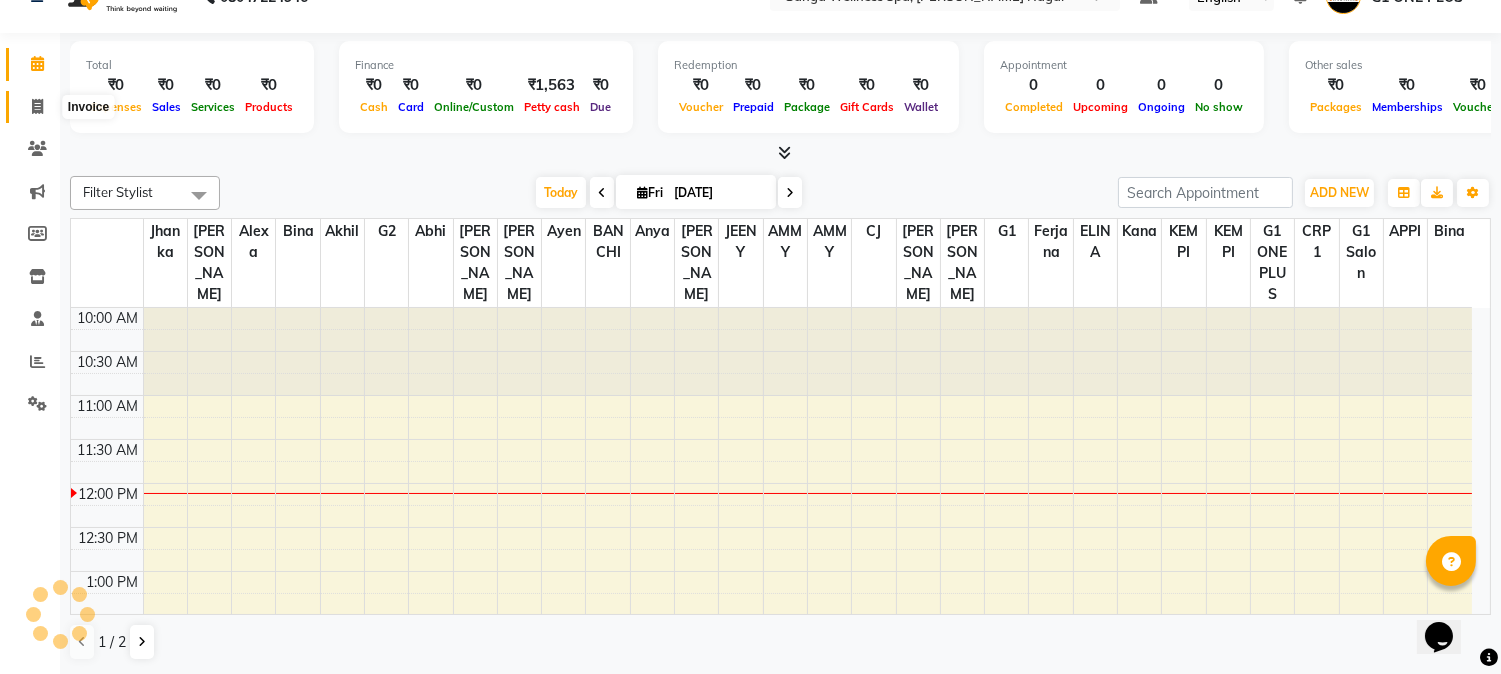 click 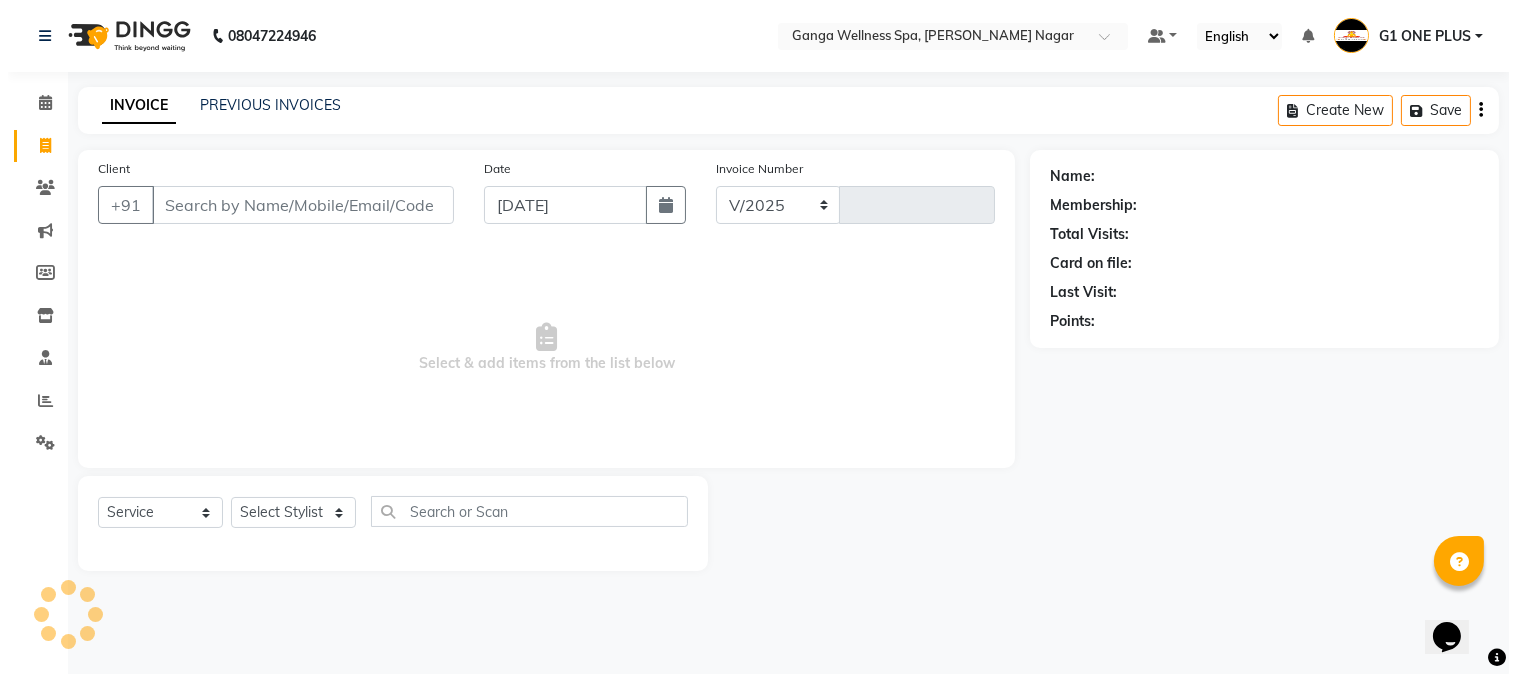 scroll, scrollTop: 0, scrollLeft: 0, axis: both 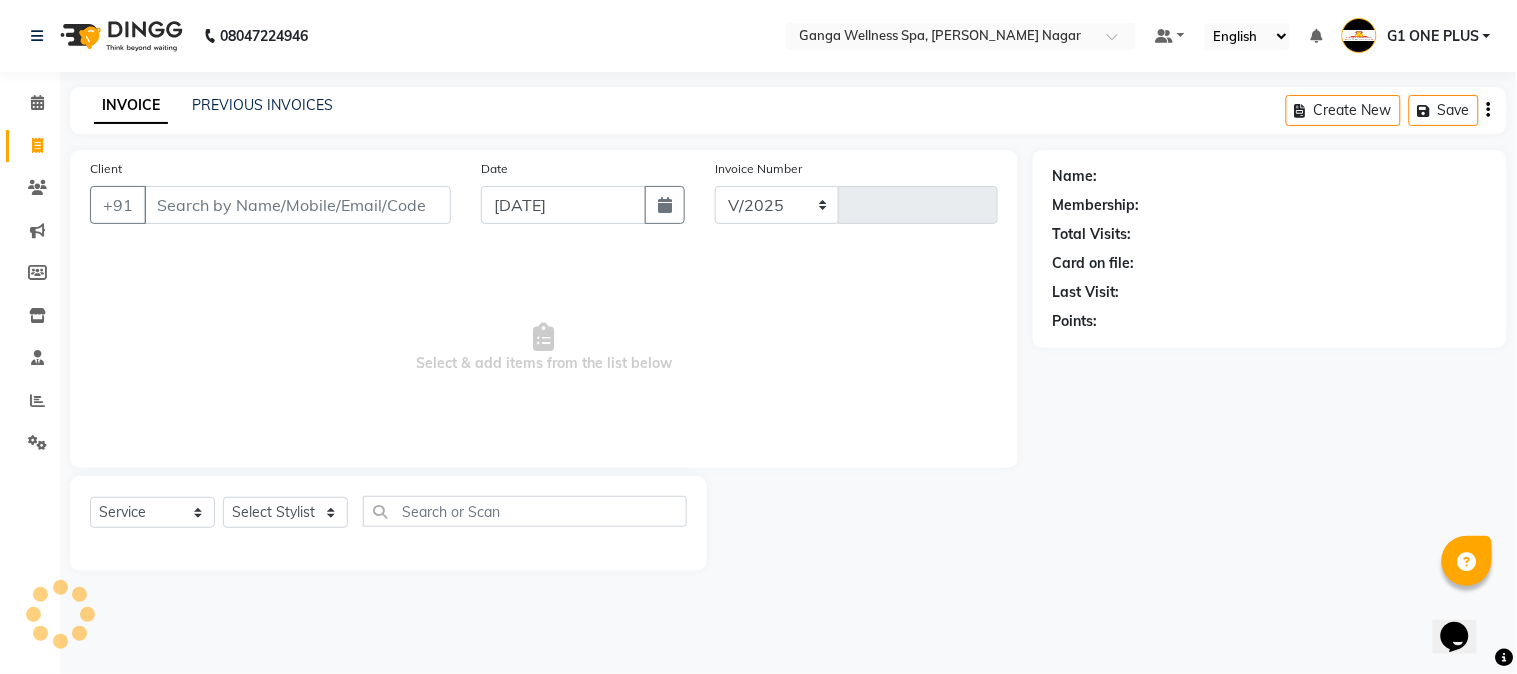 select on "762" 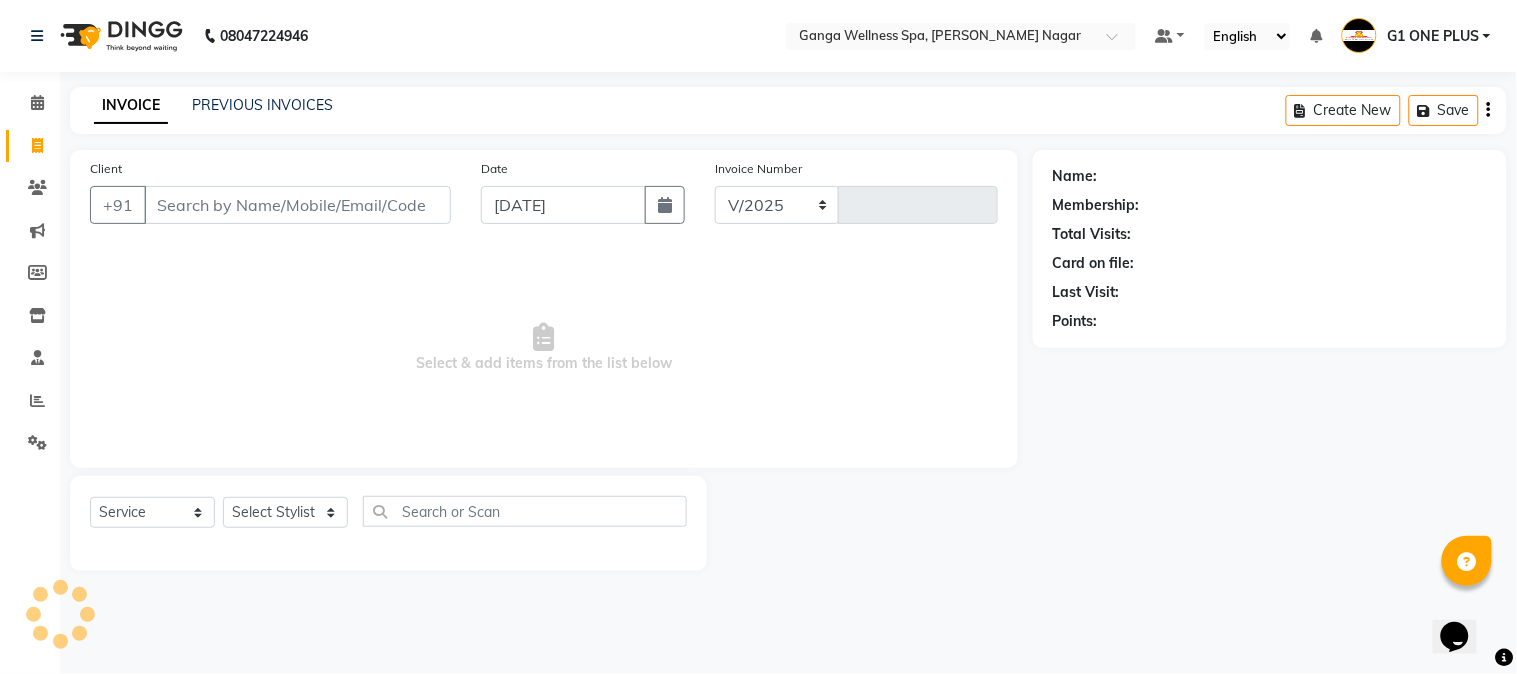 type on "1887" 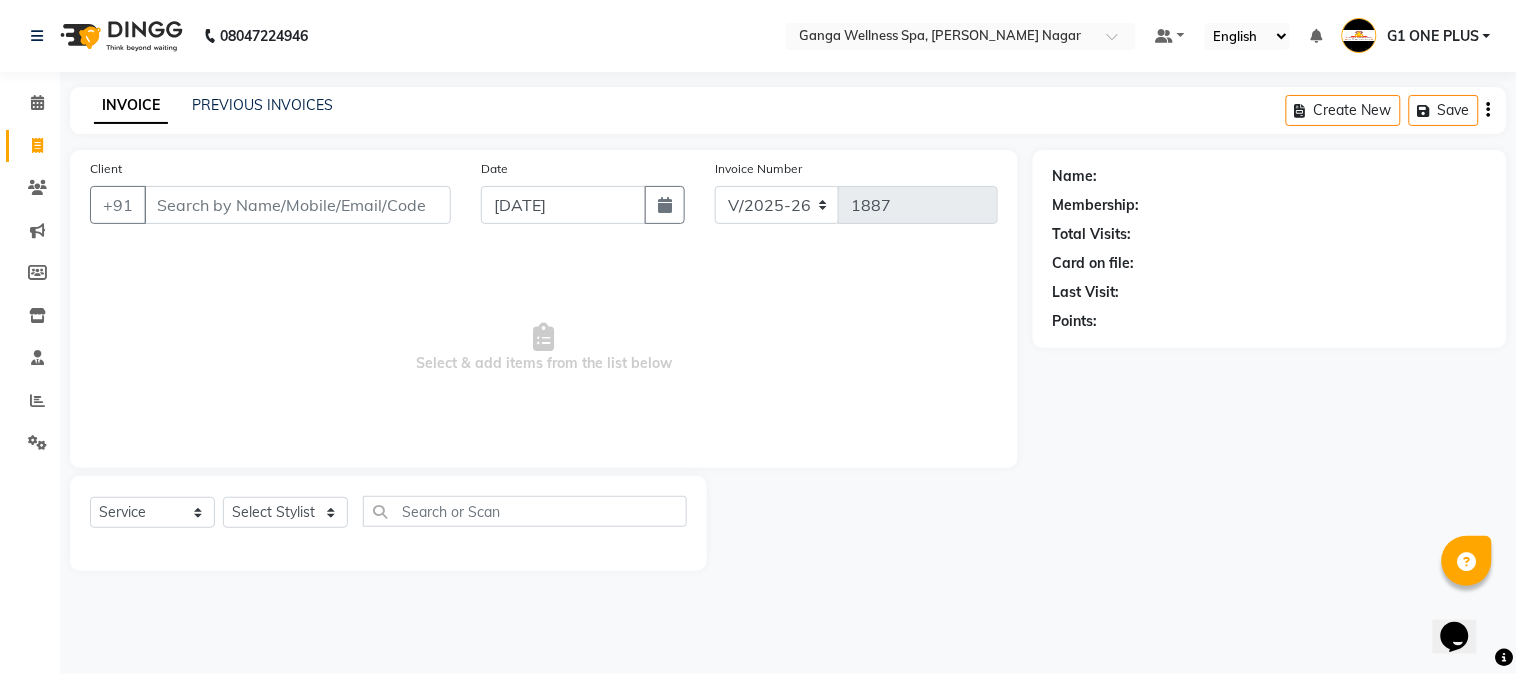 click on "Client" at bounding box center (297, 205) 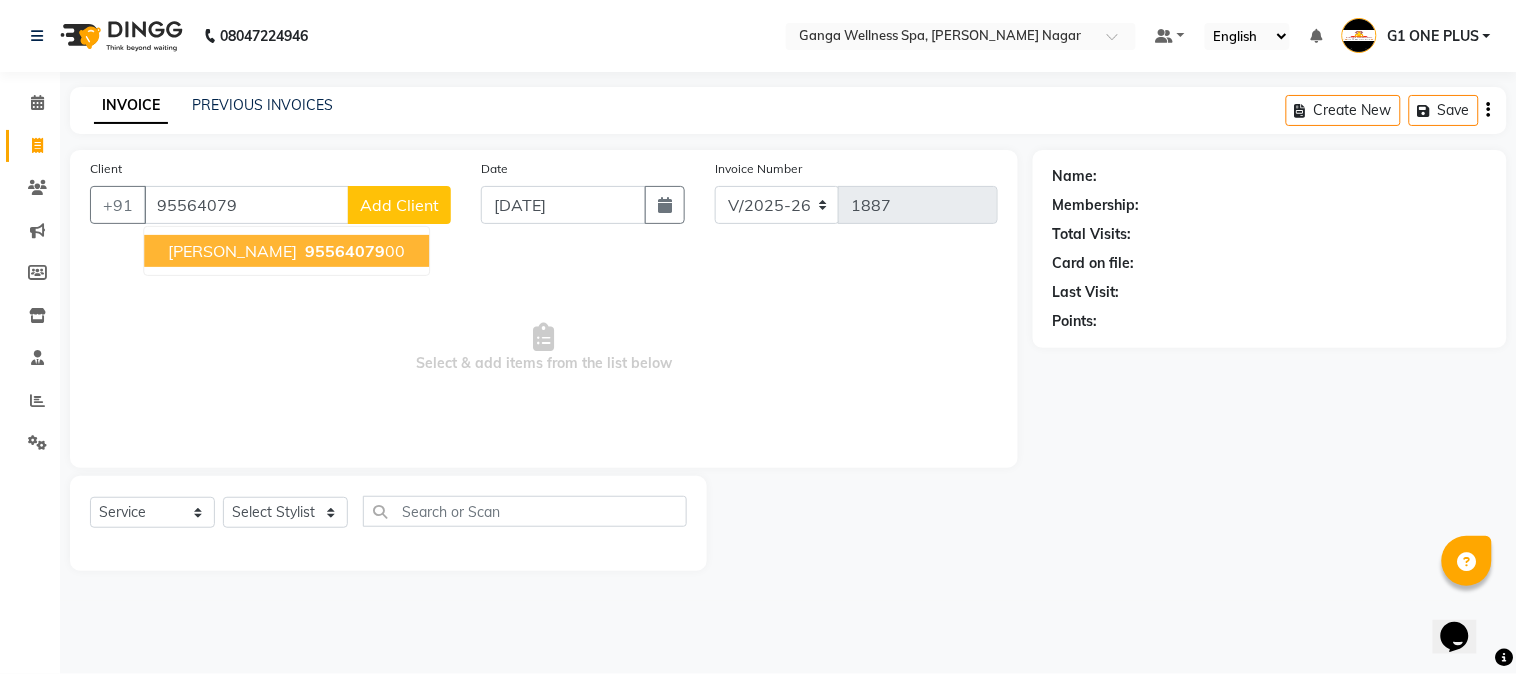 click on "[PERSON_NAME]" at bounding box center (232, 251) 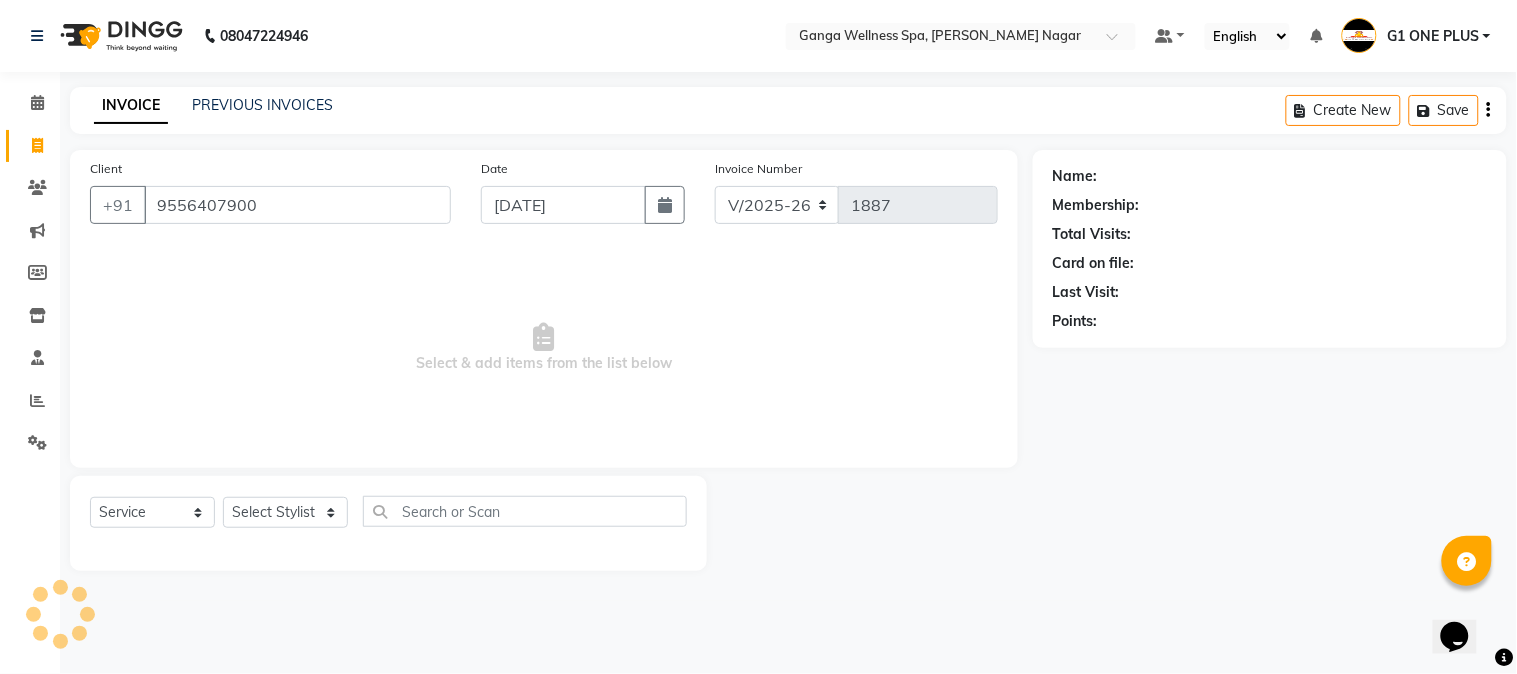 type on "9556407900" 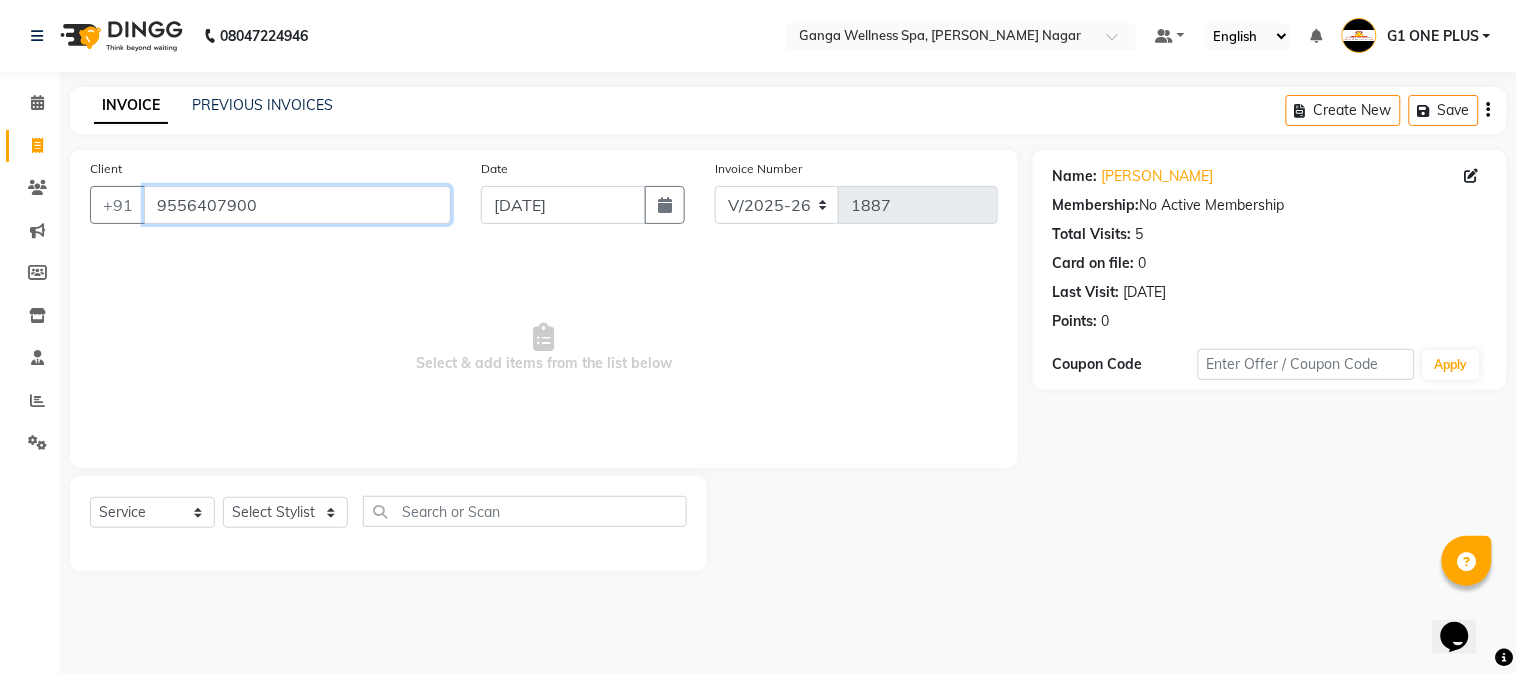 click on "9556407900" at bounding box center (297, 205) 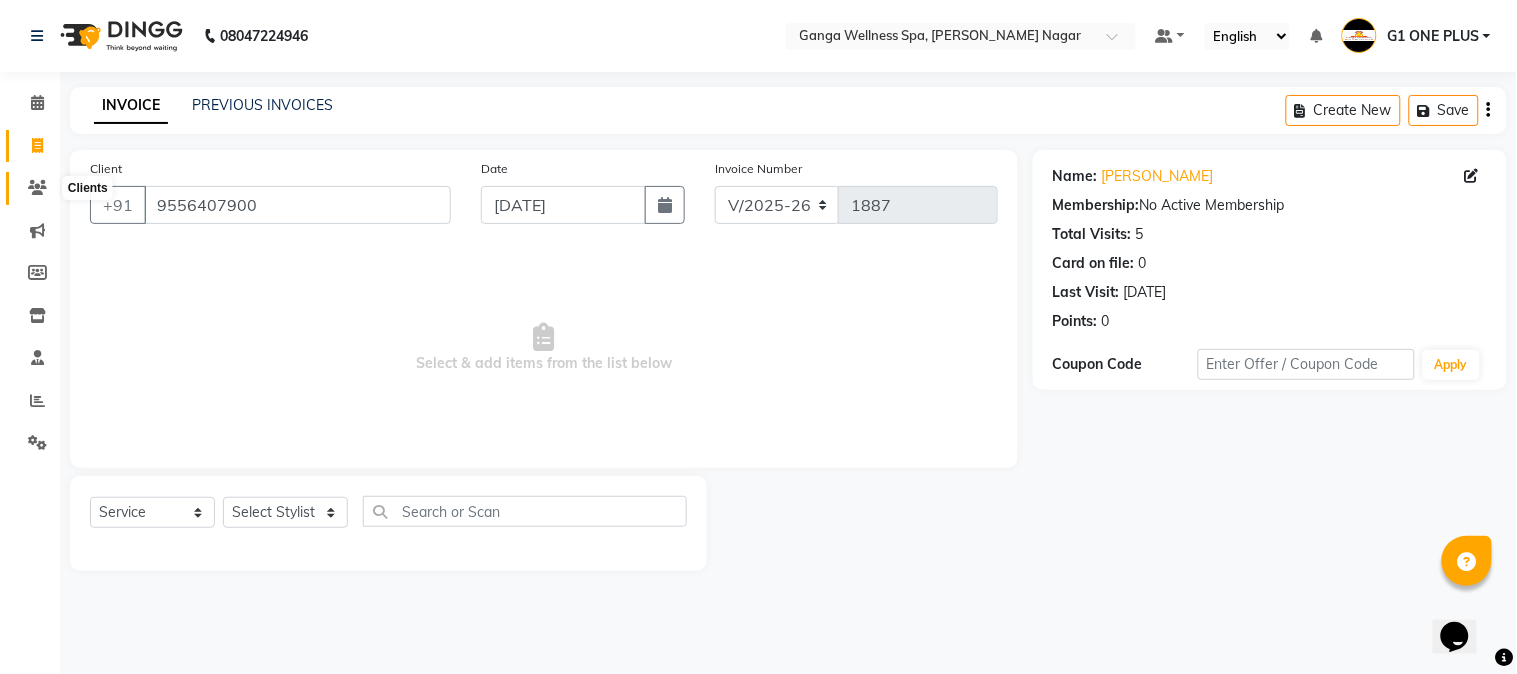 click 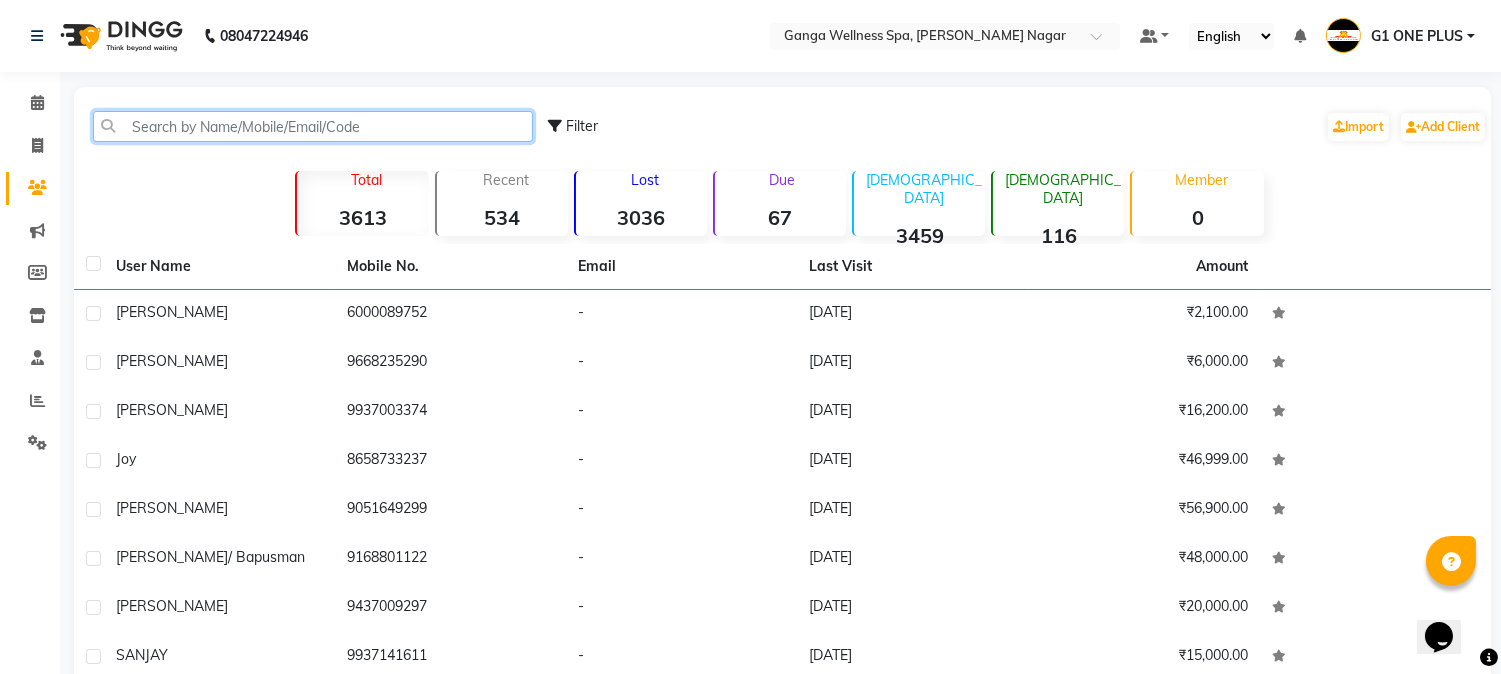 click 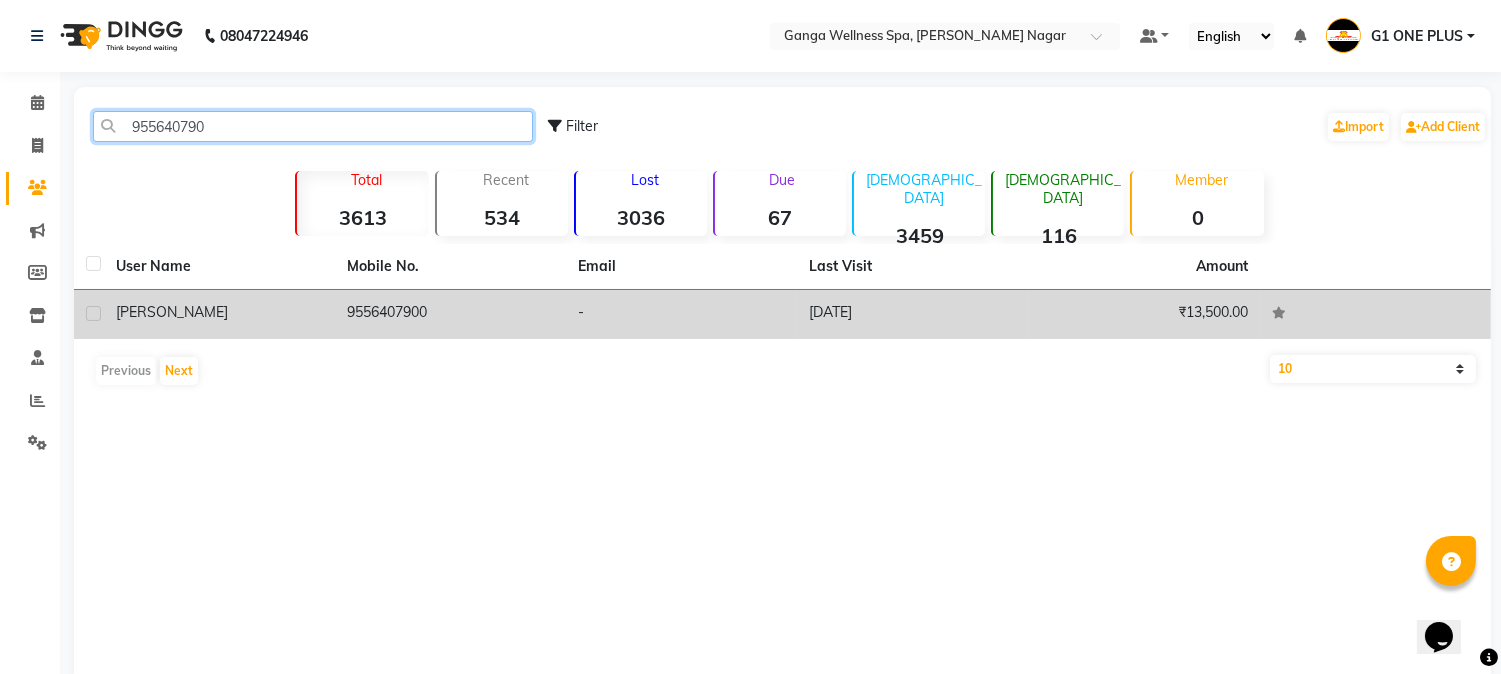 type on "955640790" 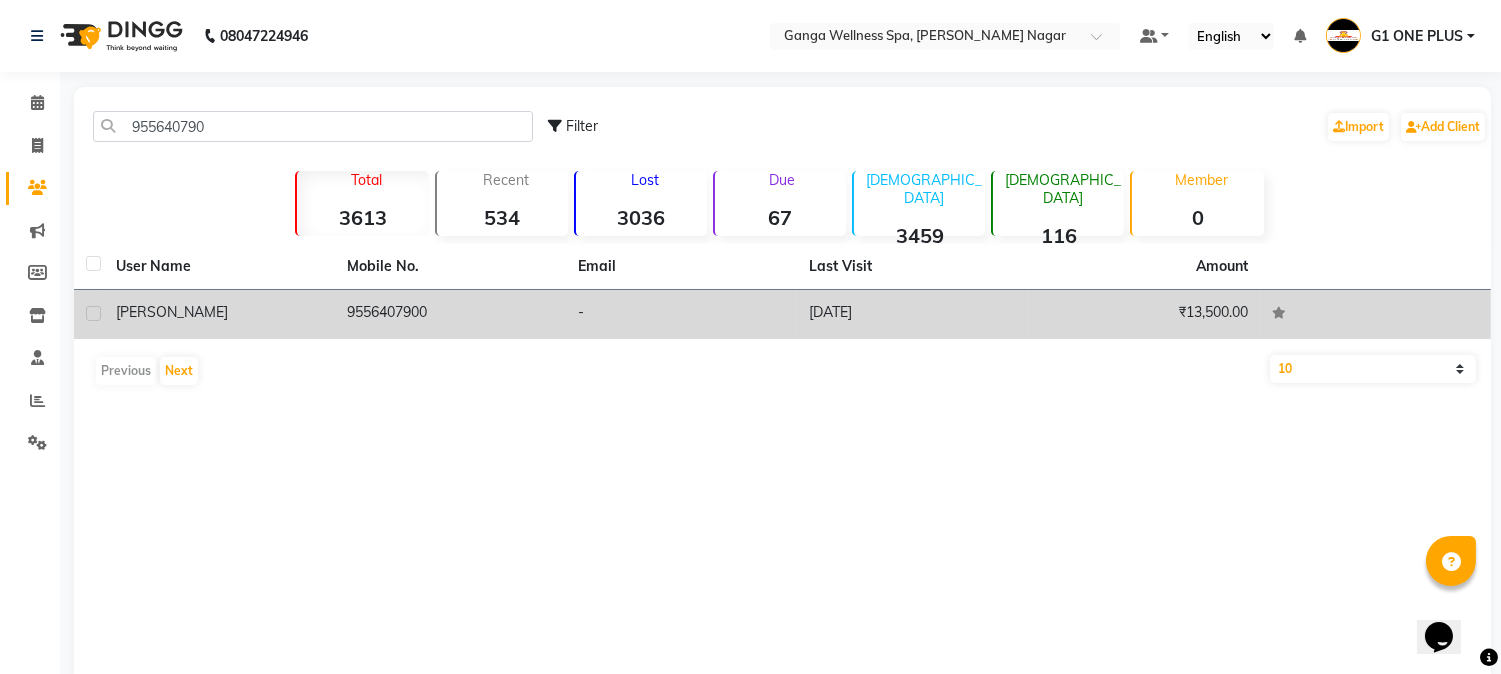 click on "9556407900" 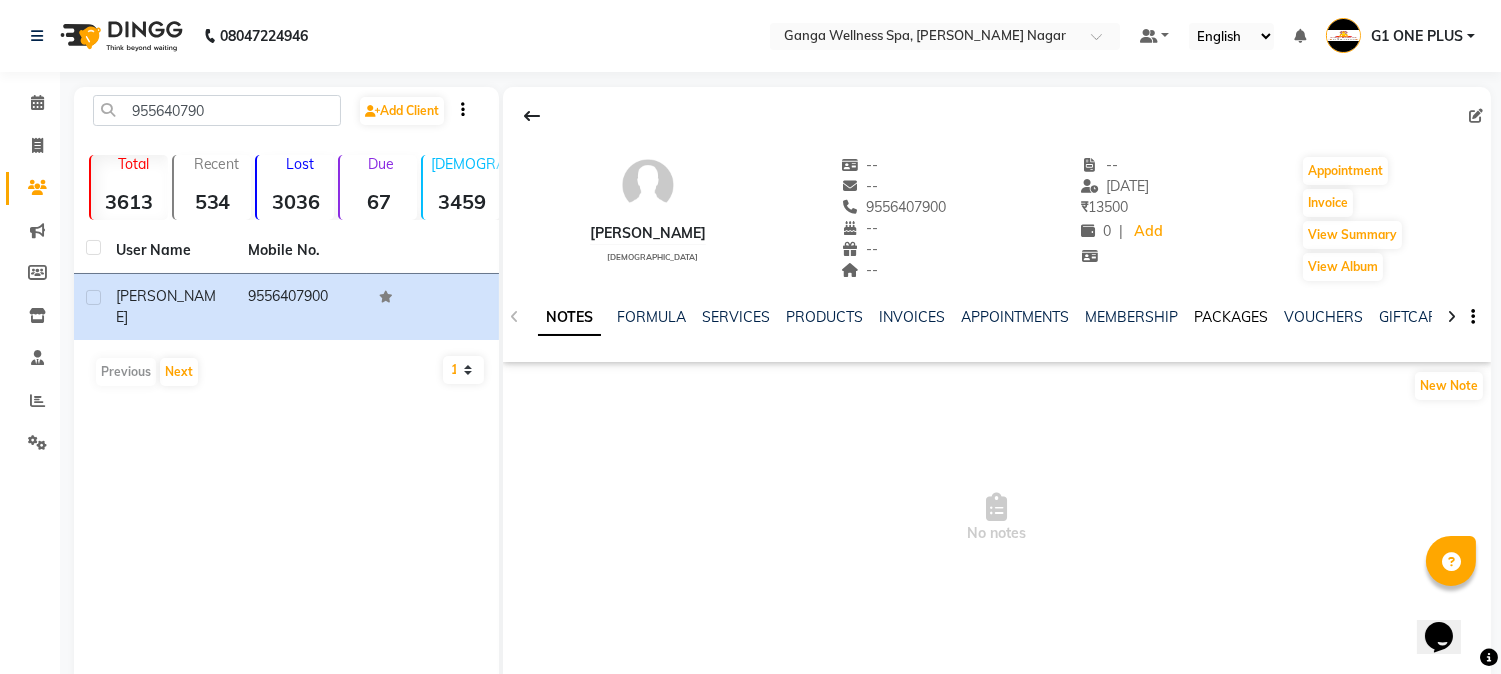 click on "PACKAGES" 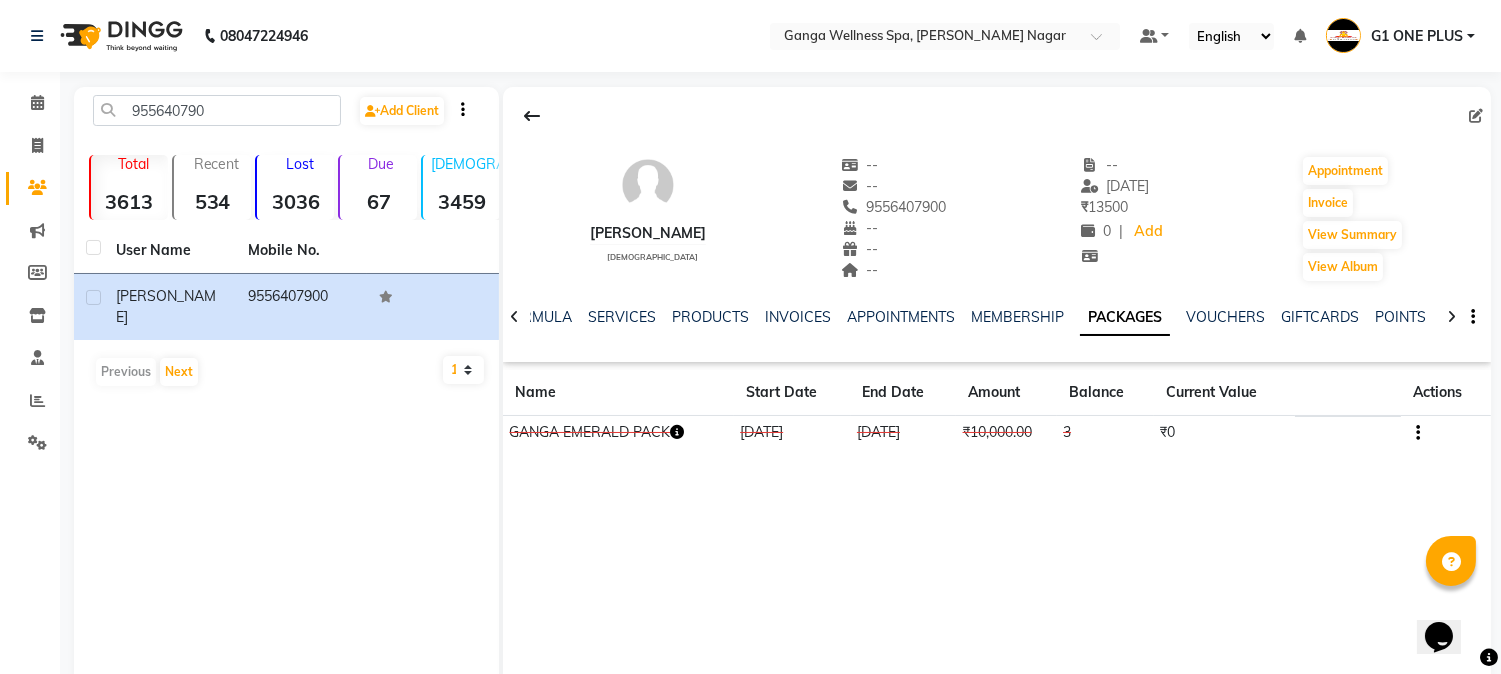 click 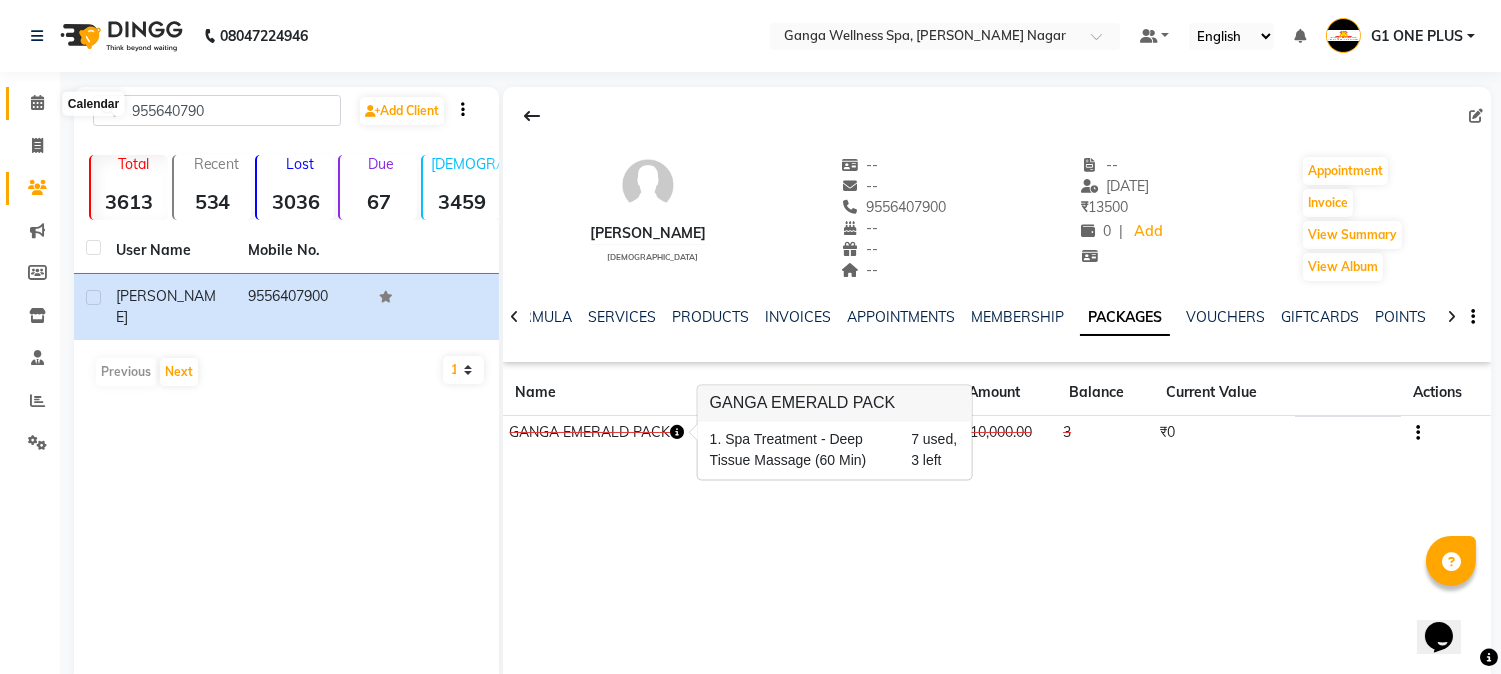click 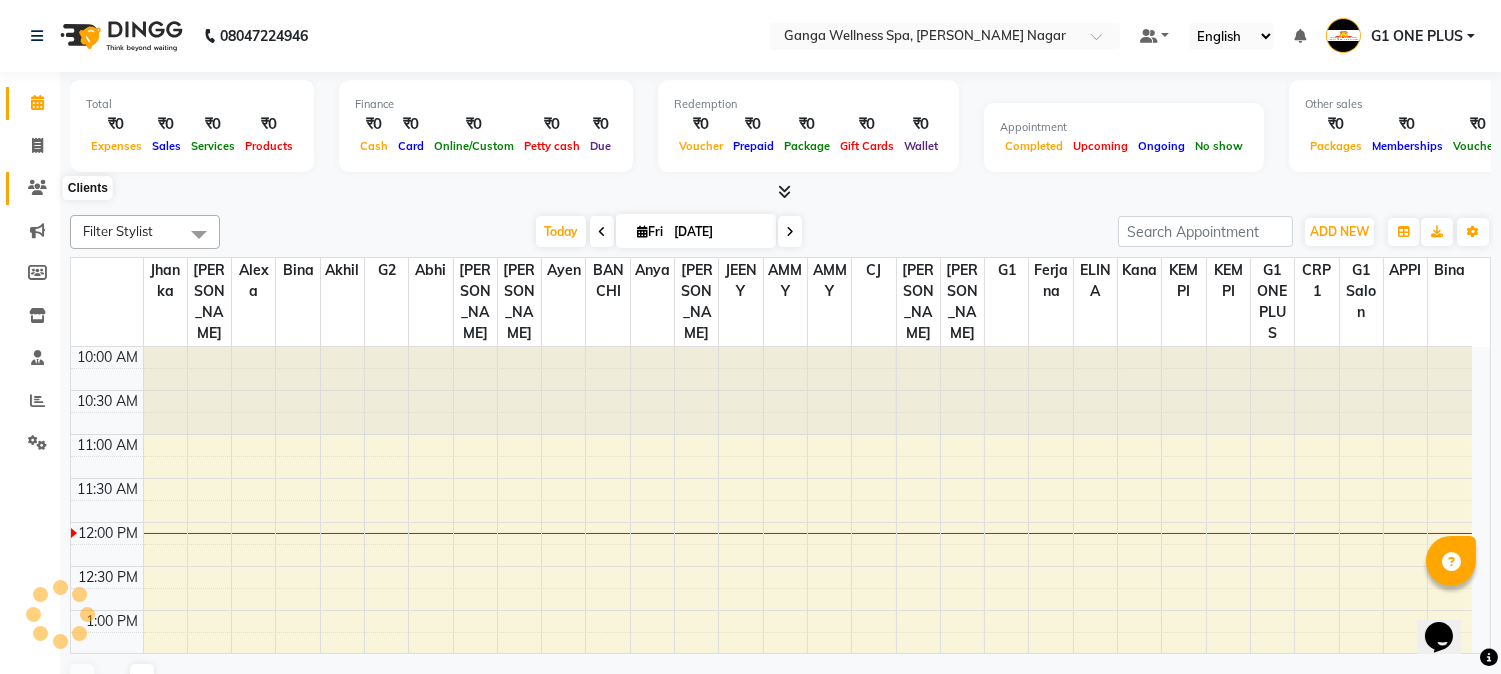 click 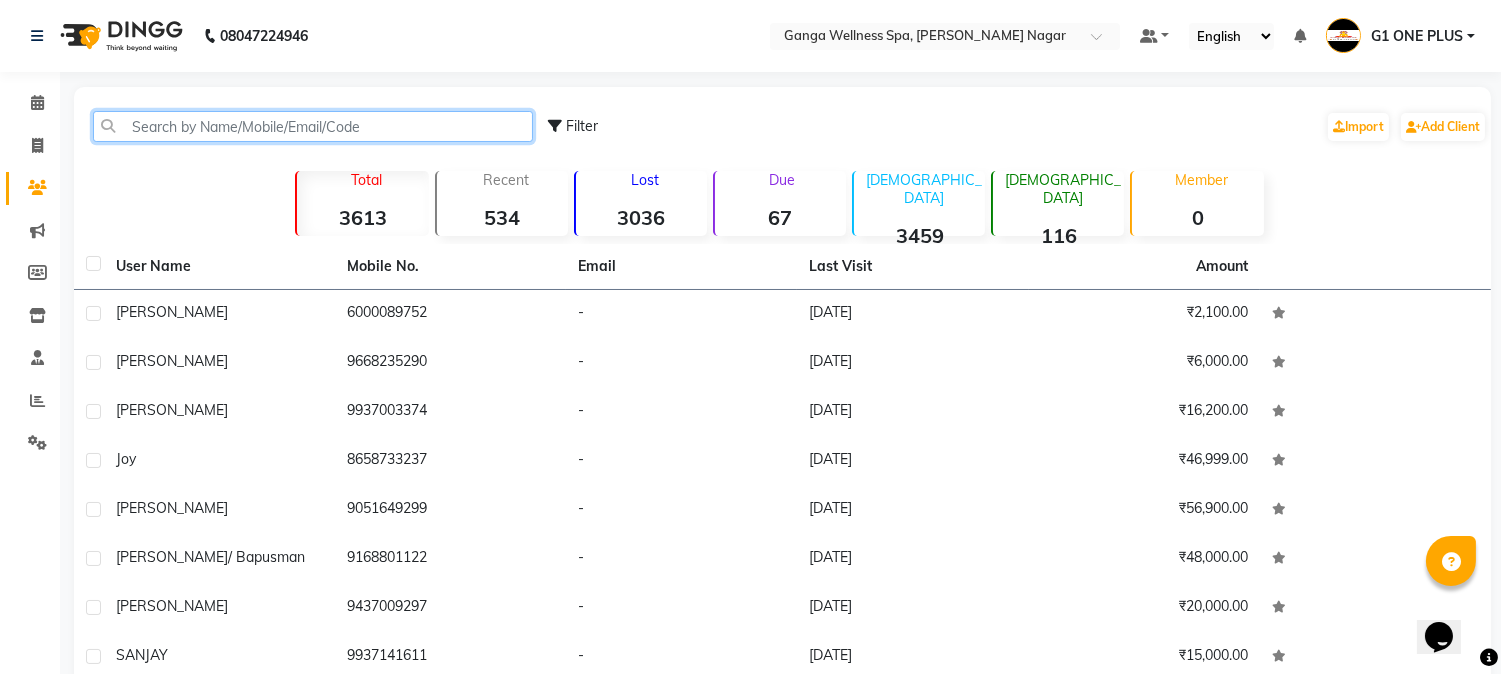 click 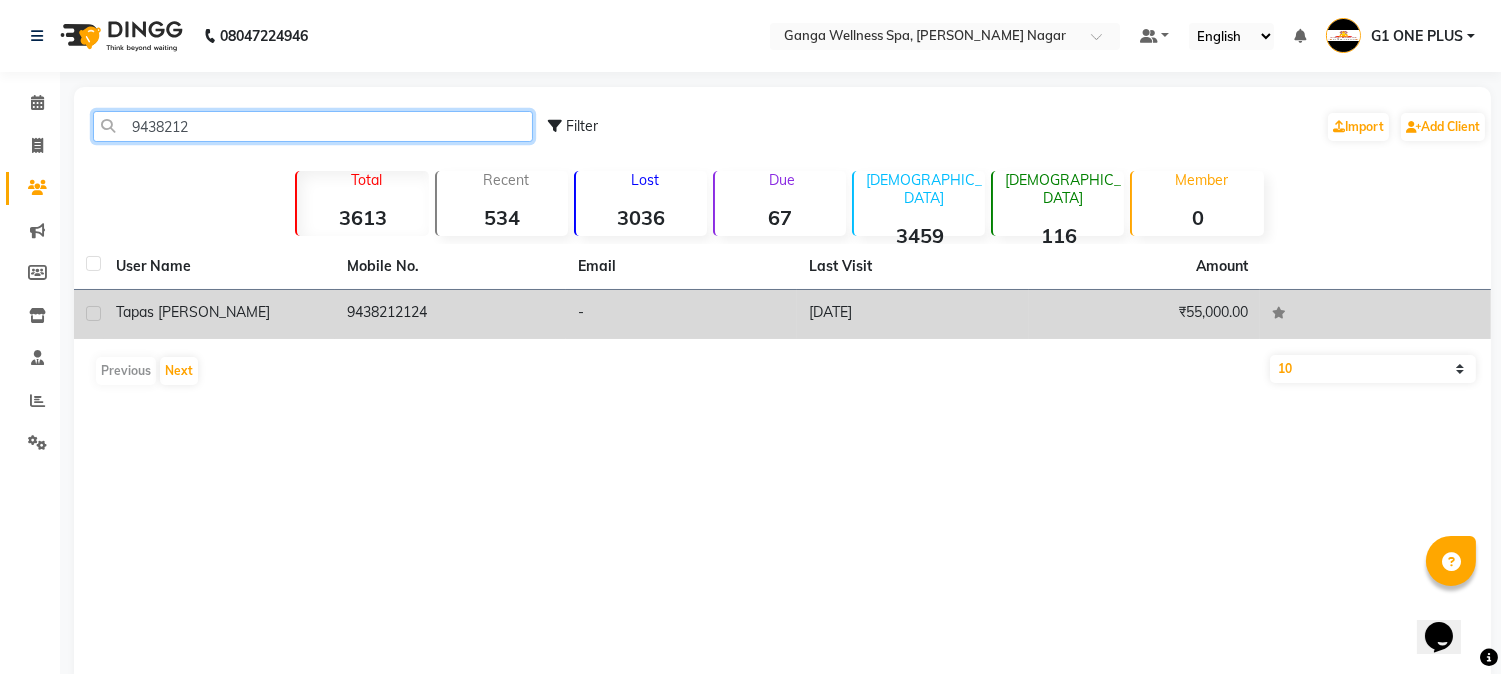 type on "9438212" 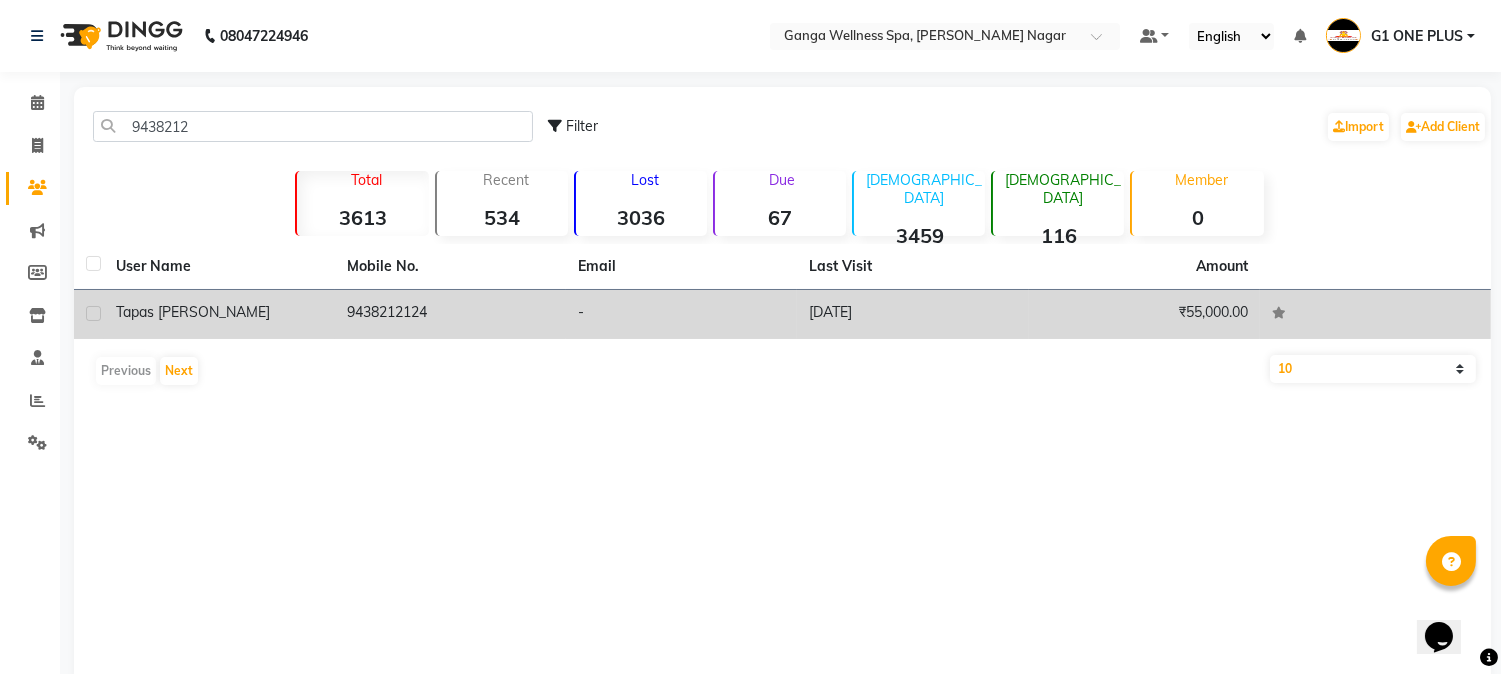 click on "Tapas [PERSON_NAME]" 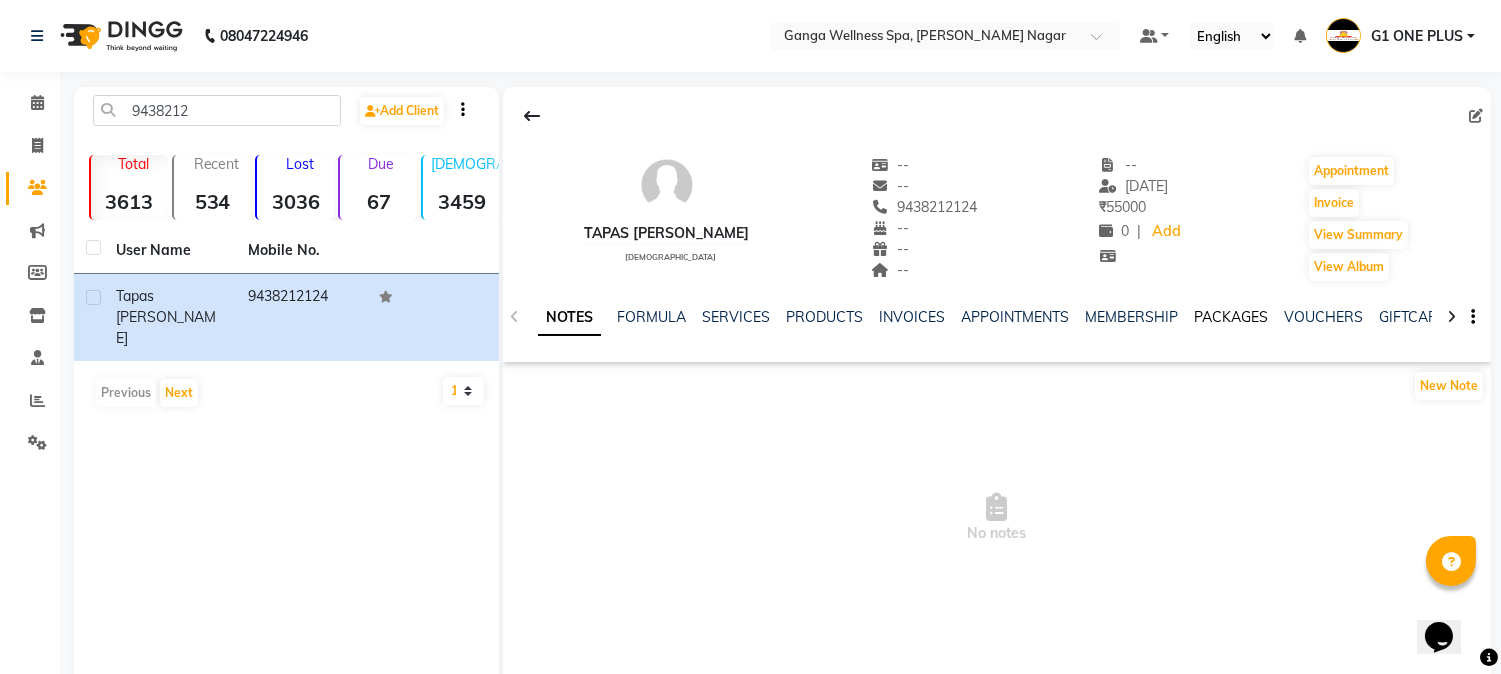 click on "PACKAGES" 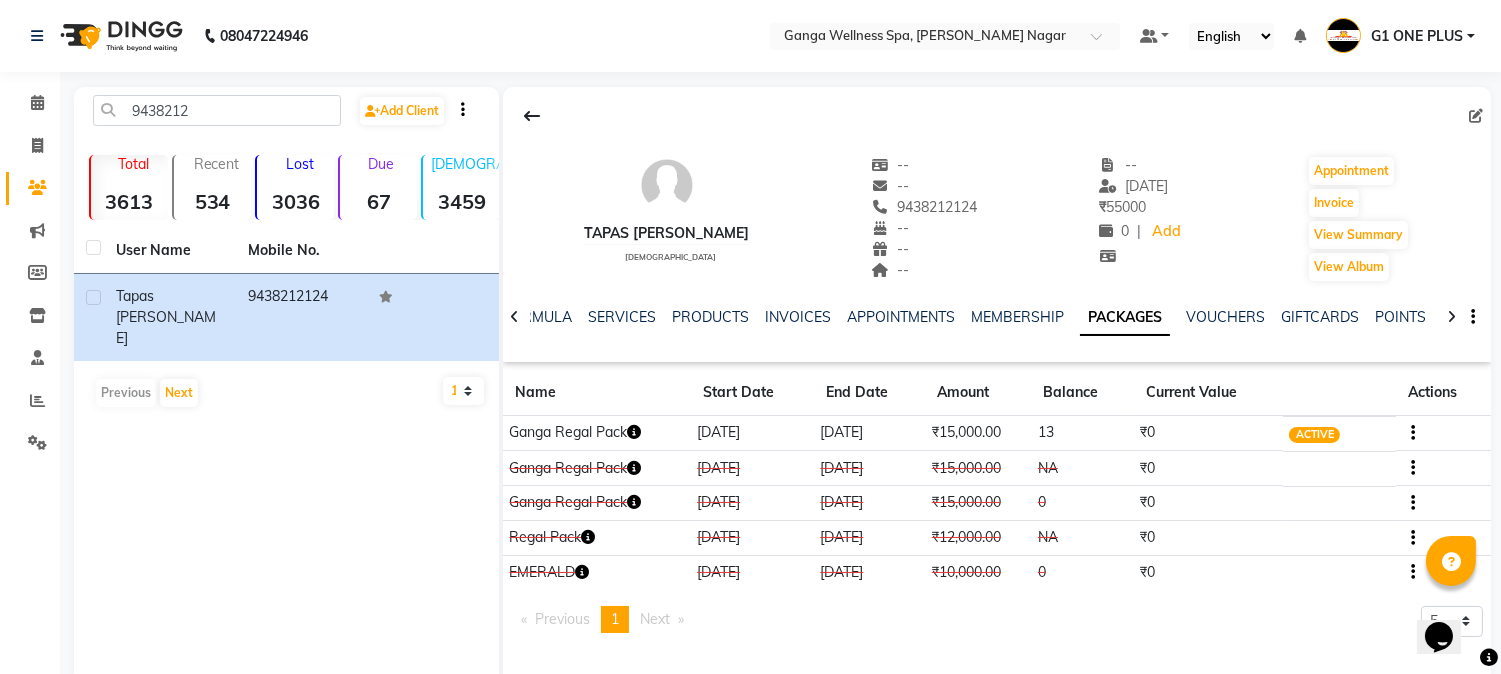 click 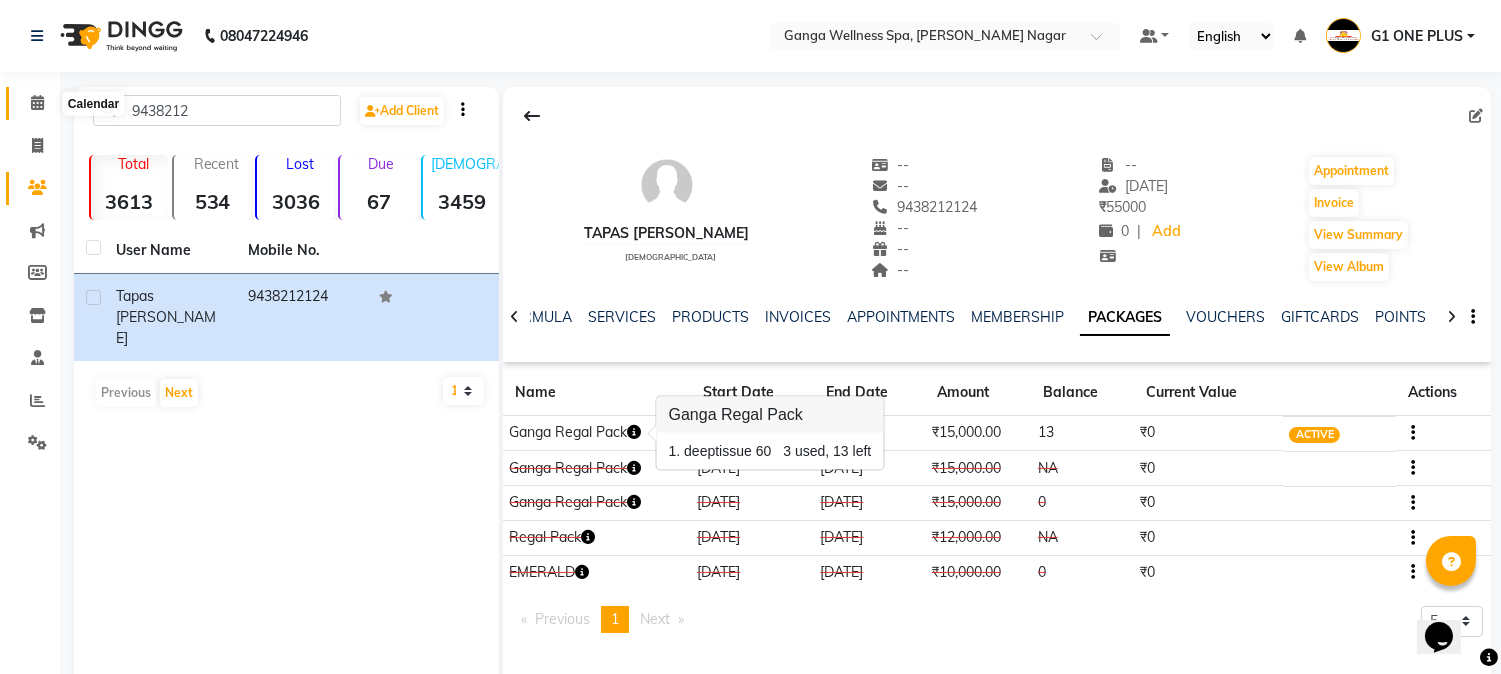 click 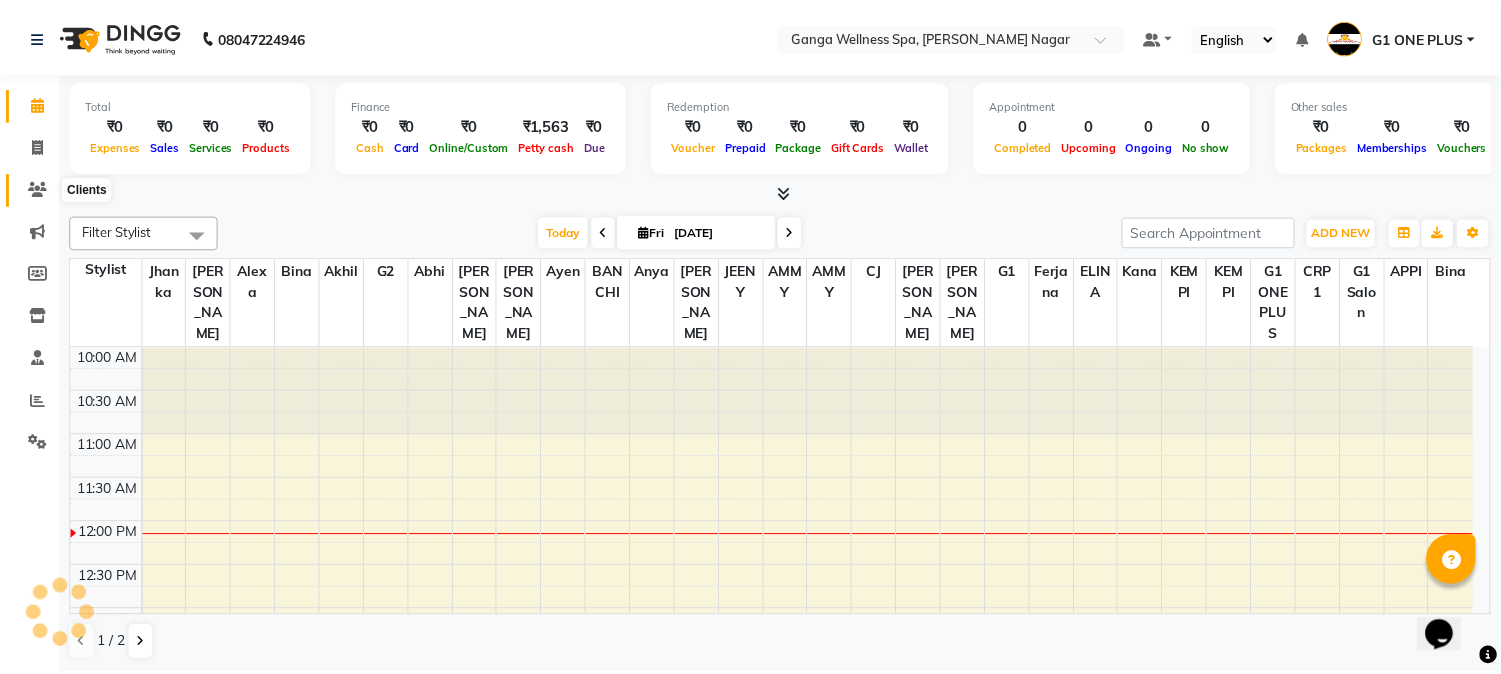 scroll, scrollTop: 0, scrollLeft: 0, axis: both 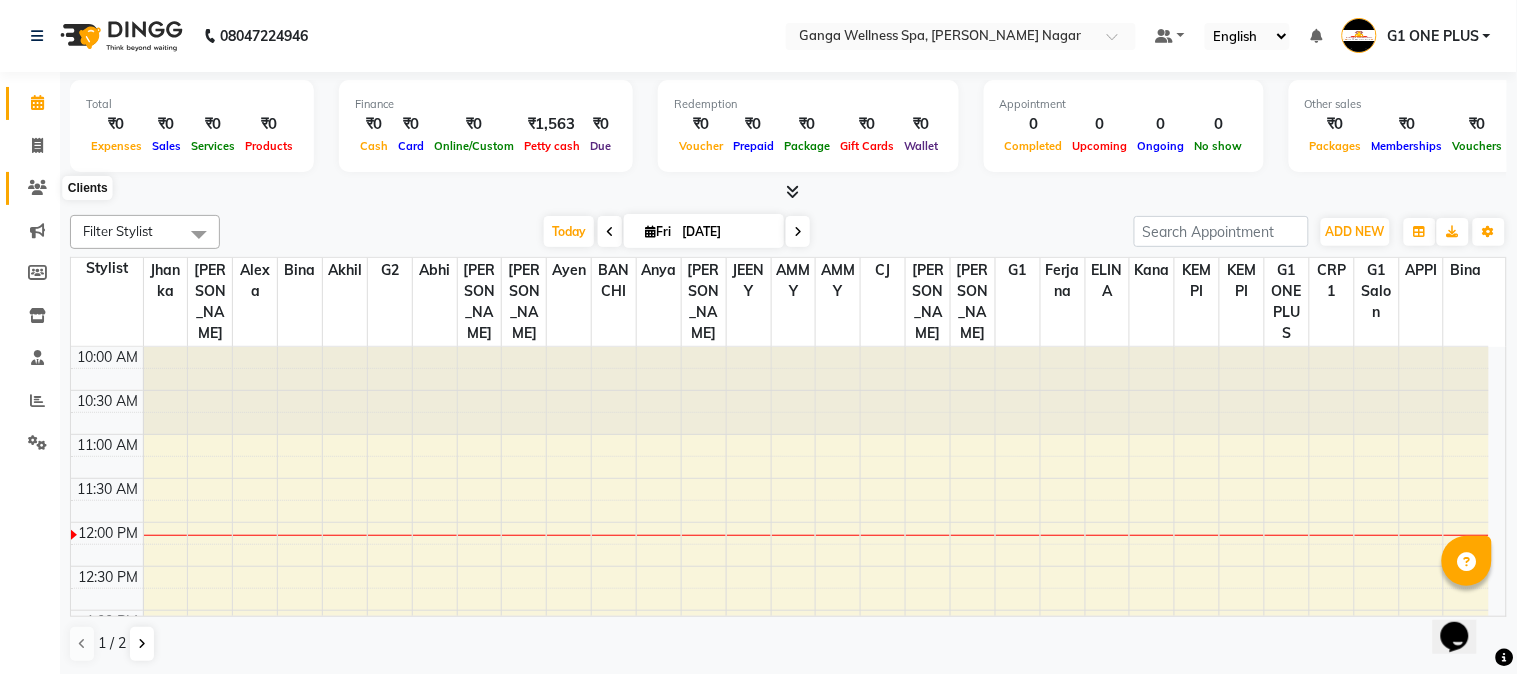 click 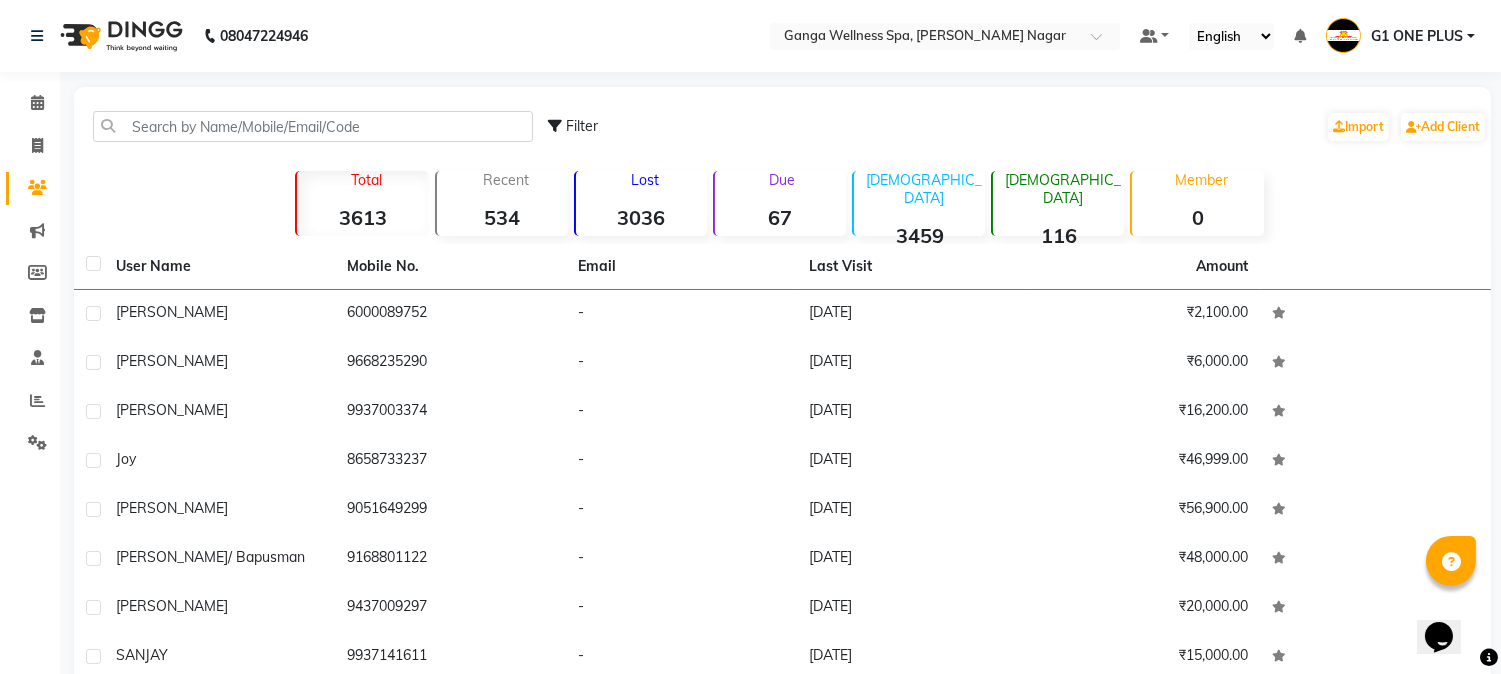 click on "Filter  Import   Add Client" 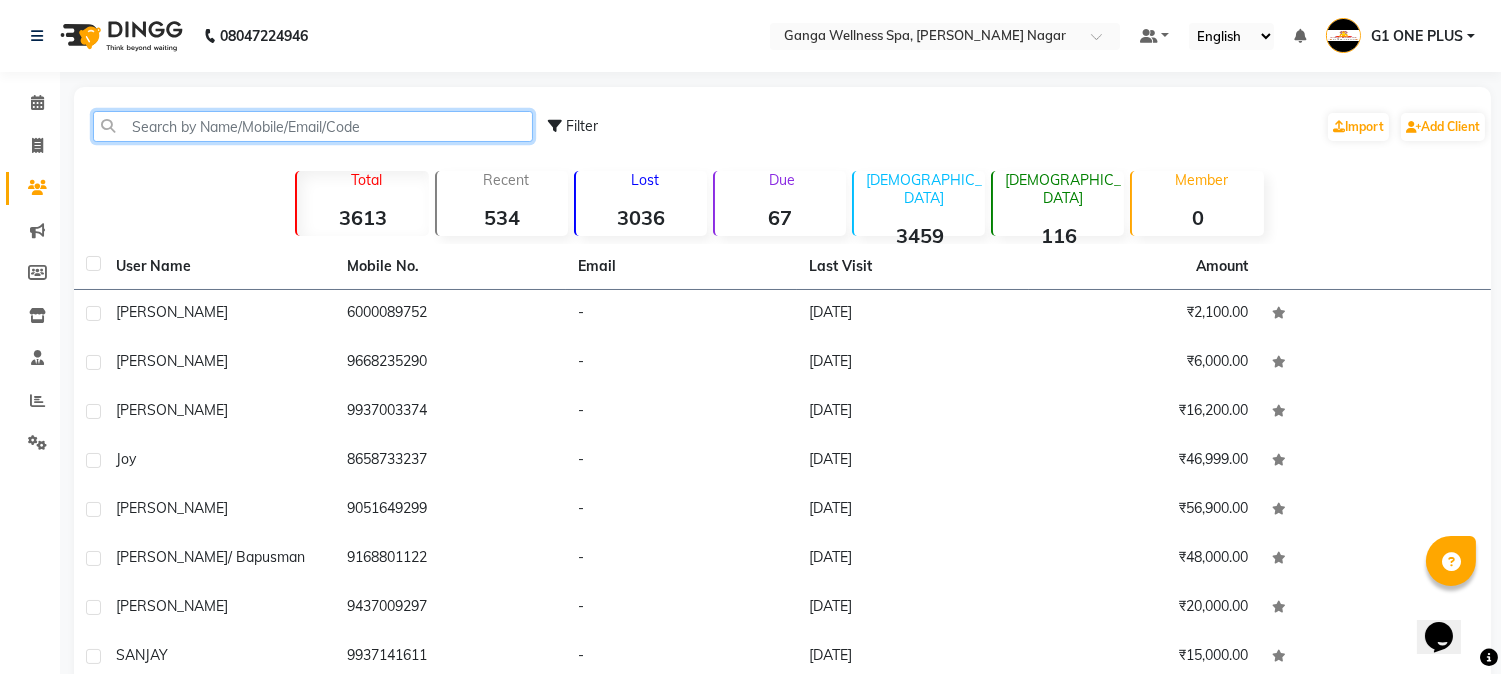click 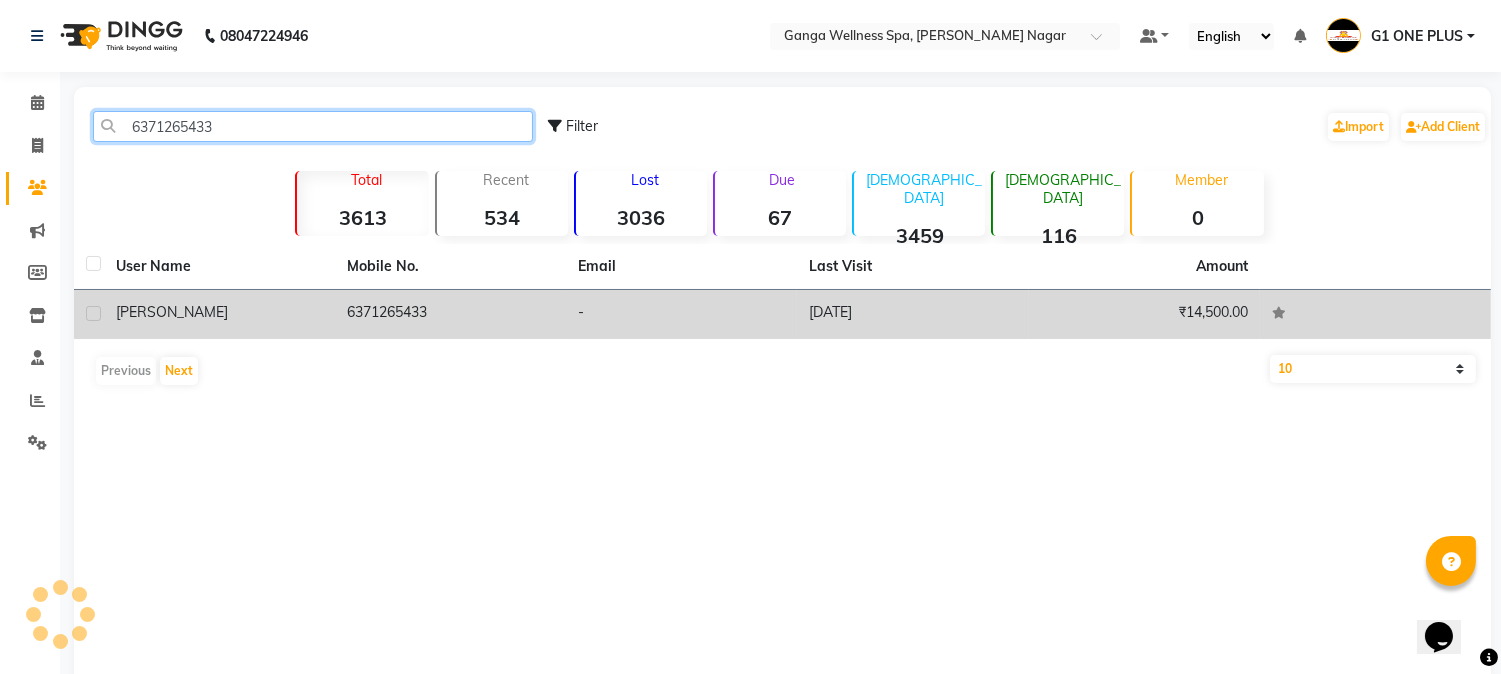 type on "6371265433" 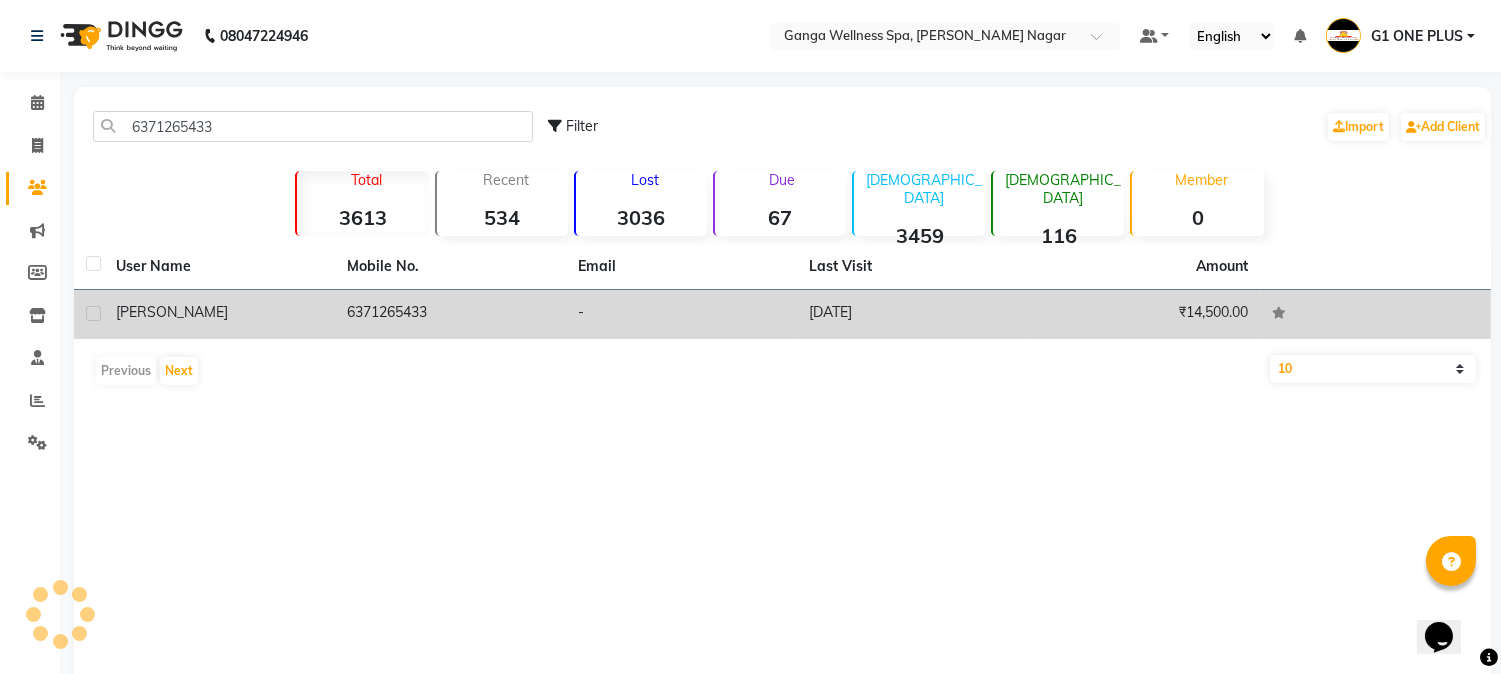 click on "6371265433" 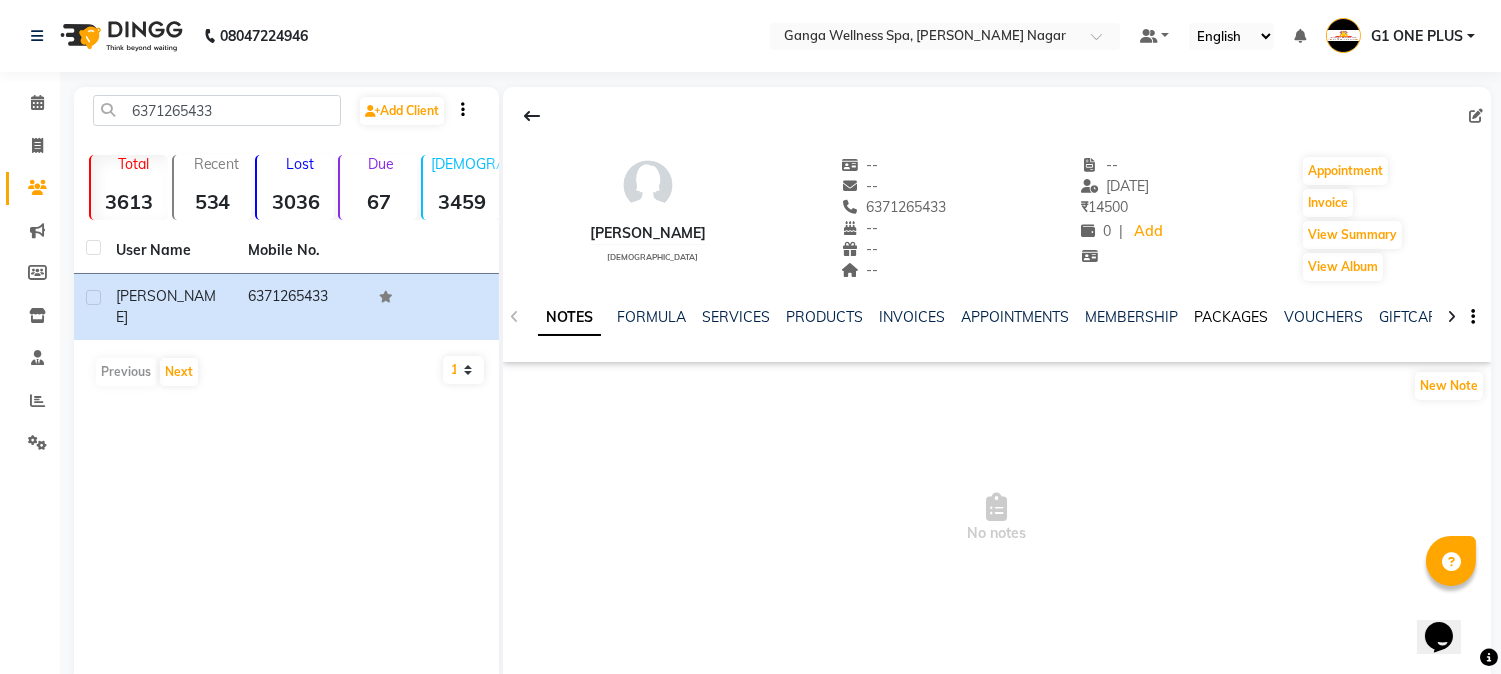 click on "PACKAGES" 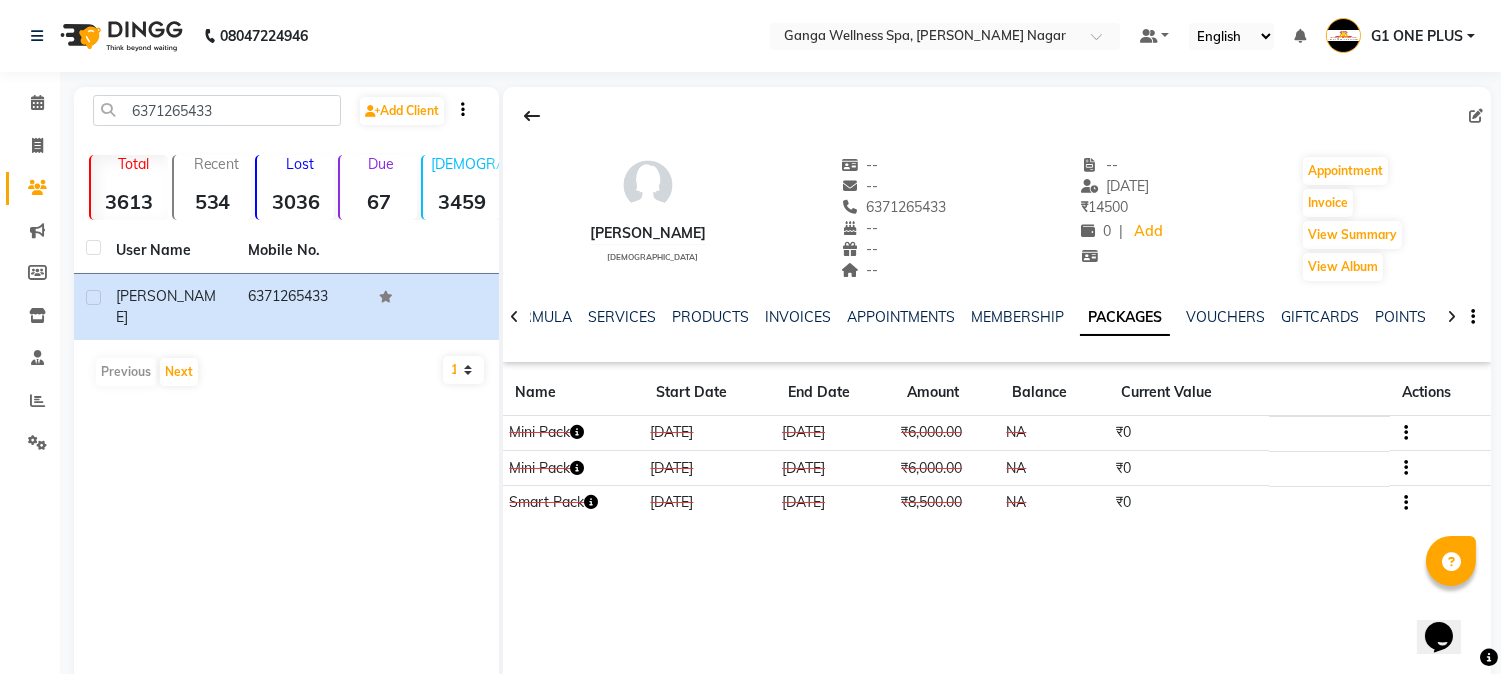 click 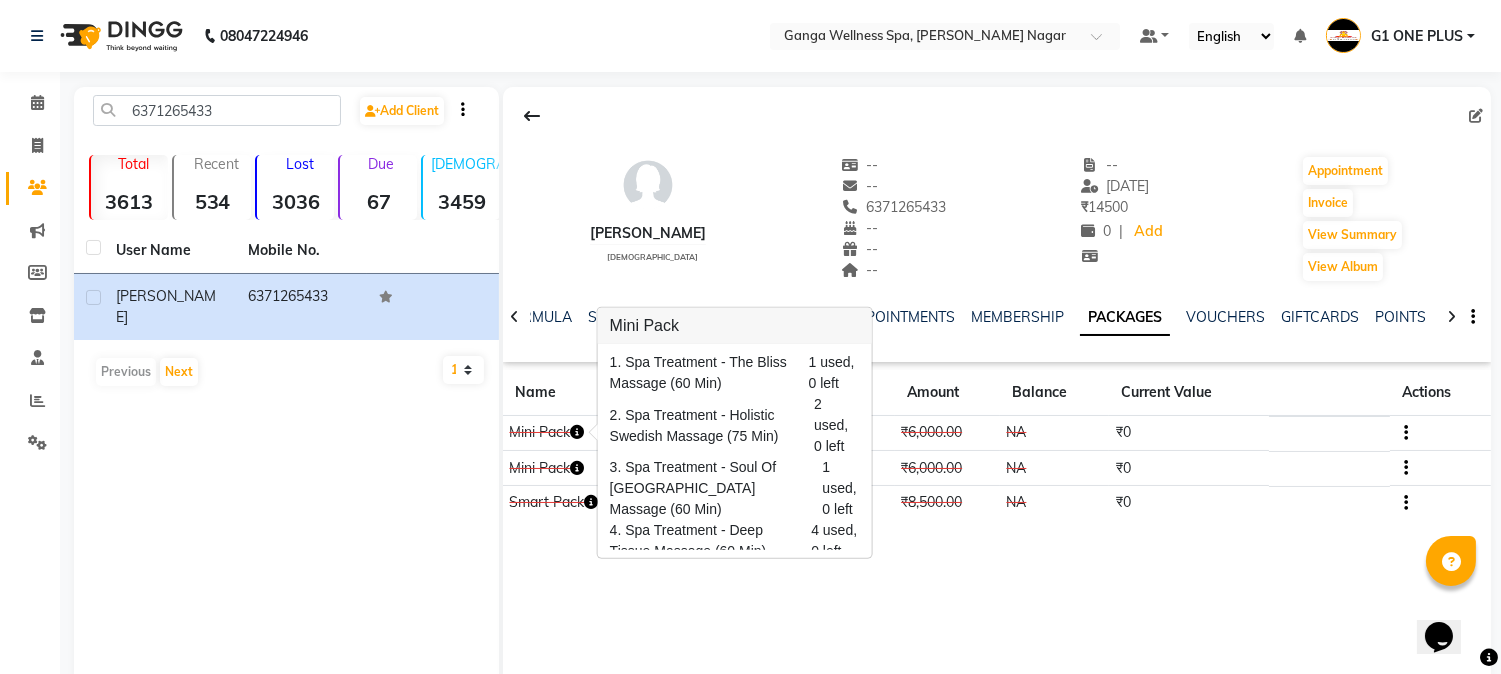 scroll, scrollTop: 74, scrollLeft: 0, axis: vertical 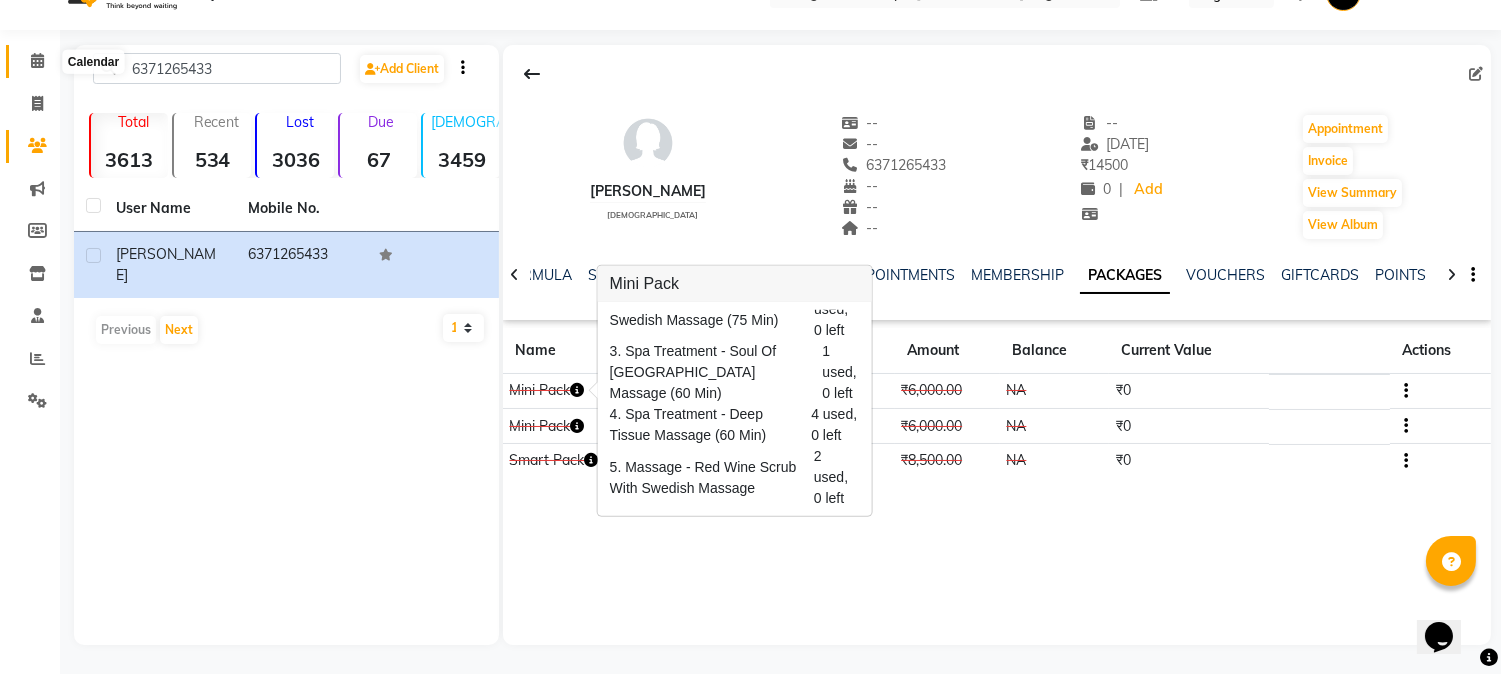 click 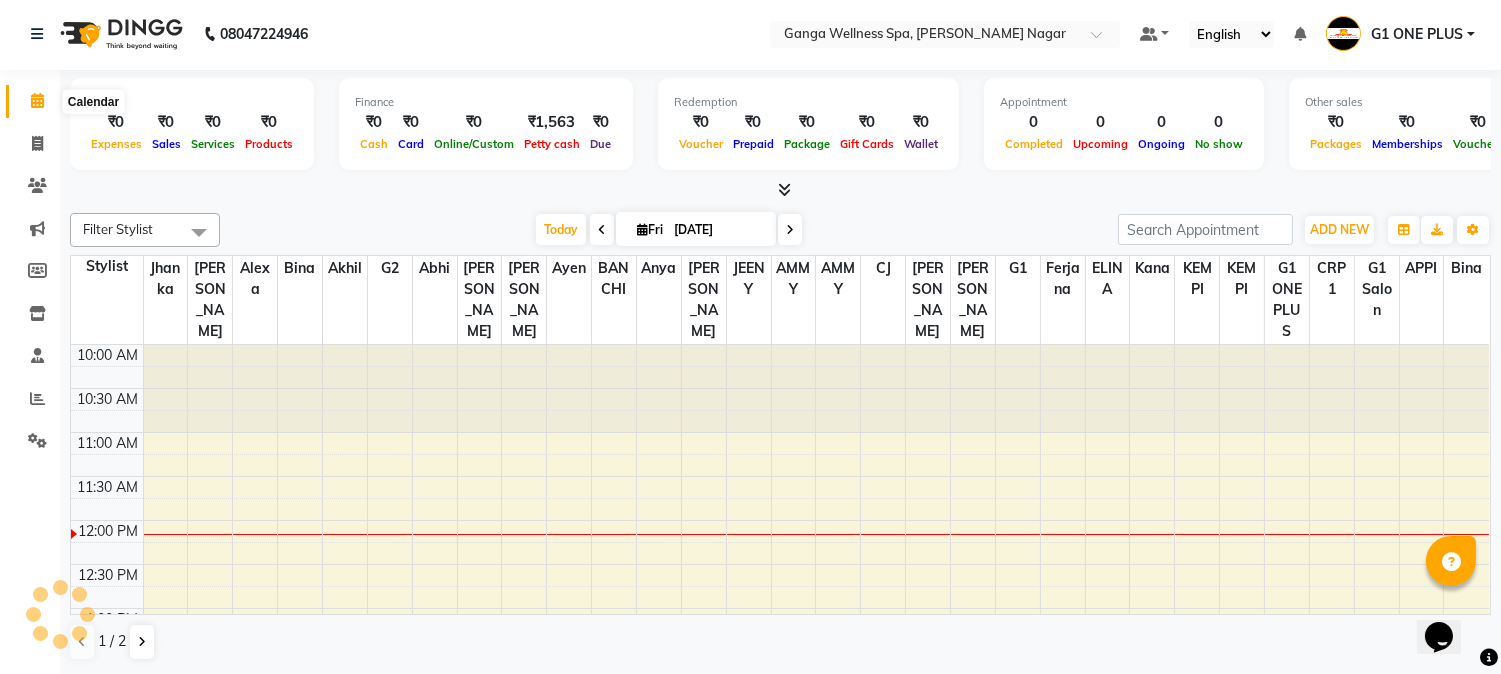 scroll, scrollTop: 0, scrollLeft: 0, axis: both 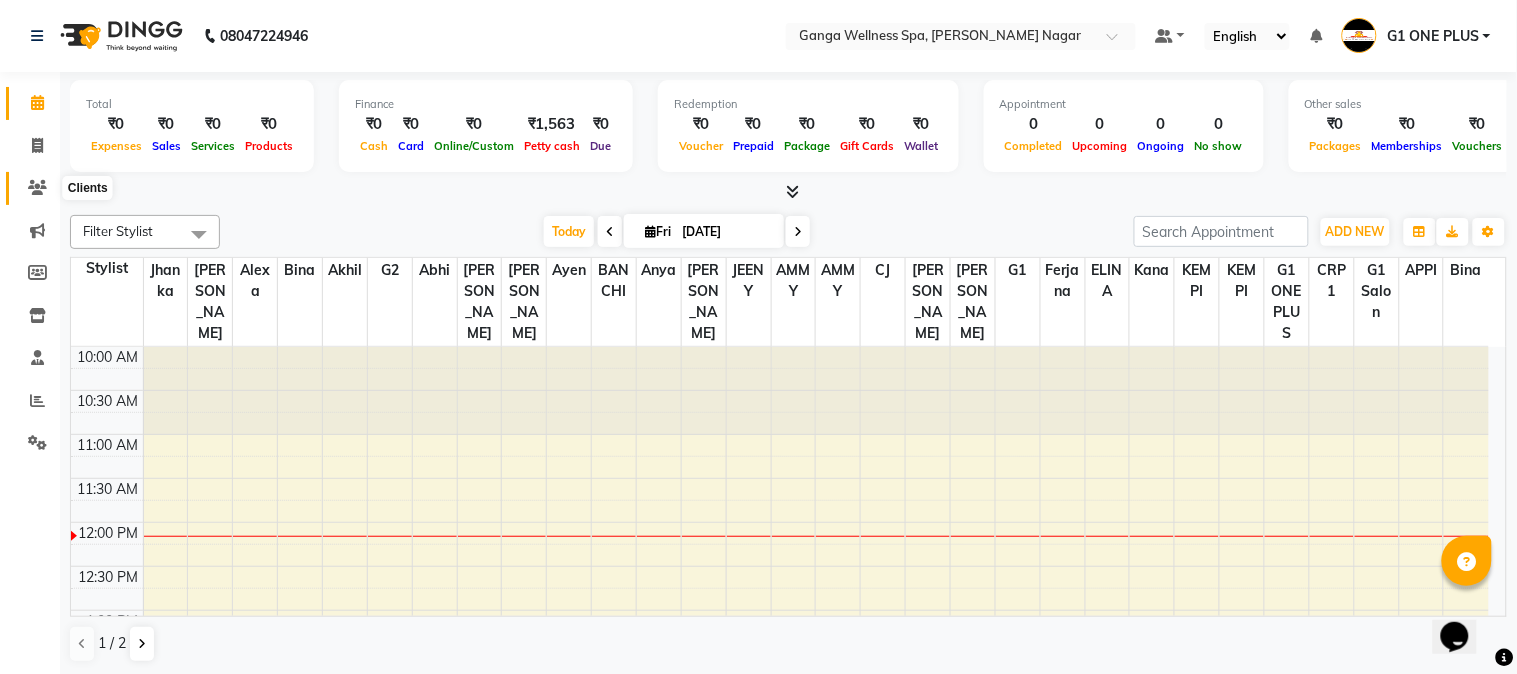 click 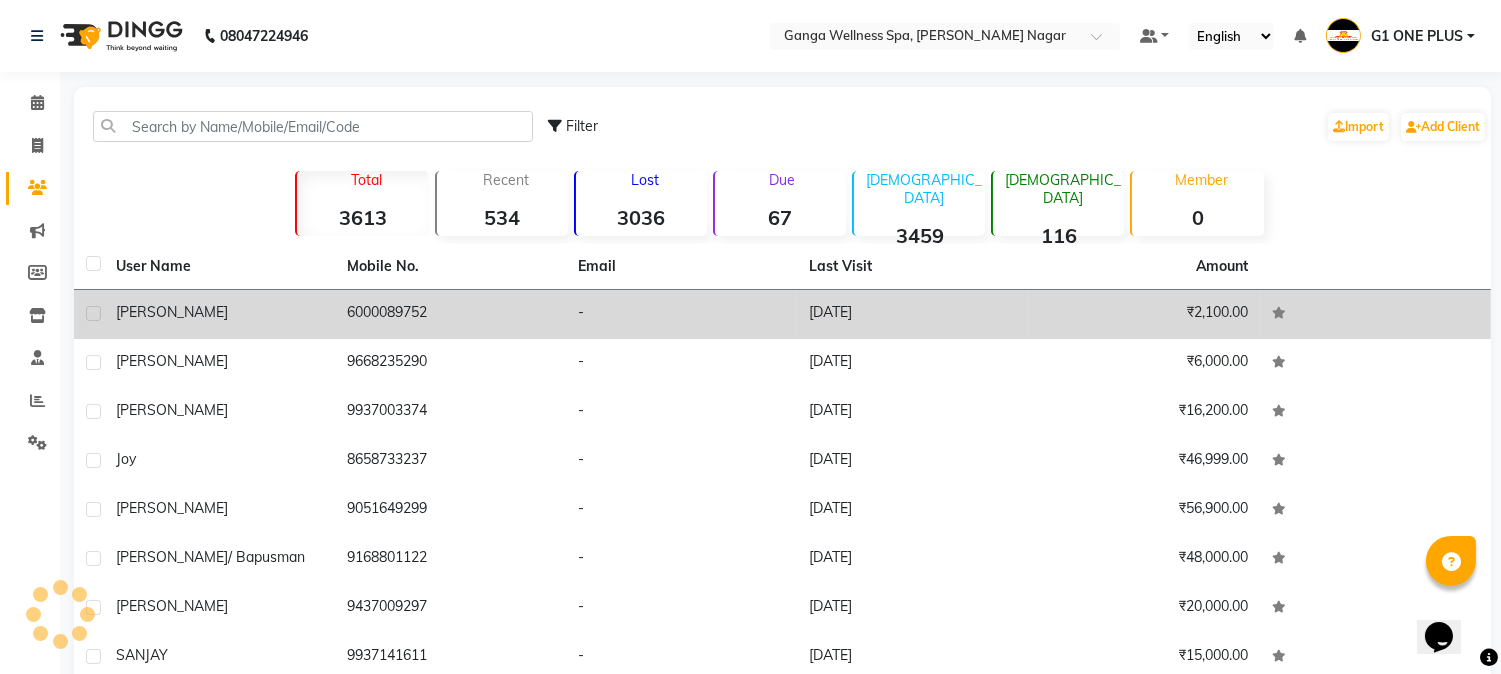 click on "[PERSON_NAME]" 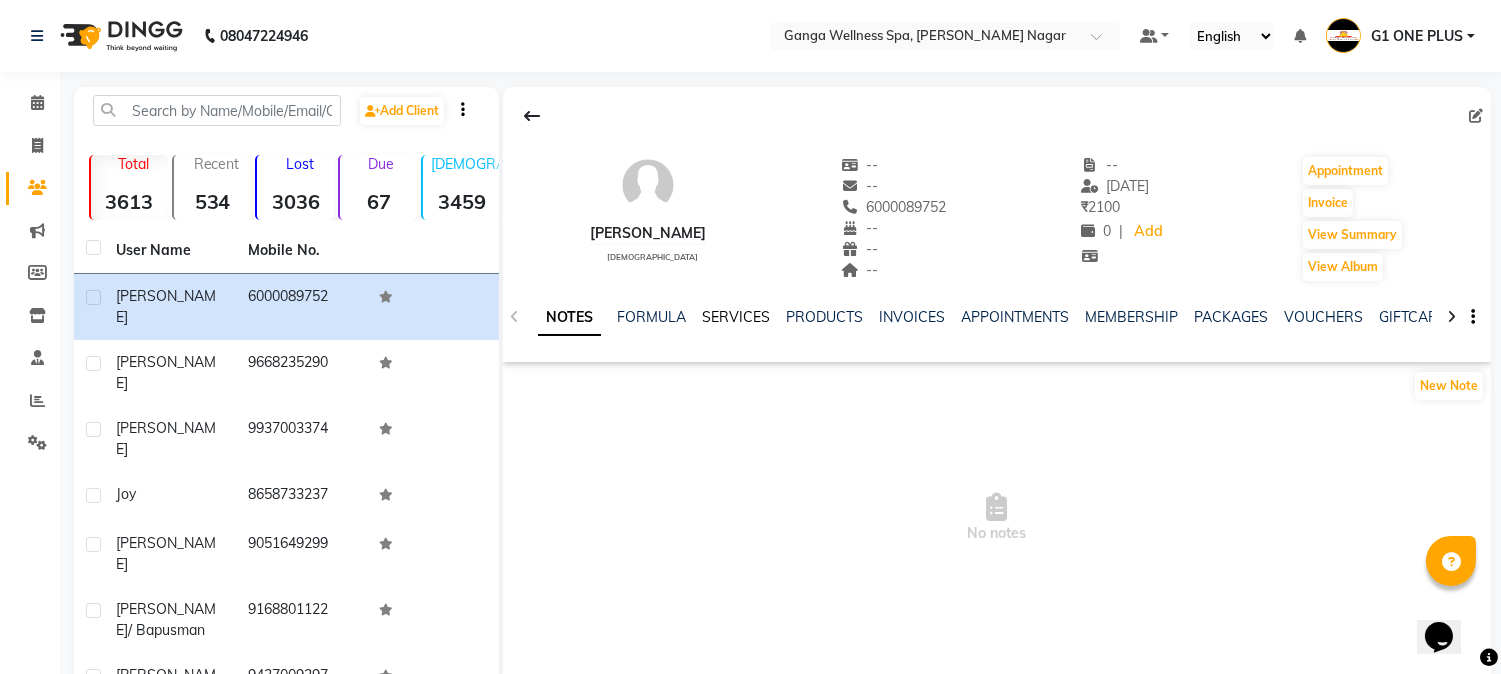 click on "SERVICES" 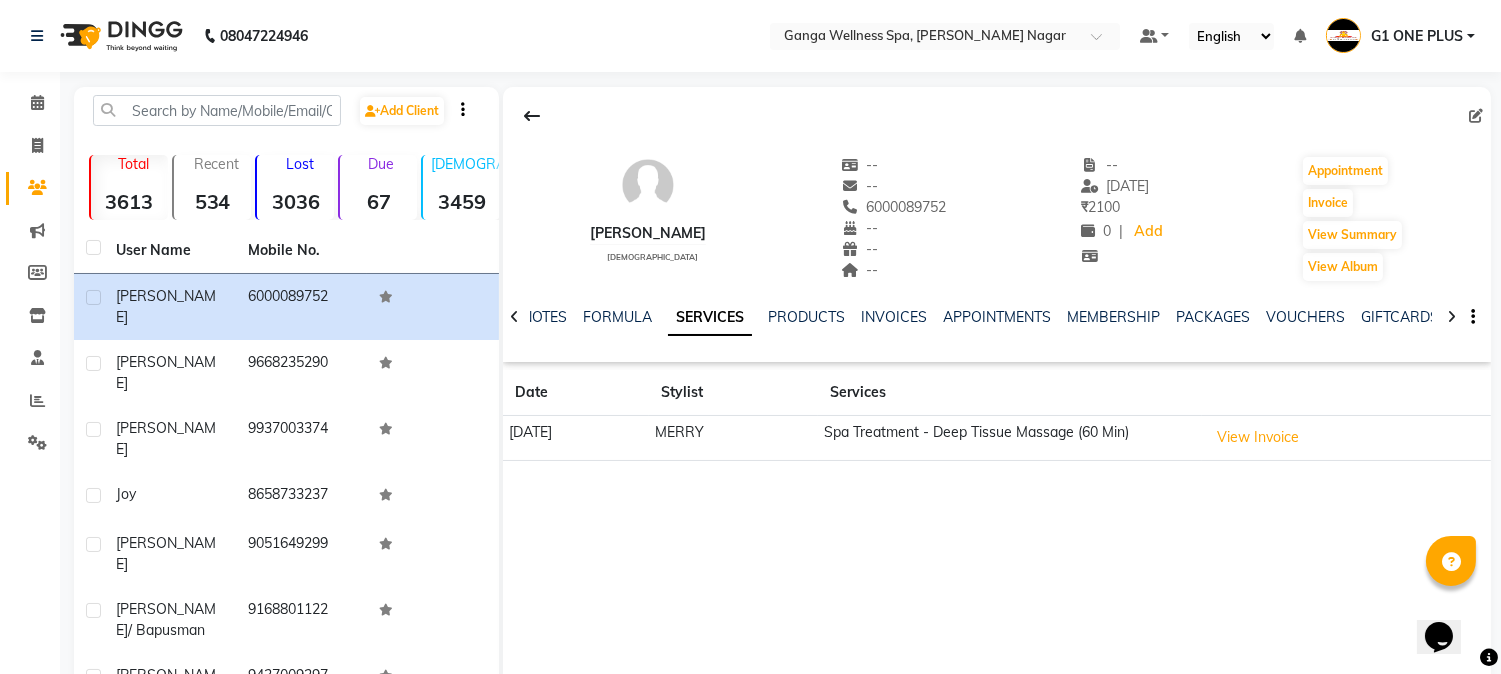 scroll, scrollTop: 111, scrollLeft: 0, axis: vertical 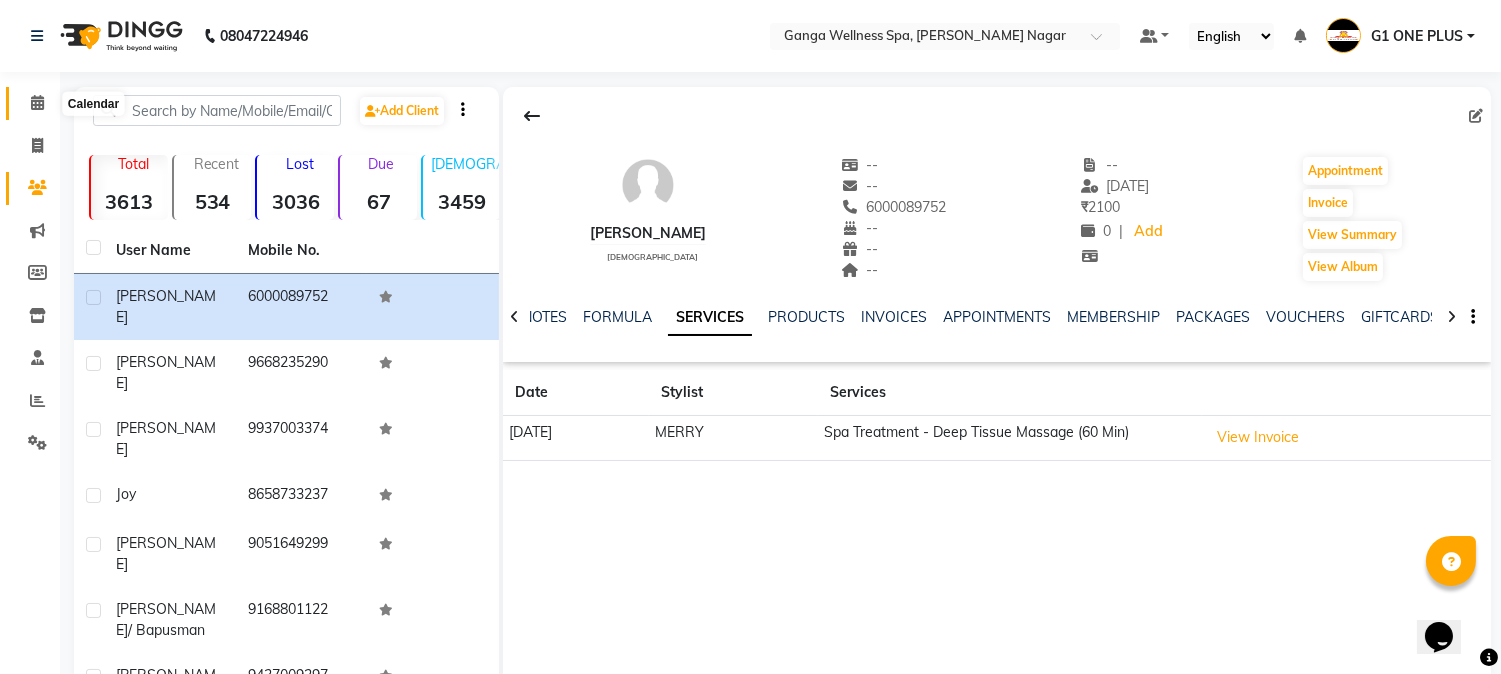 drag, startPoint x: 47, startPoint y: 104, endPoint x: 0, endPoint y: 66, distance: 60.440052 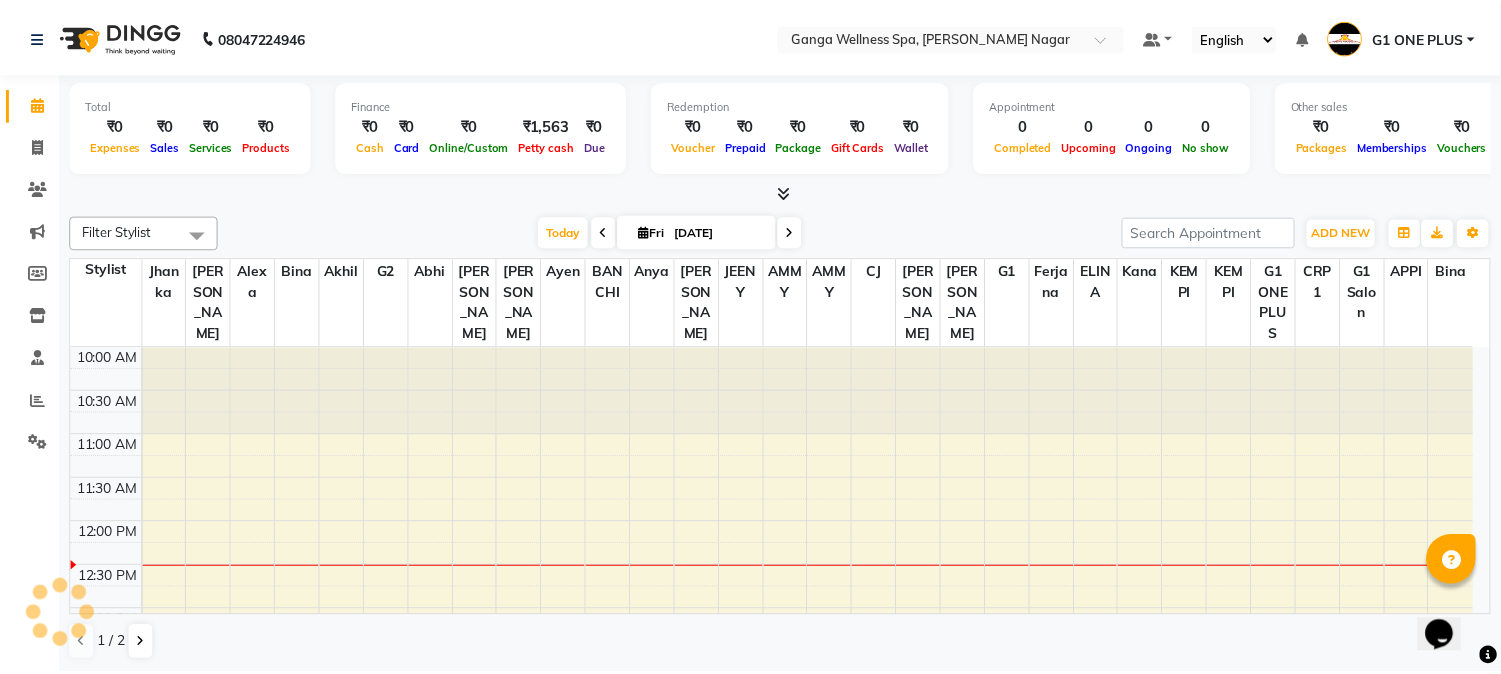 scroll, scrollTop: 0, scrollLeft: 0, axis: both 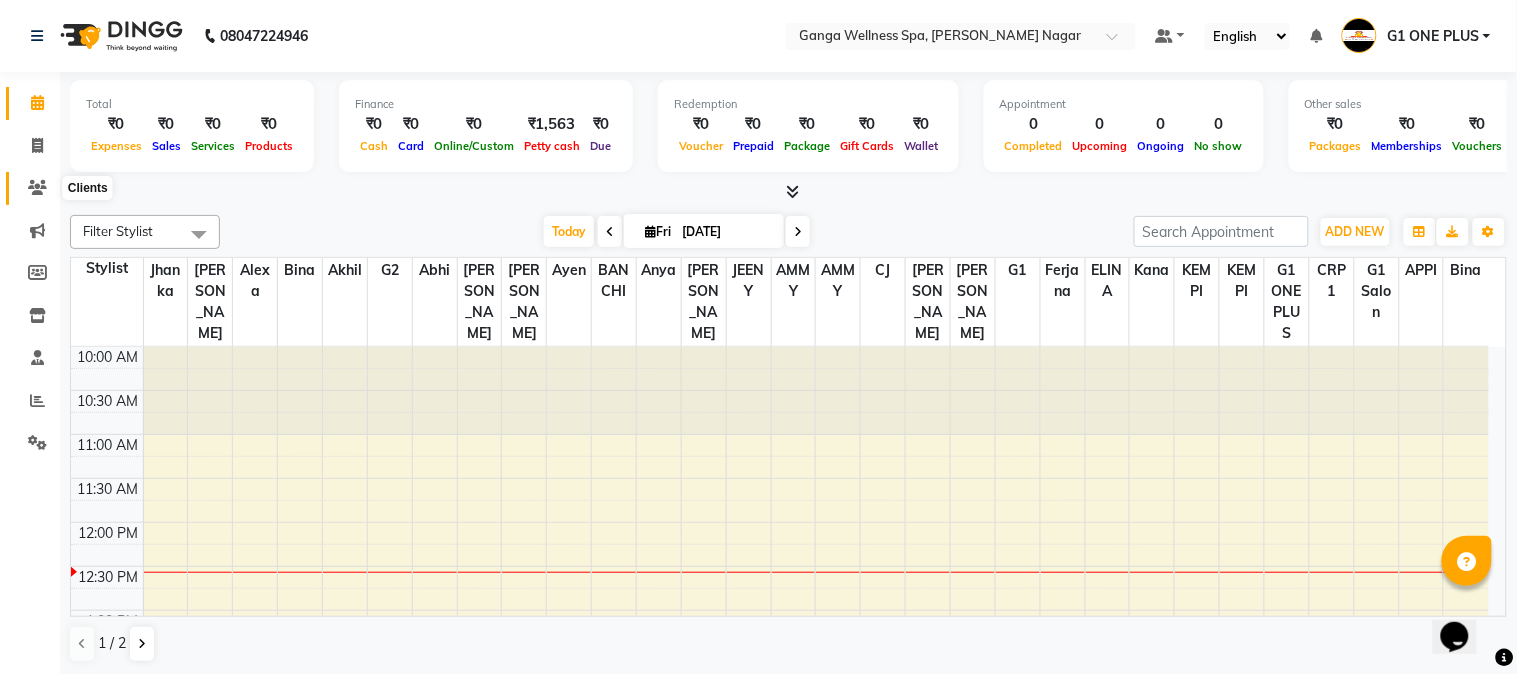 click 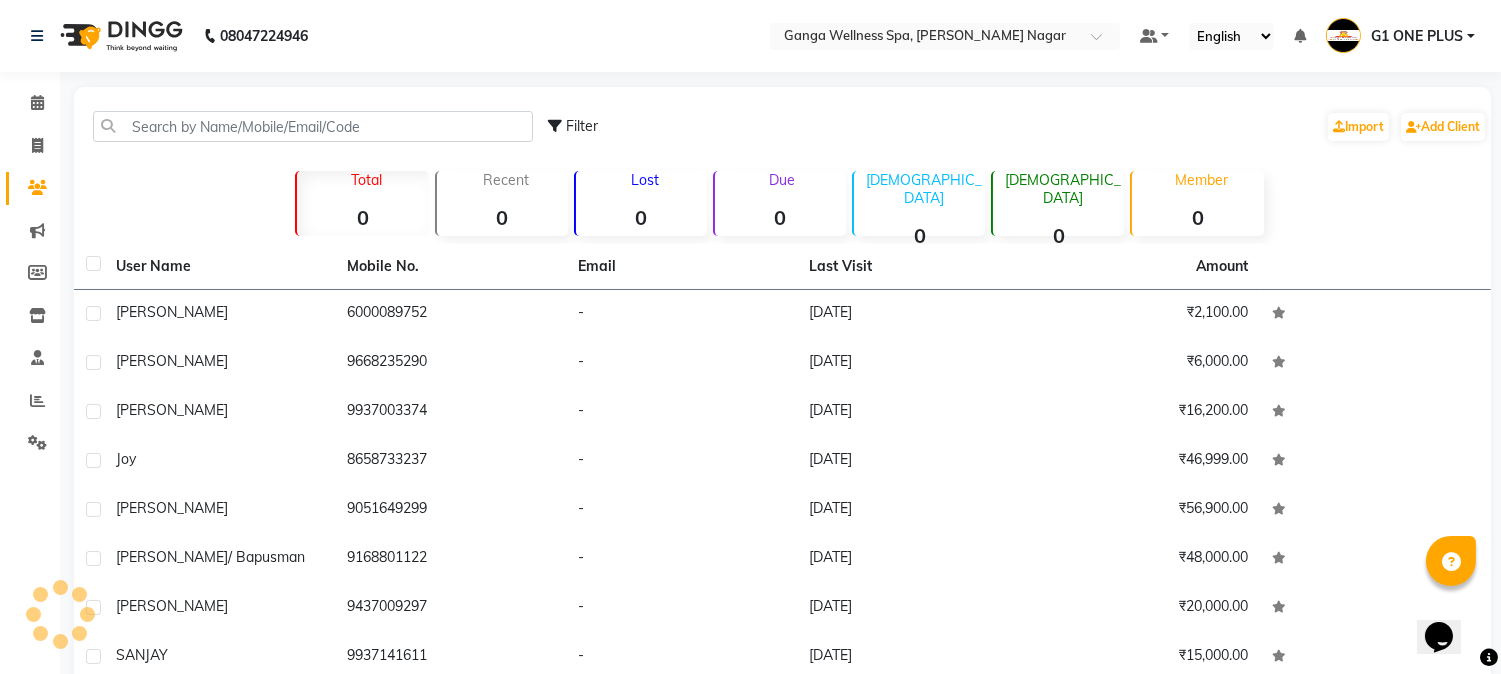 drag, startPoint x: 477, startPoint y: 87, endPoint x: 471, endPoint y: 98, distance: 12.529964 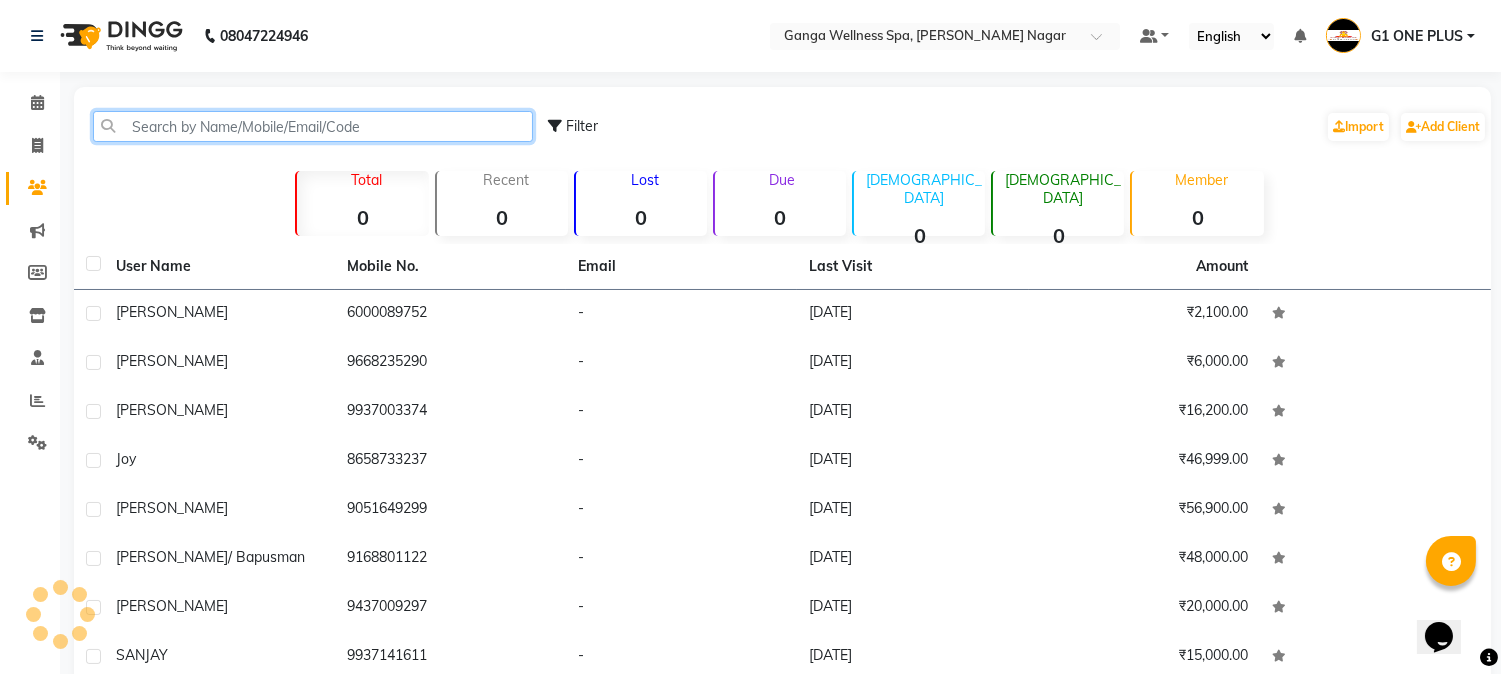 click 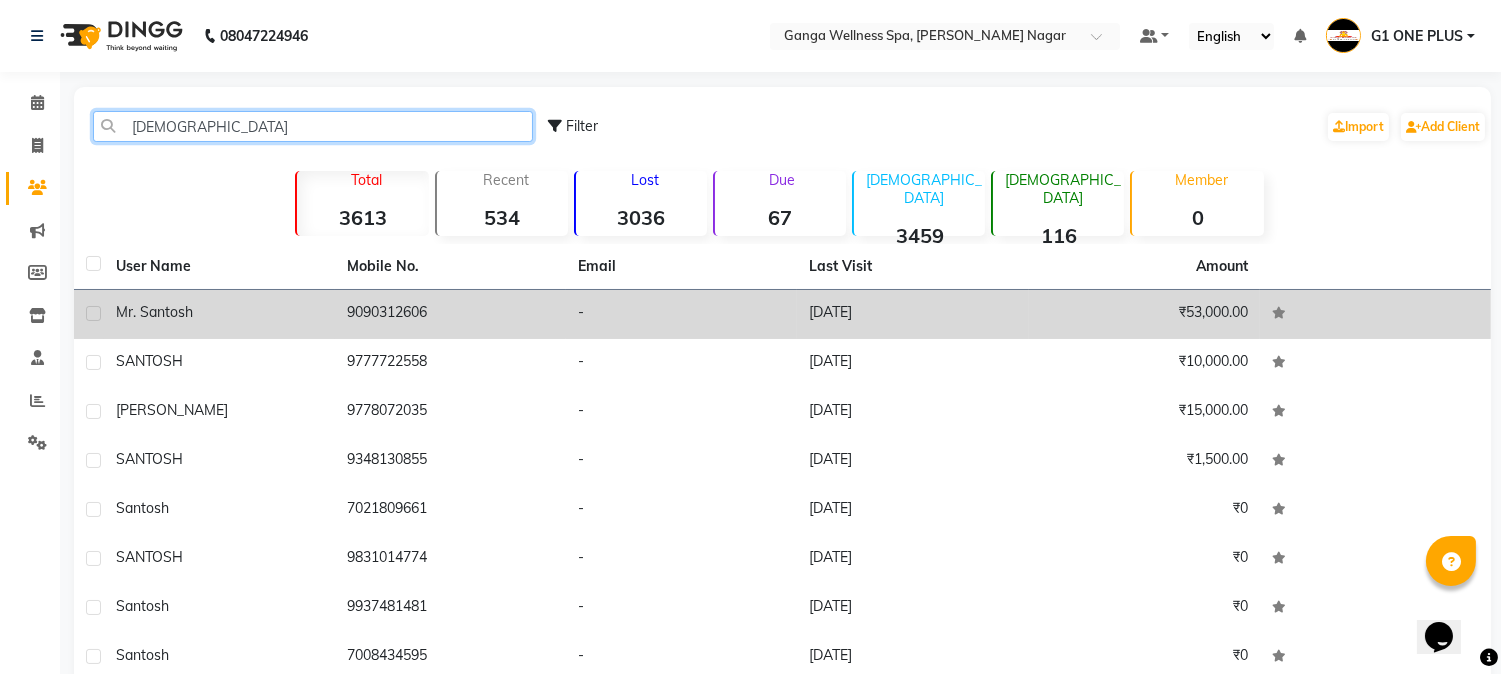 type on "[DEMOGRAPHIC_DATA]" 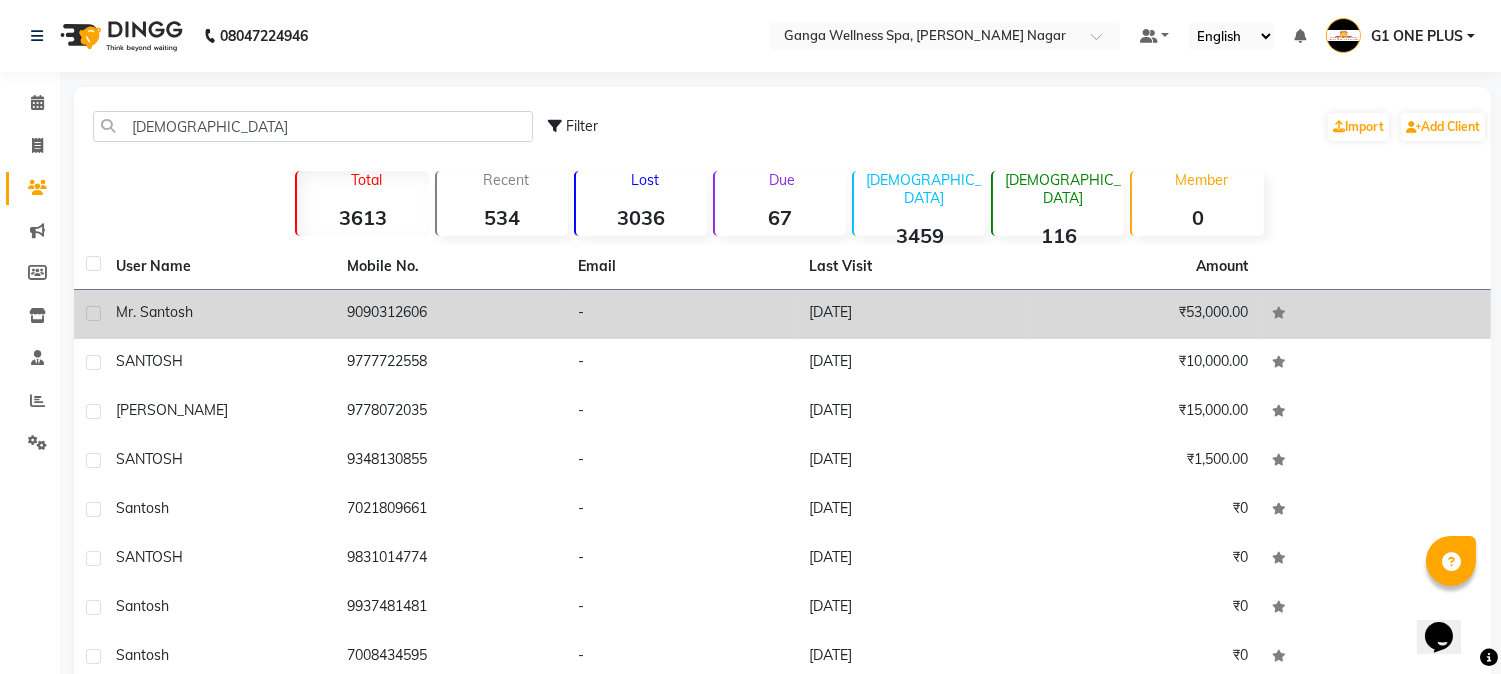 click on "9090312606" 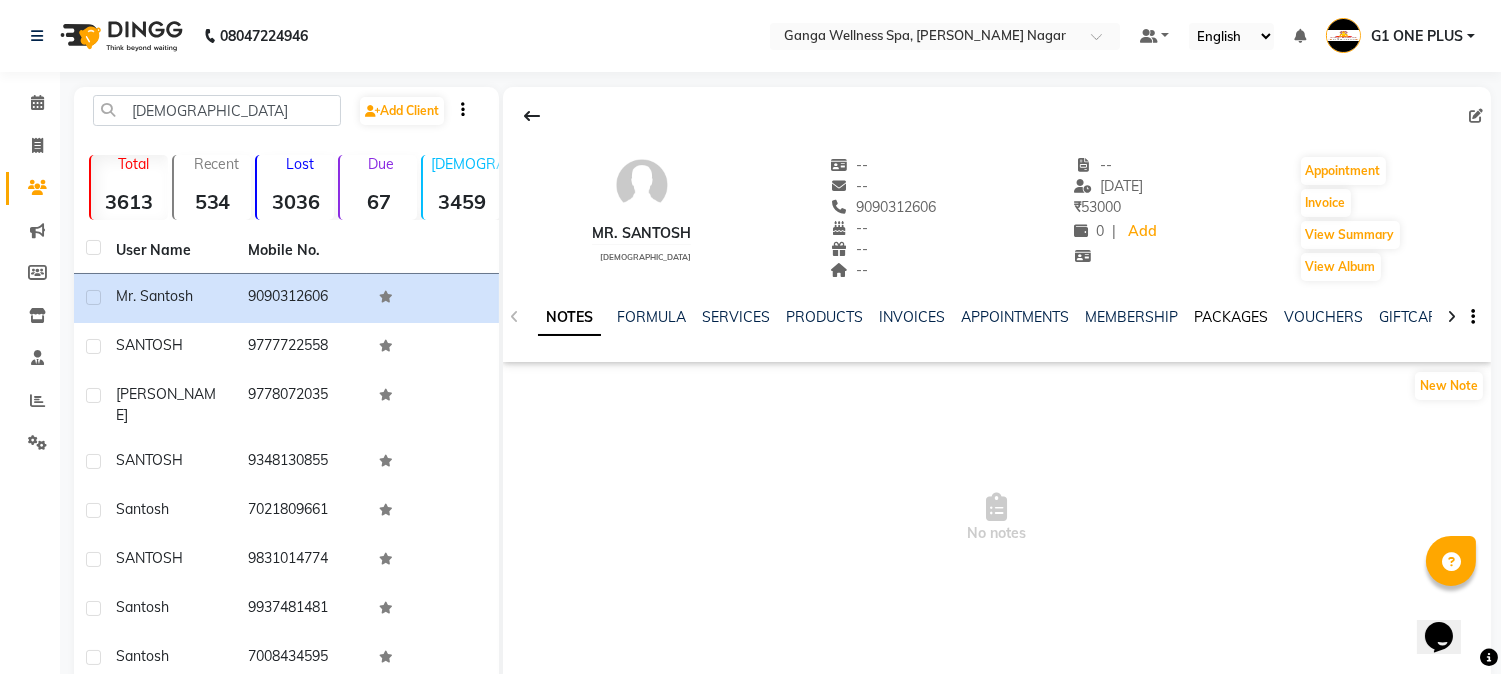 click on "PACKAGES" 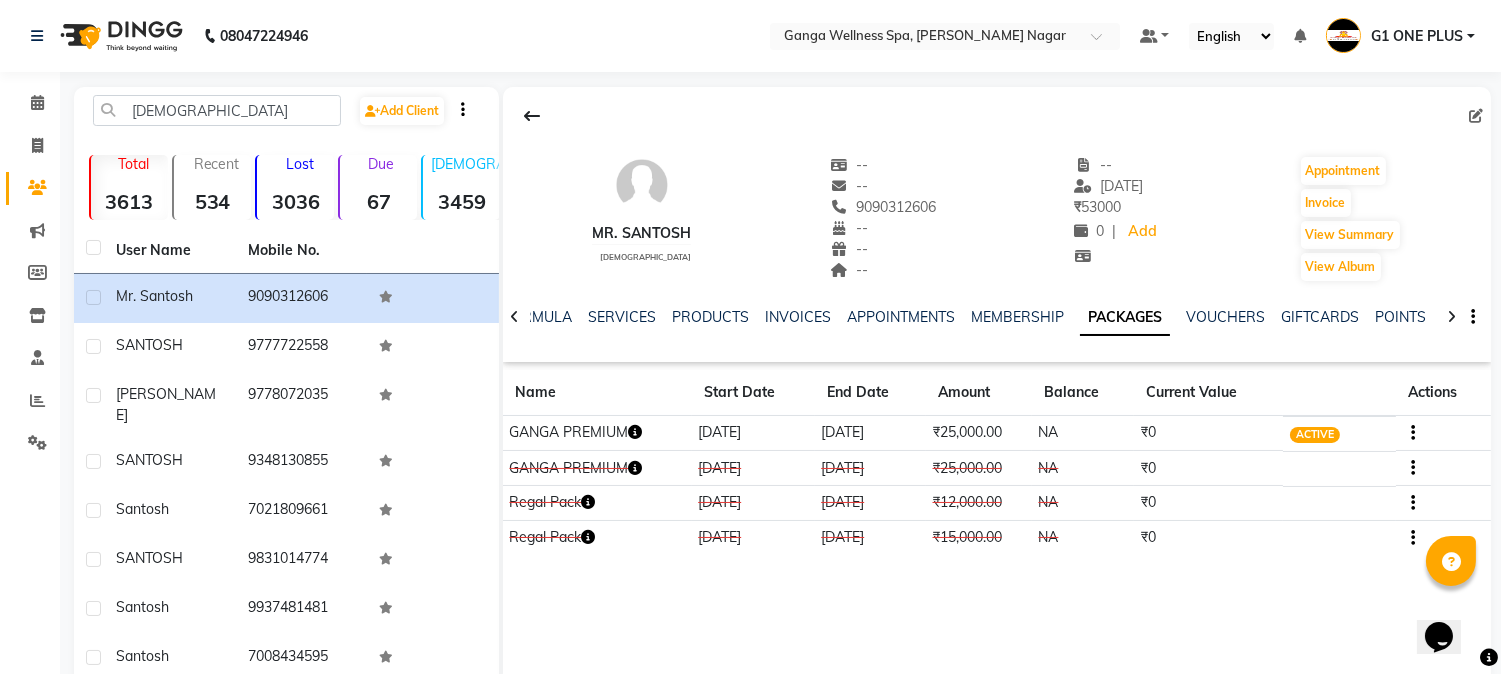 click 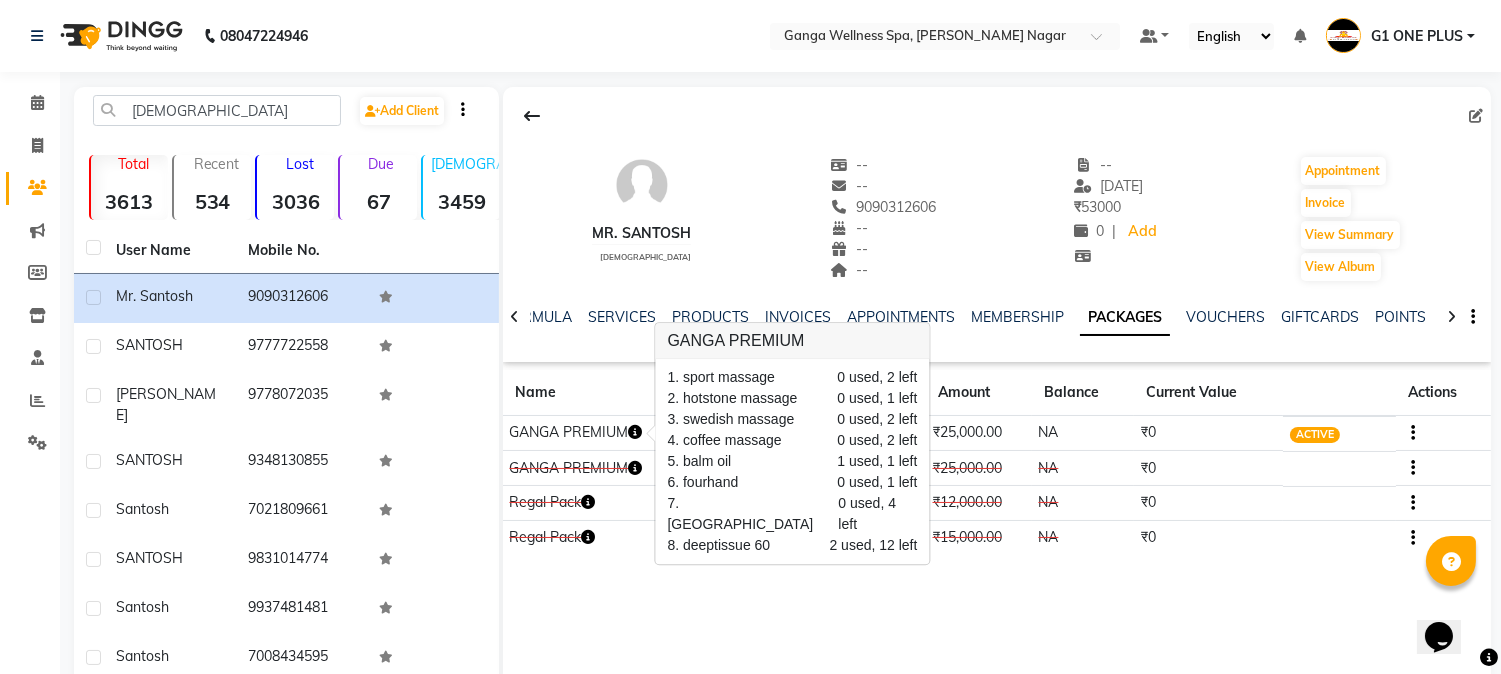click on "Mr. Santosh    [DEMOGRAPHIC_DATA]  --   --   9090312606  --  --  --  -- [DATE] ₹    53000 0 |  Add   Appointment   Invoice  View Summary  View Album  NOTES FORMULA SERVICES PRODUCTS INVOICES APPOINTMENTS MEMBERSHIP PACKAGES VOUCHERS GIFTCARDS POINTS FORMS FAMILY CARDS WALLET Name Start Date End Date Amount Balance Current Value Actions  GANGA PREMIUM   [DATE] [DATE]  ₹25,000.00   NA  ₹0 ACTIVE  GANGA PREMIUM   [DATE] [DATE]  ₹25,000.00   NA  ₹0 CANCELLED  Regal Pack  [DATE] [DATE]  ₹12,000.00   NA  ₹0 CONSUMED  Regal Pack  [DATE] [DATE]  ₹15,000.00   NA  ₹0 CONSUMED" 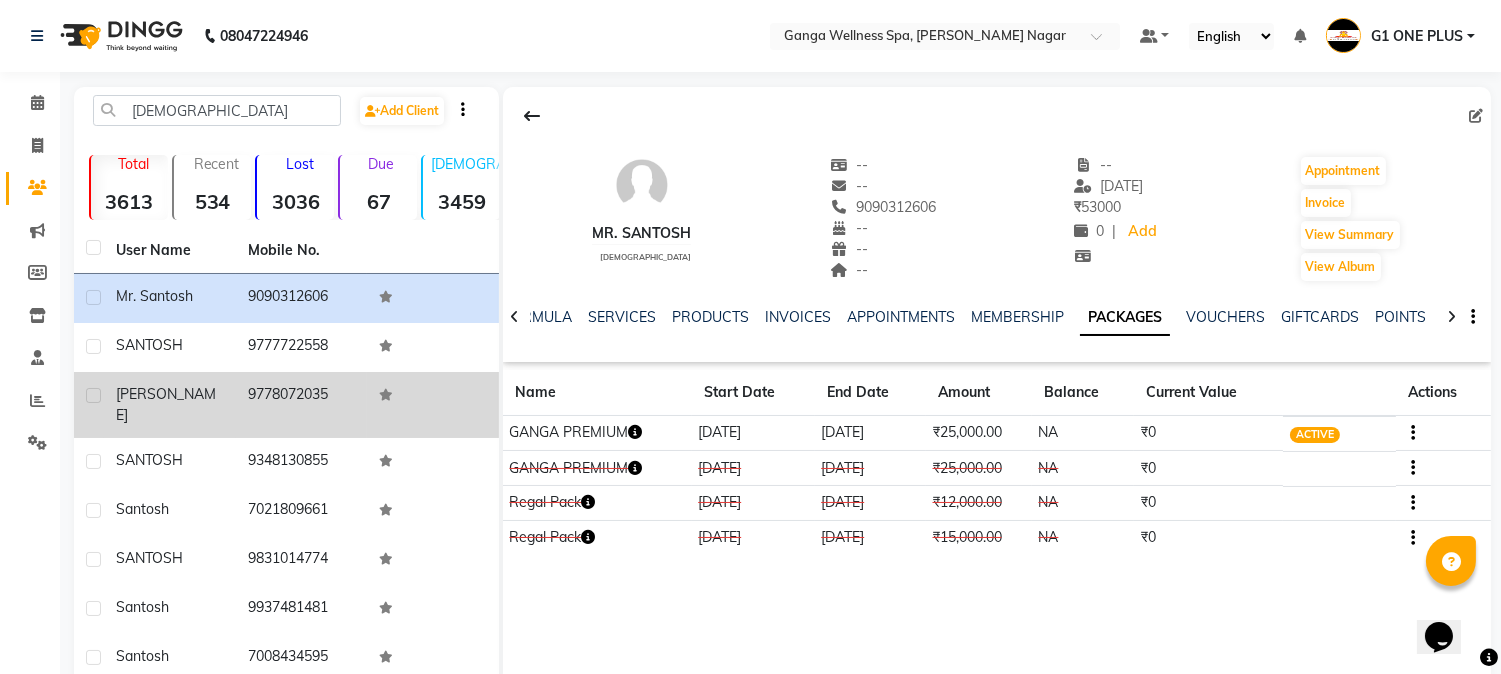 click on "9778072035" 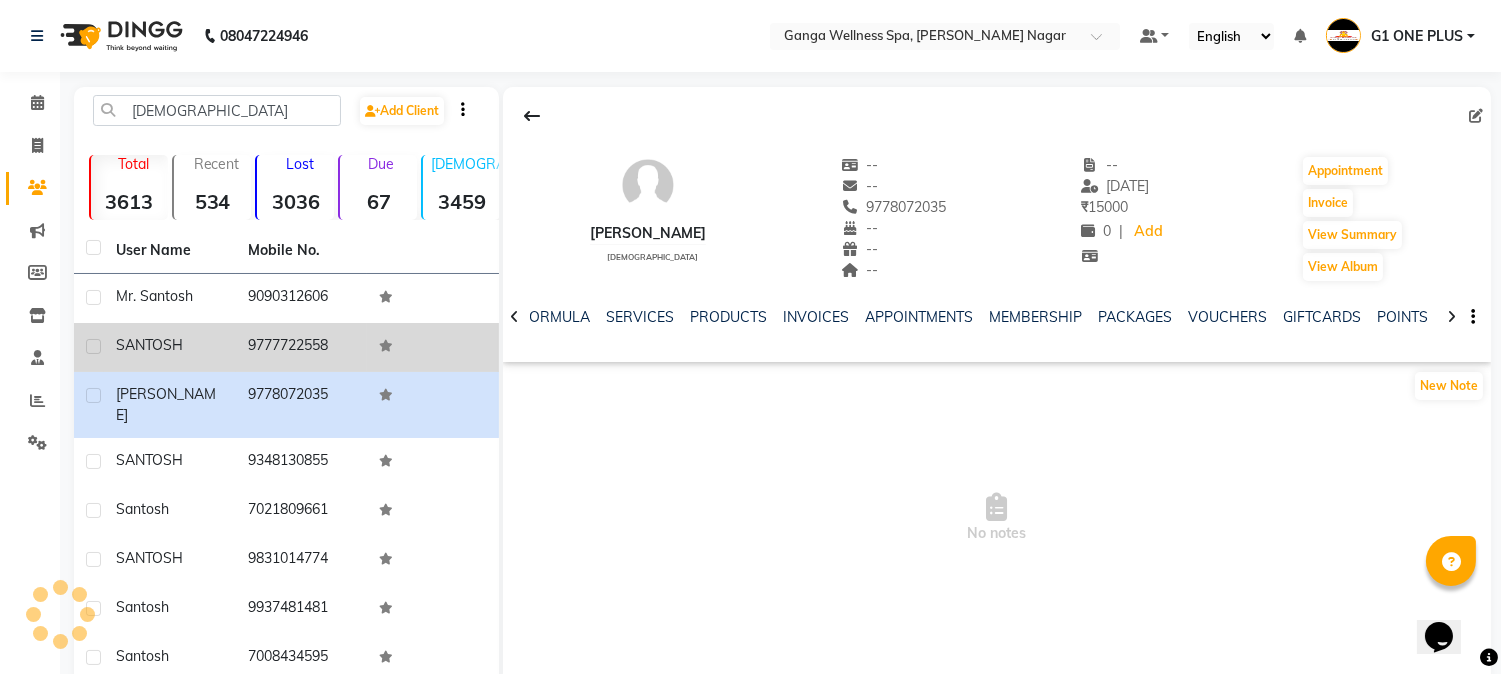 click on "9777722558" 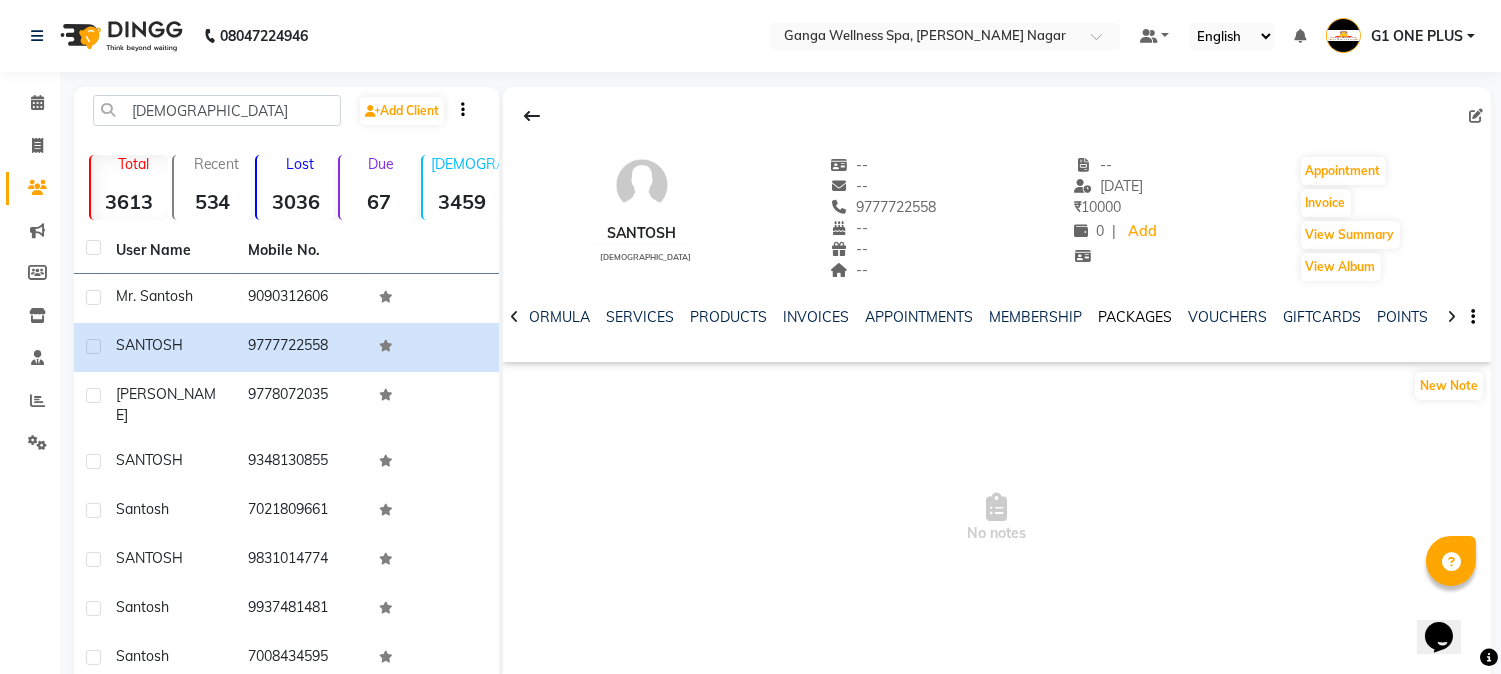 click on "PACKAGES" 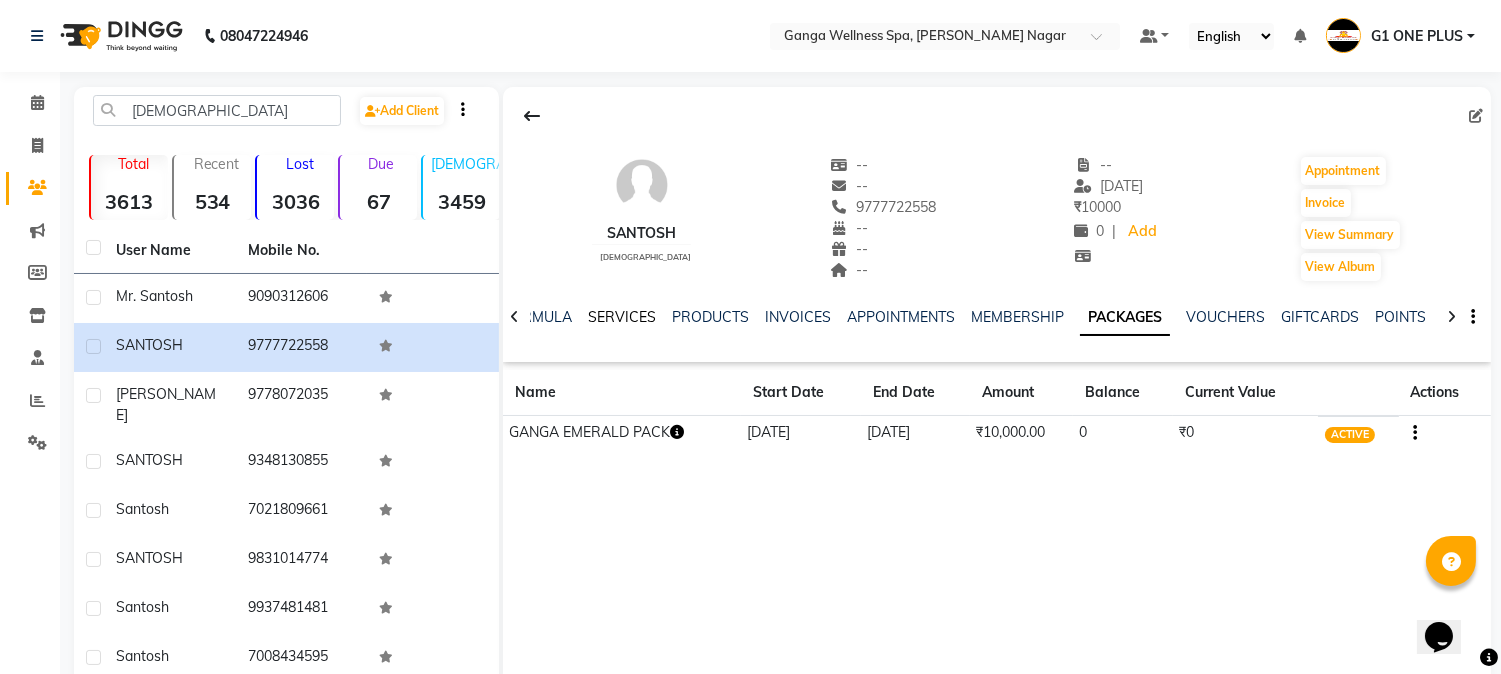 click on "SERVICES" 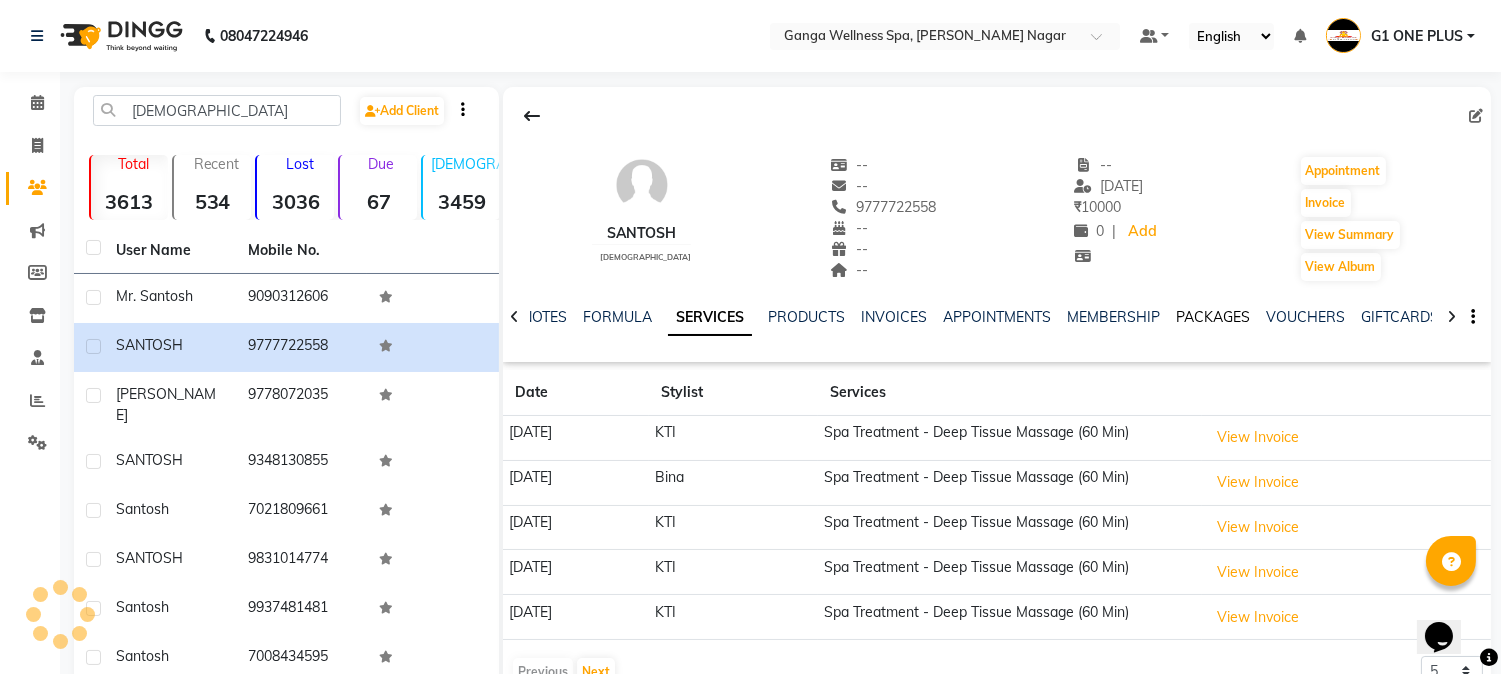 click on "PACKAGES" 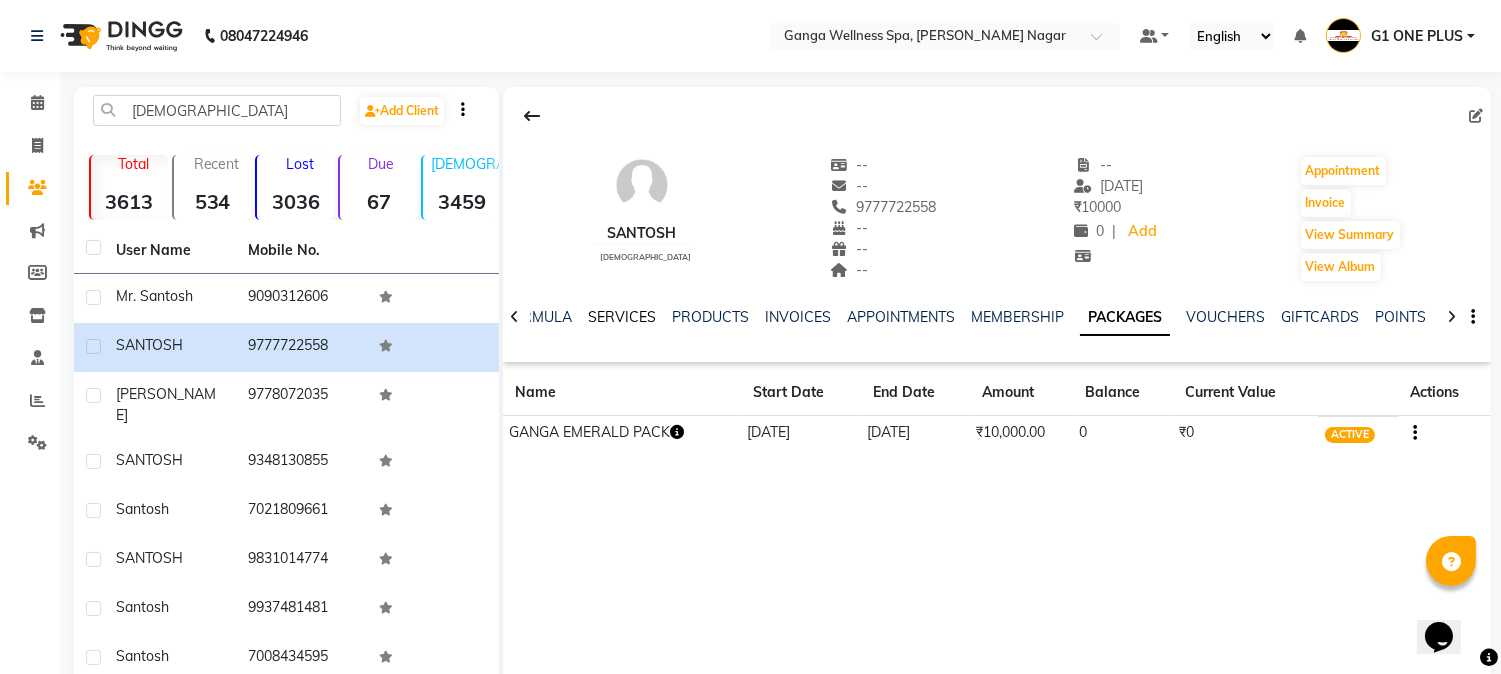 click on "SERVICES" 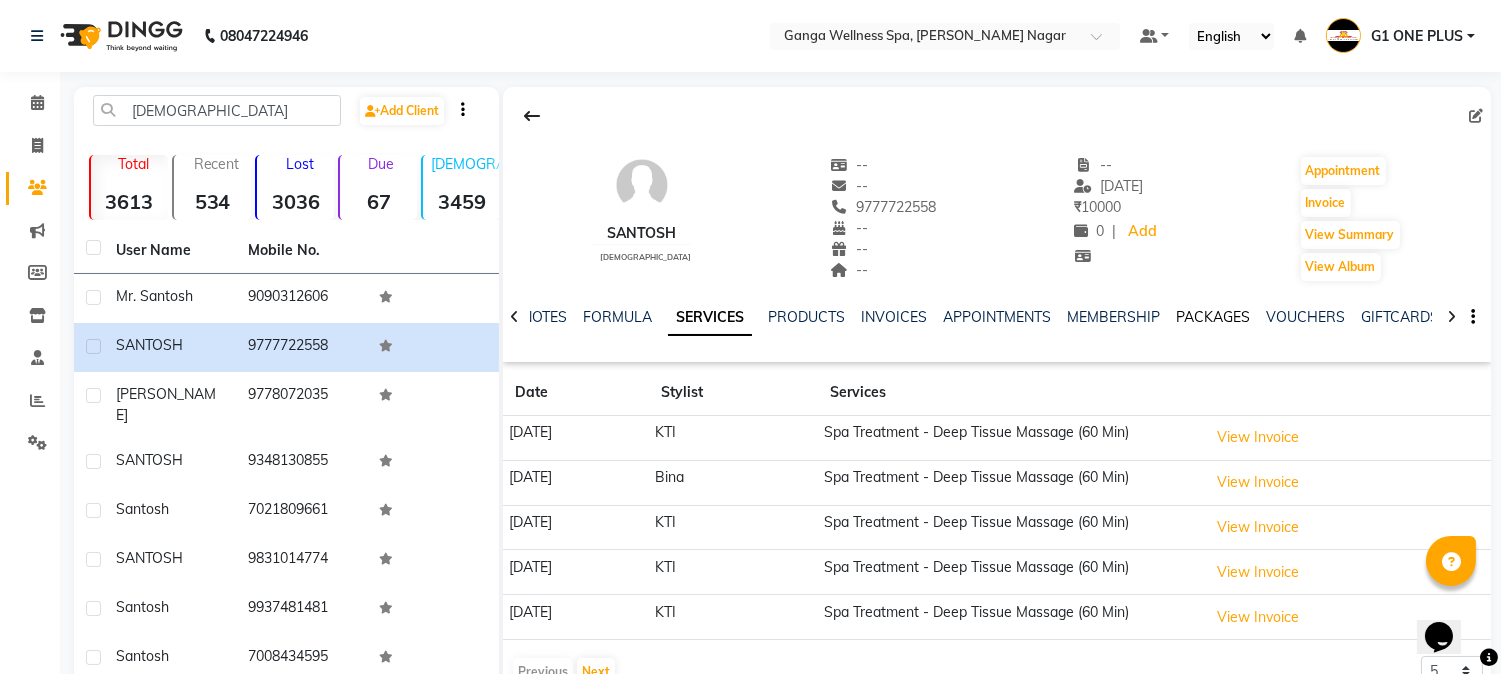 click on "PACKAGES" 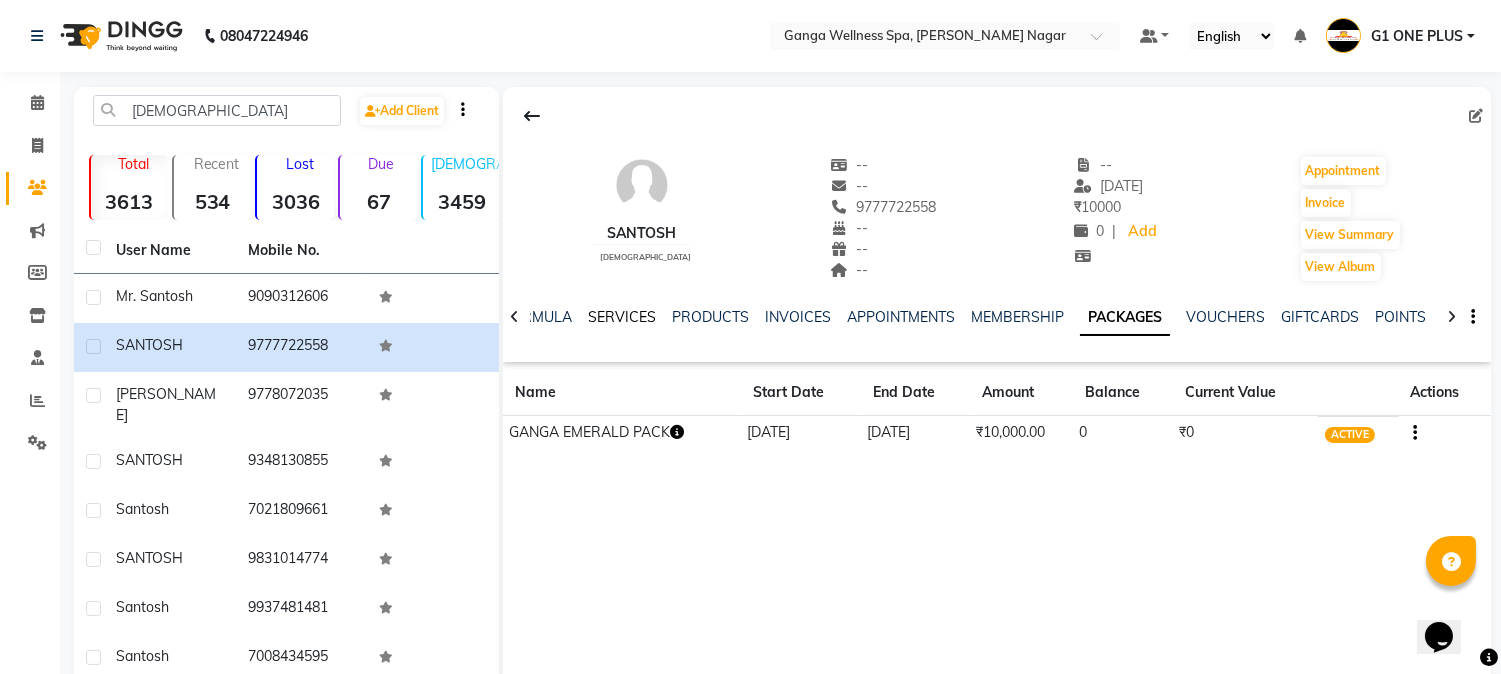 click on "SERVICES" 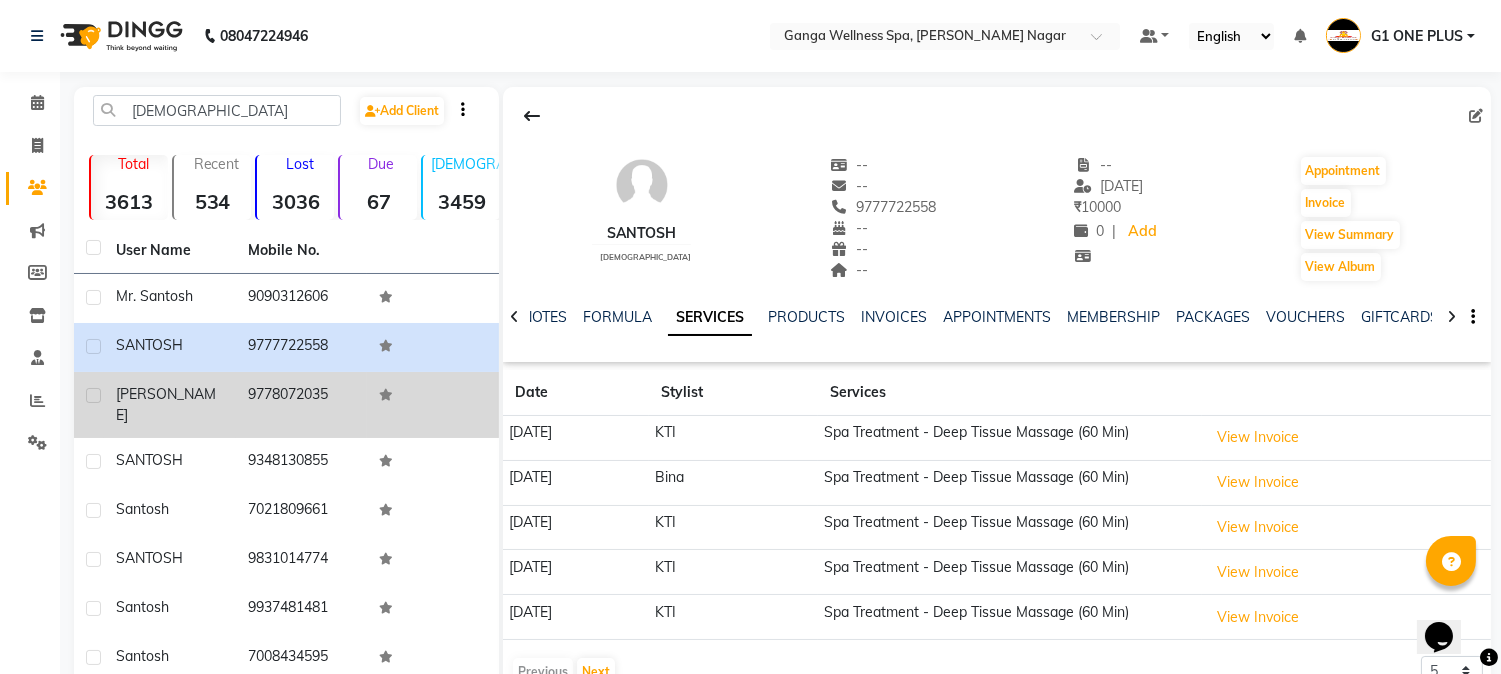 click 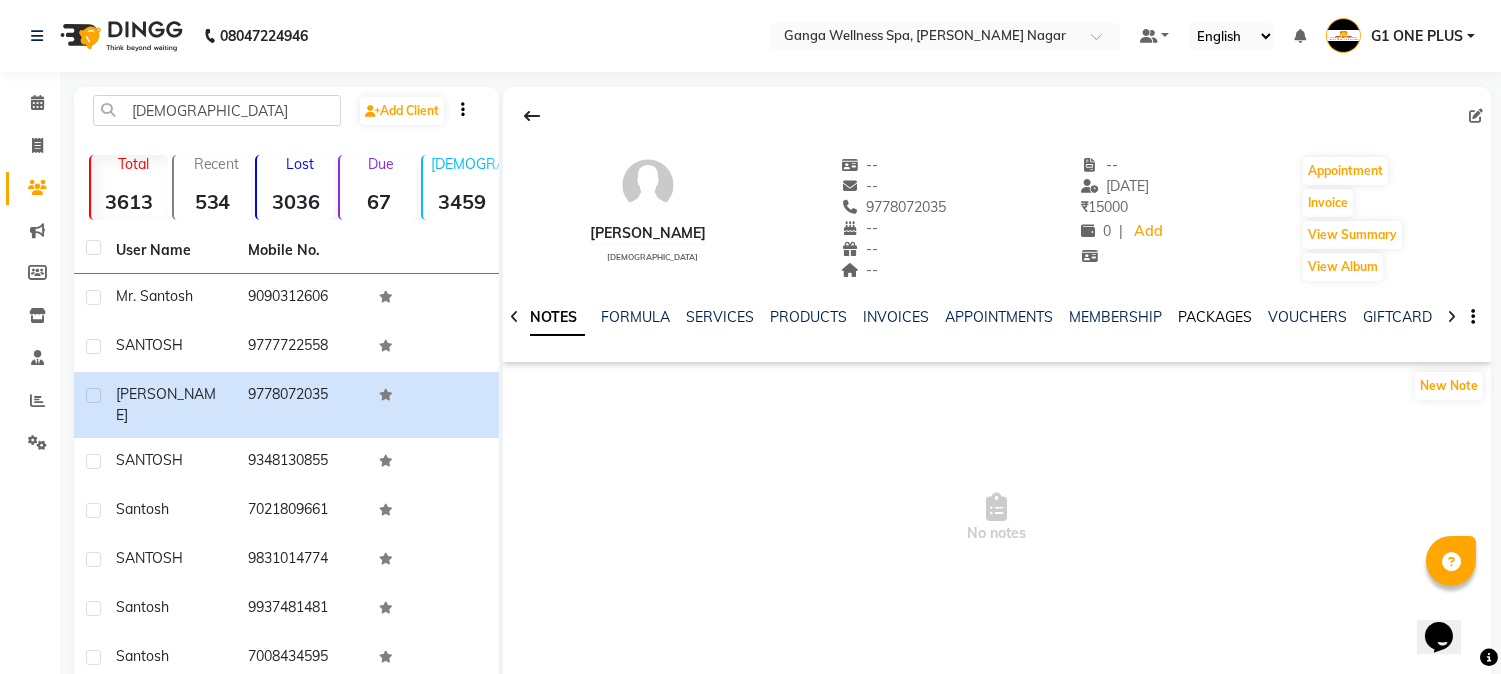 click on "PACKAGES" 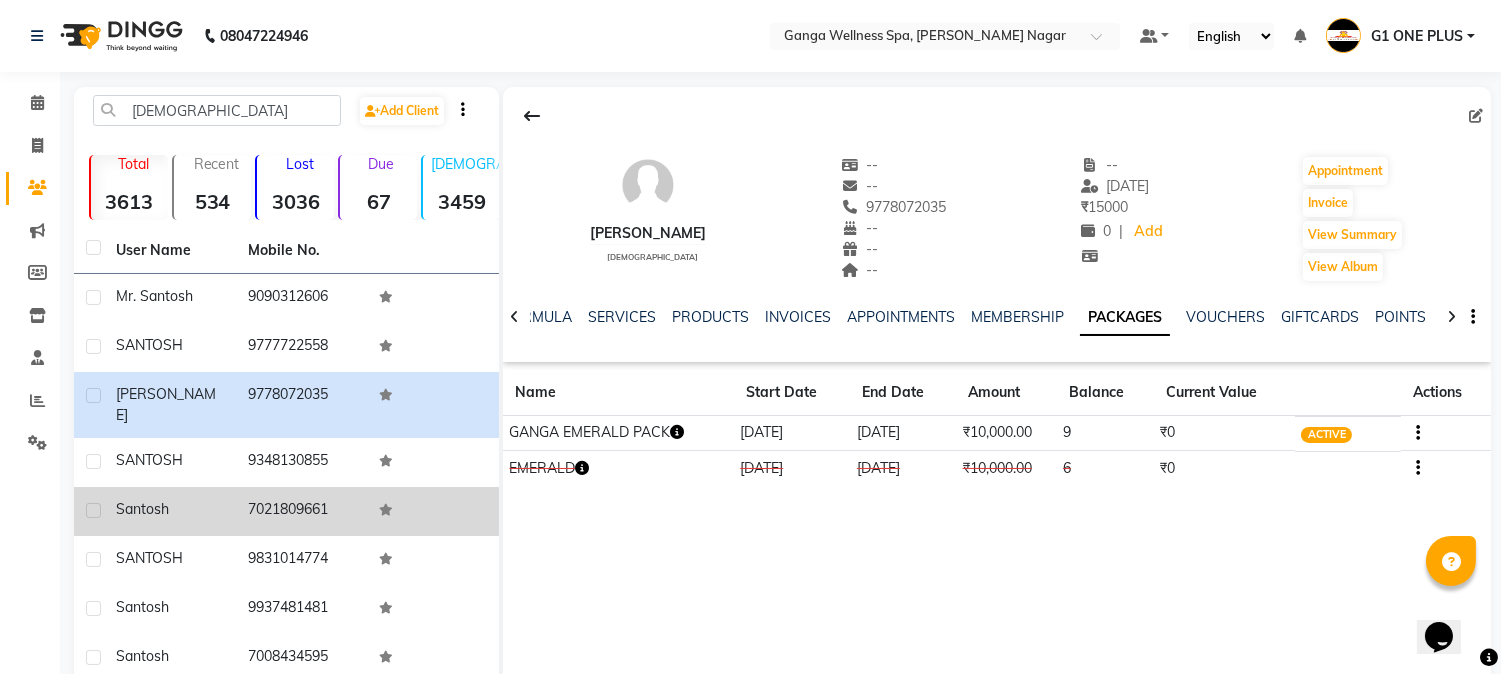 click on "santosh" 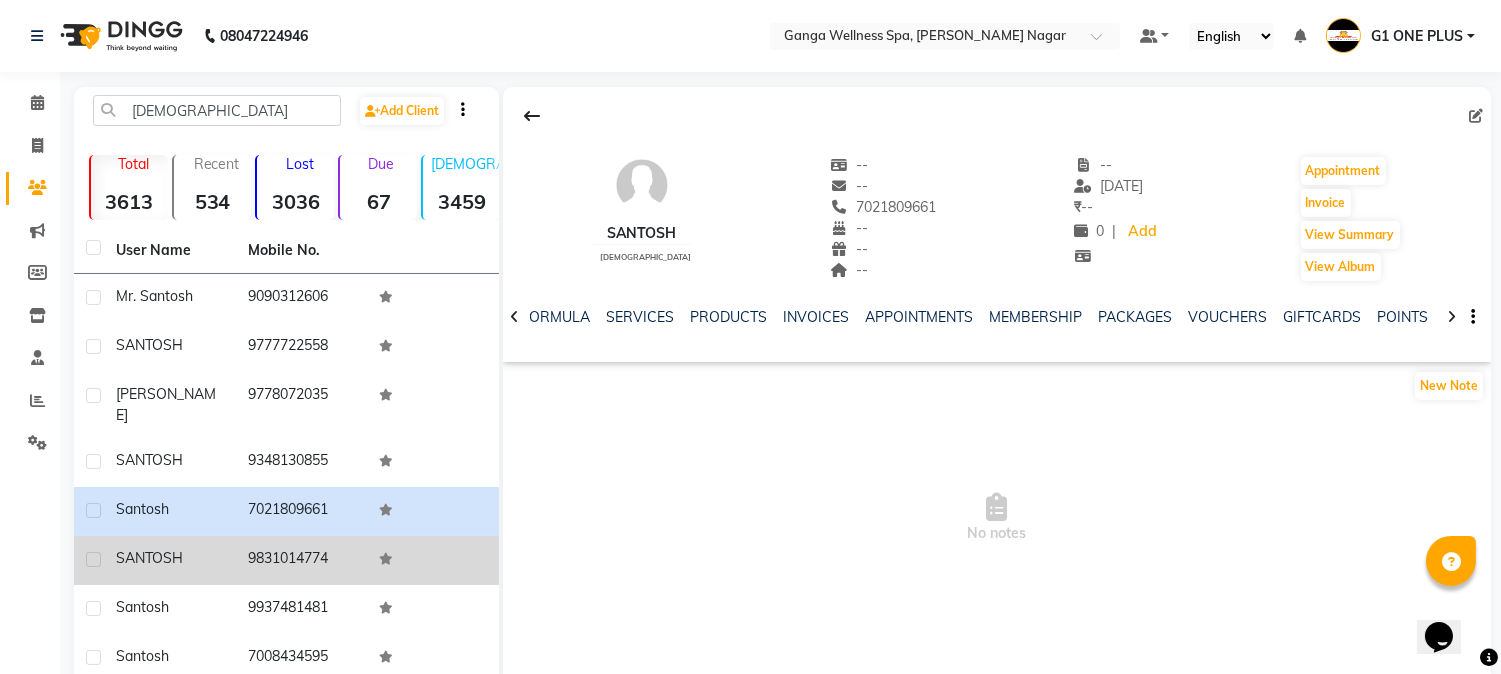 click on "SANTOSH" 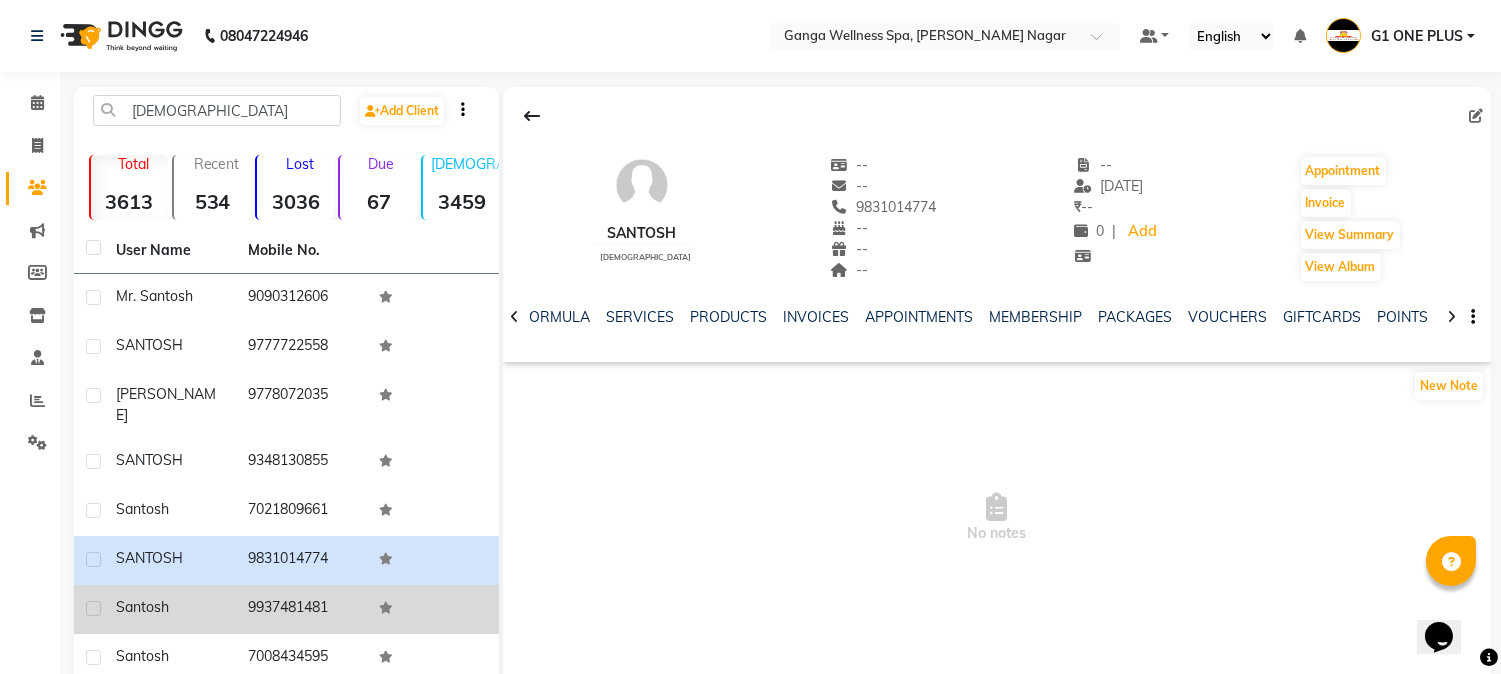 click on "santosh" 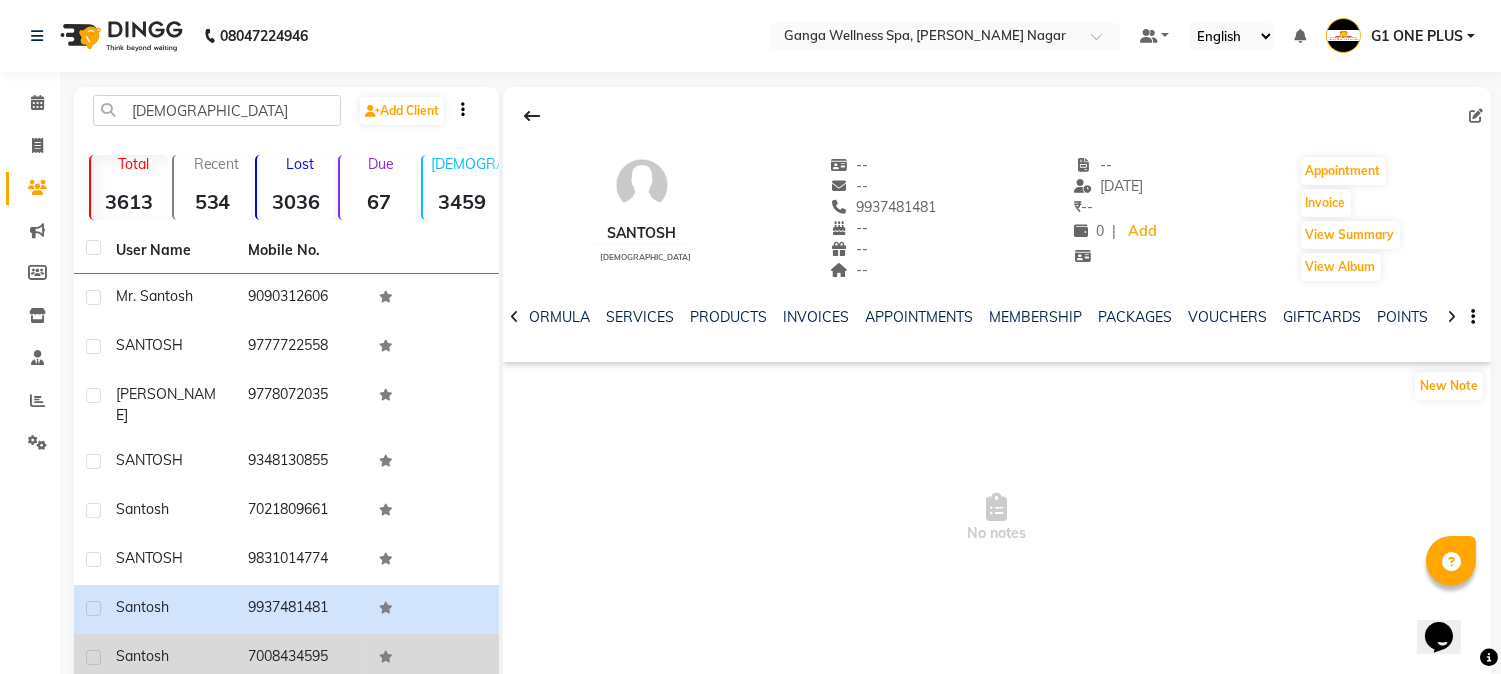 click on "santosh" 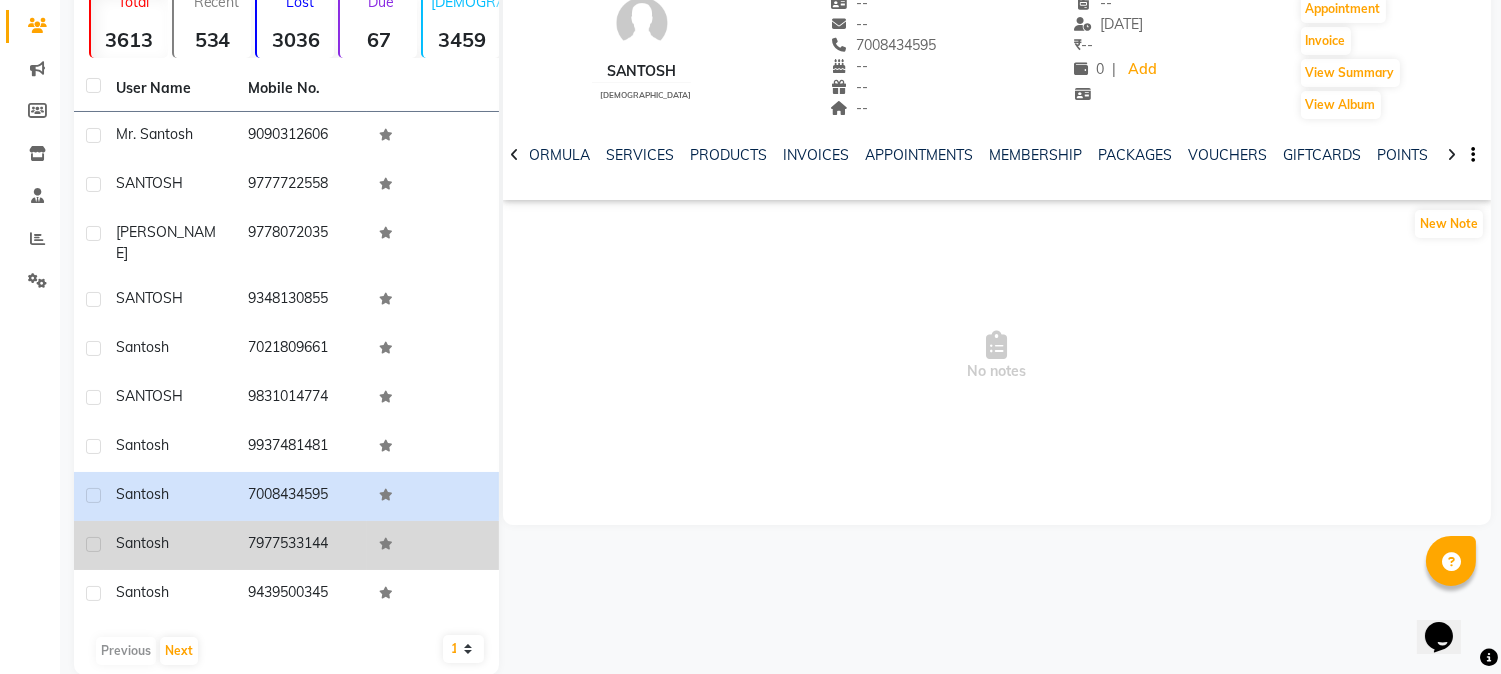 scroll, scrollTop: 175, scrollLeft: 0, axis: vertical 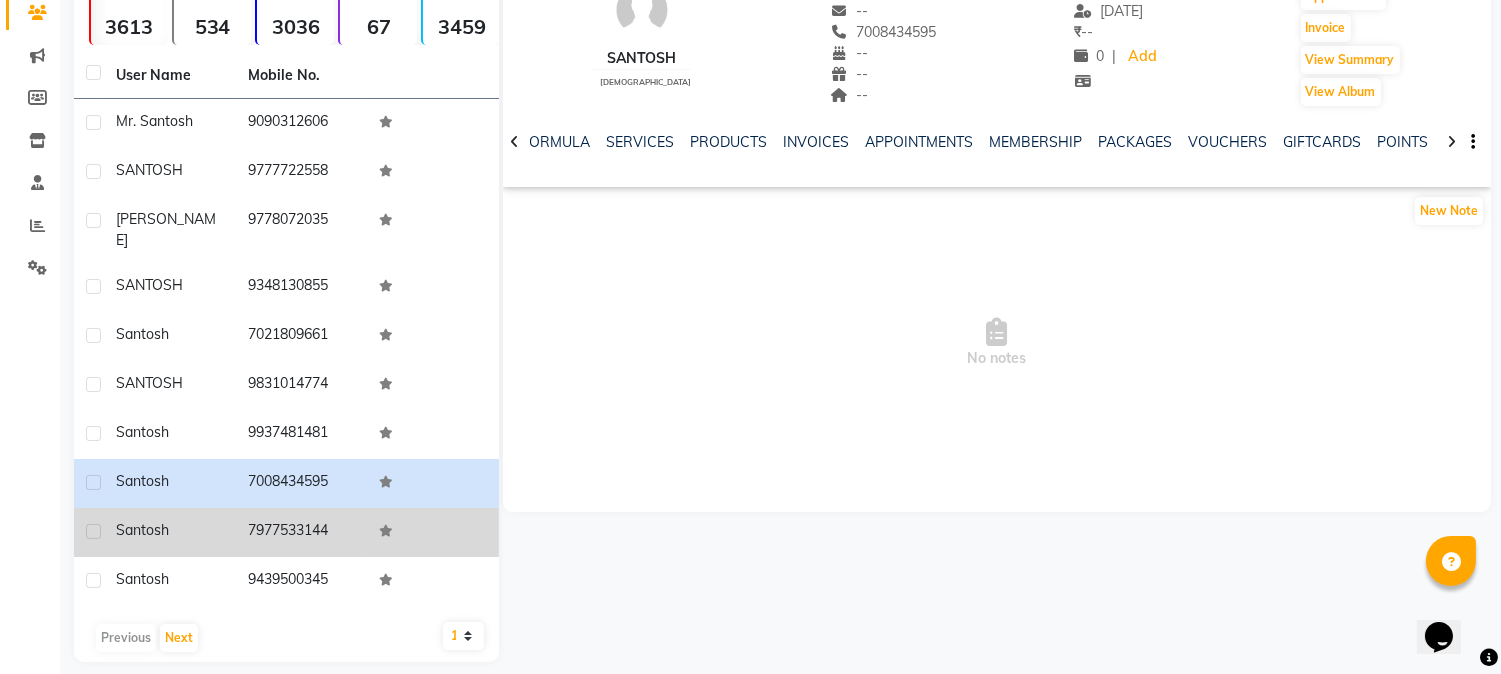 click on "7977533144" 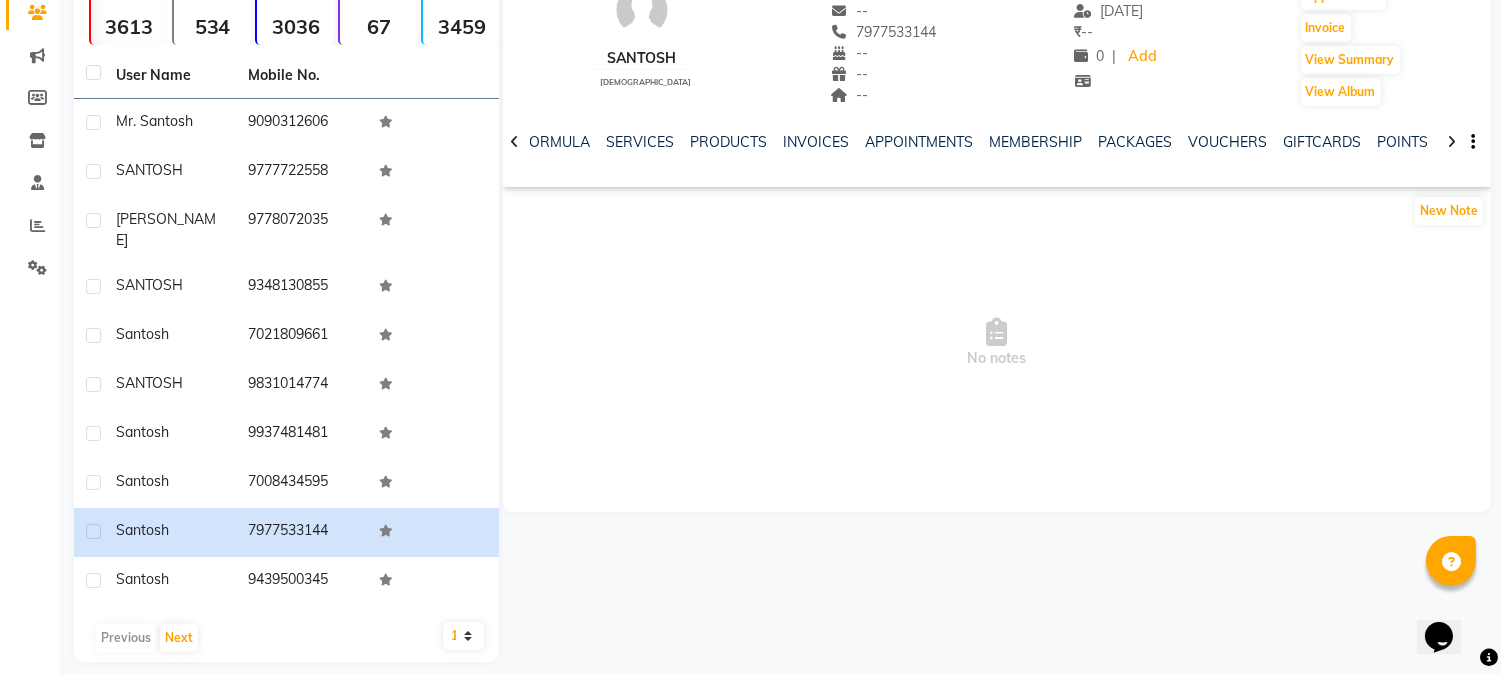 click on "User Name Mobile No. Mr. Santosh     9090312606  SANTOSH     9777722558  [PERSON_NAME]     9778072035  SANTOSH     9348130855  santosh     7021809661  SANTOSH     9831014774  santosh     9937481481  santosh     7008434595  [PERSON_NAME]     7977533144  santosh     9439500345   Previous   Next   10   50   100" 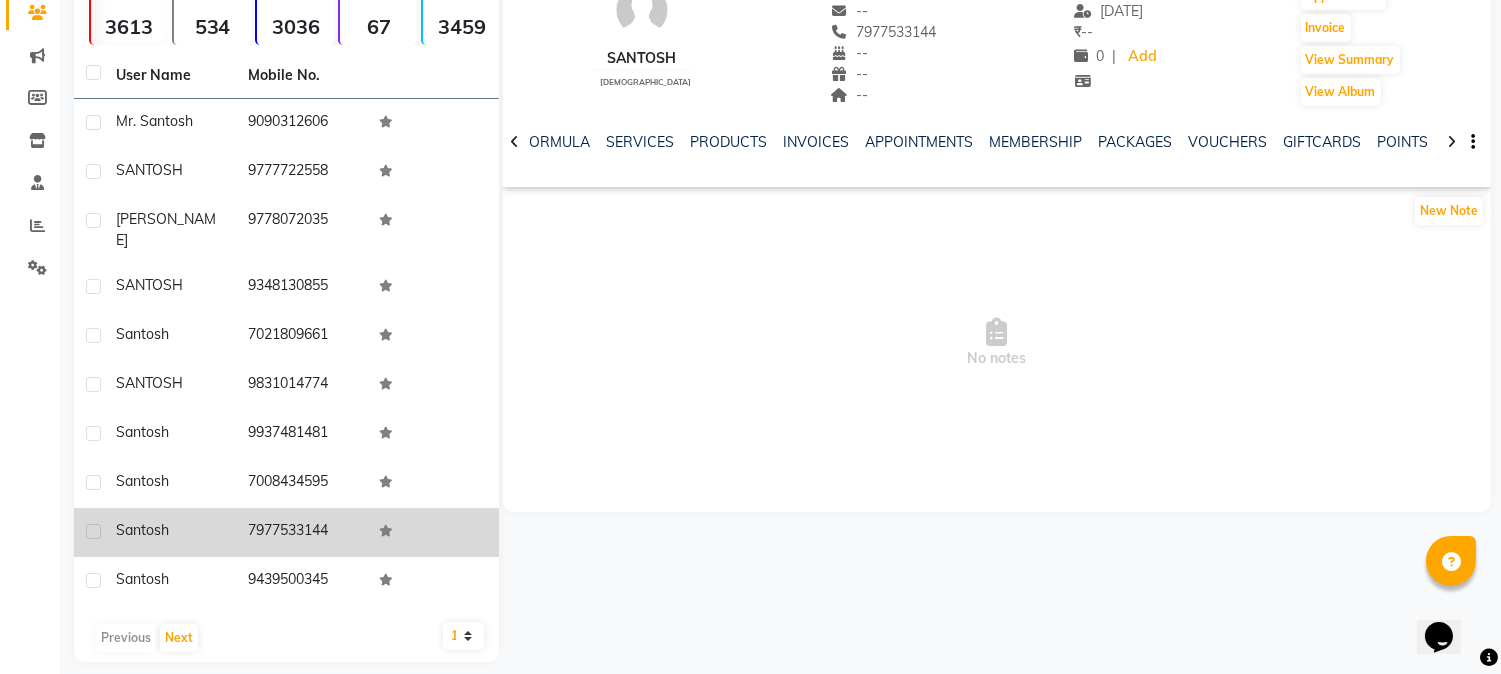 click on "7977533144" 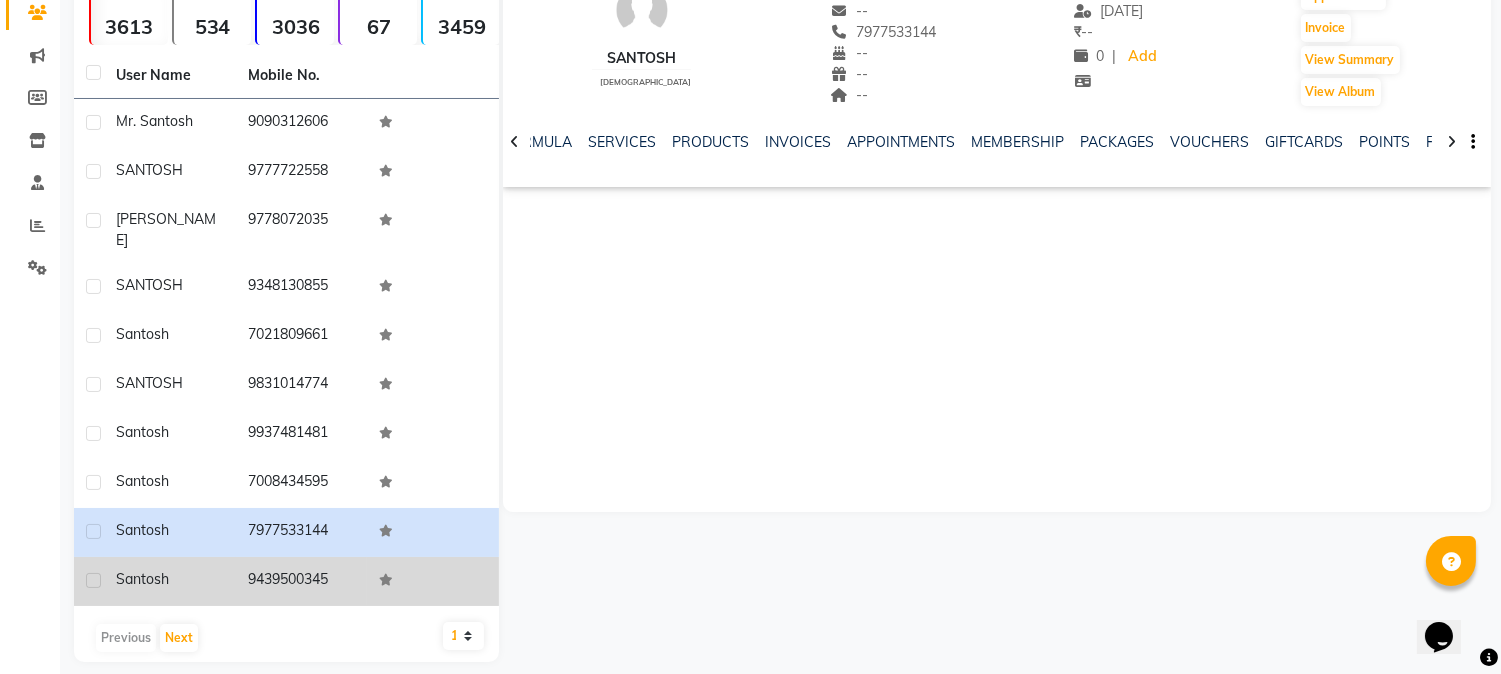 click on "9439500345" 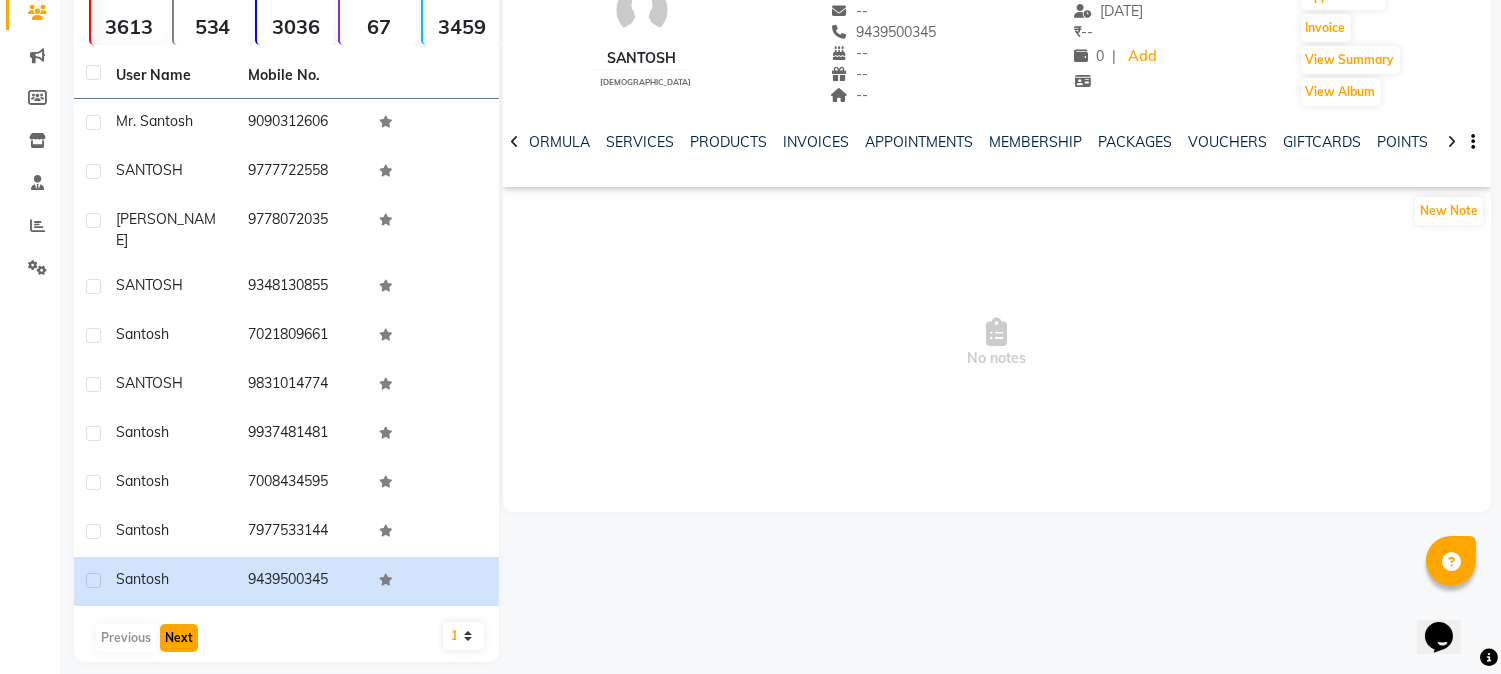 click on "Next" 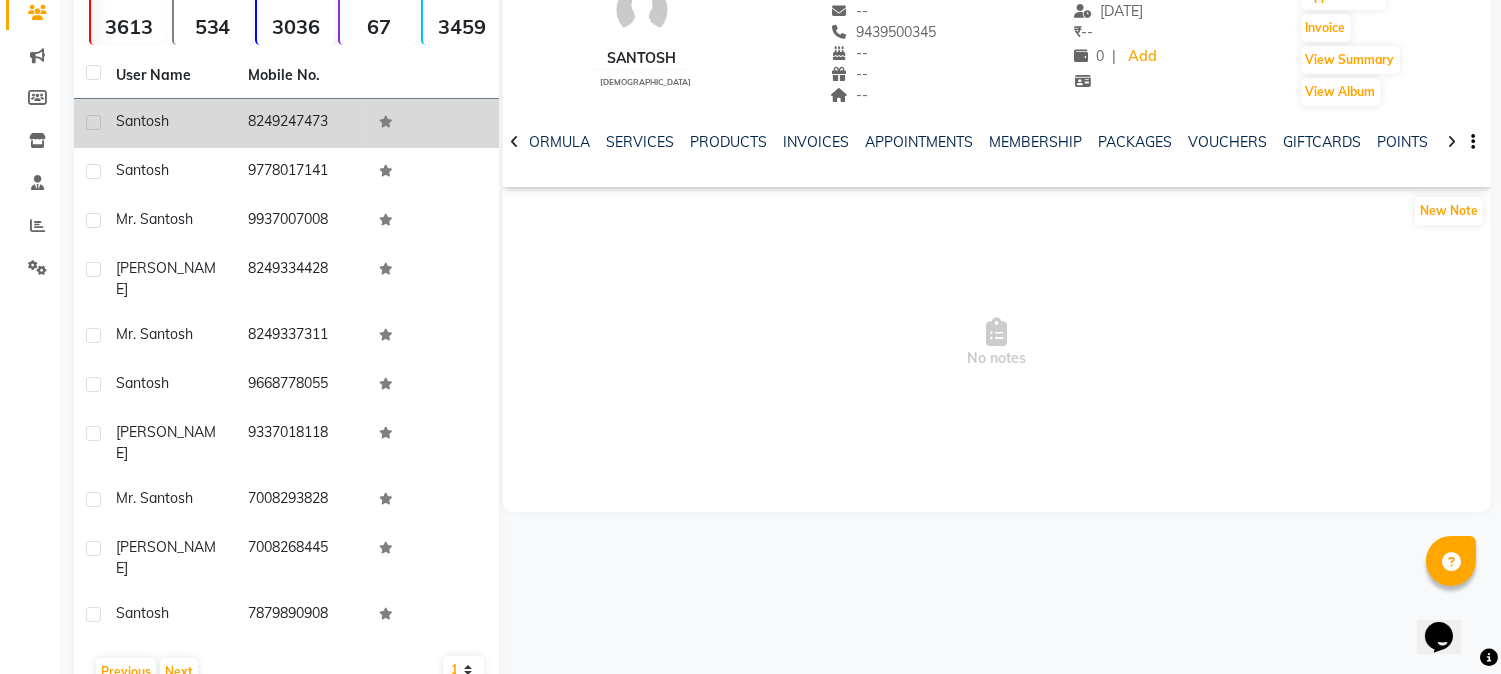 click on "santosh" 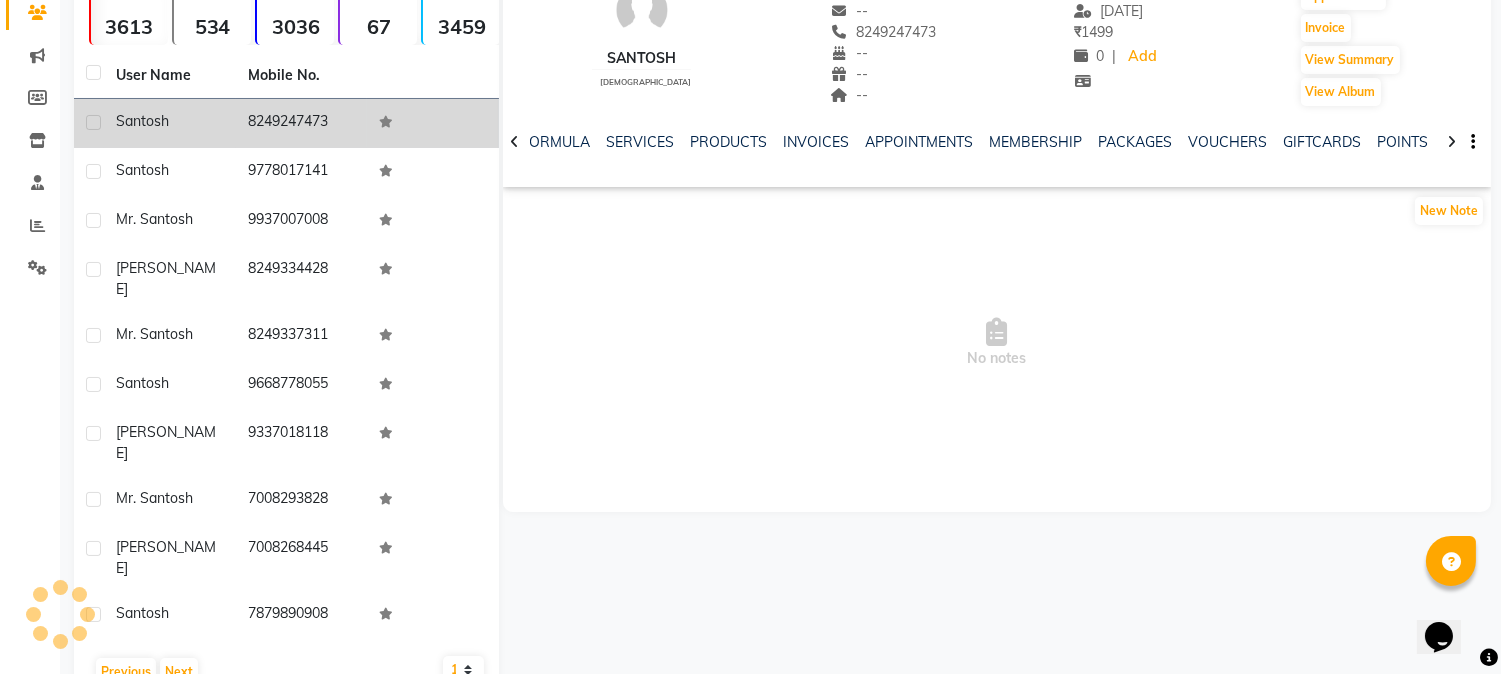 click on "santosh" 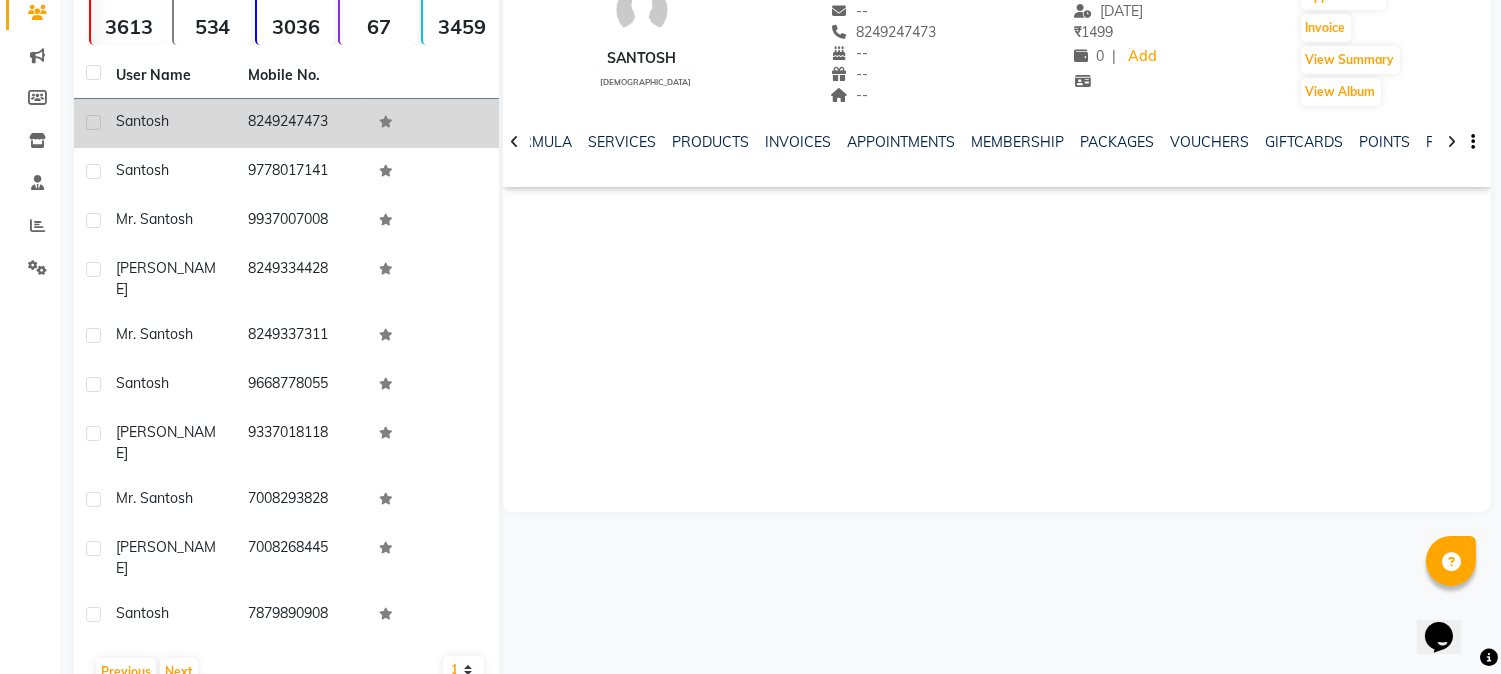 click on "santosh" 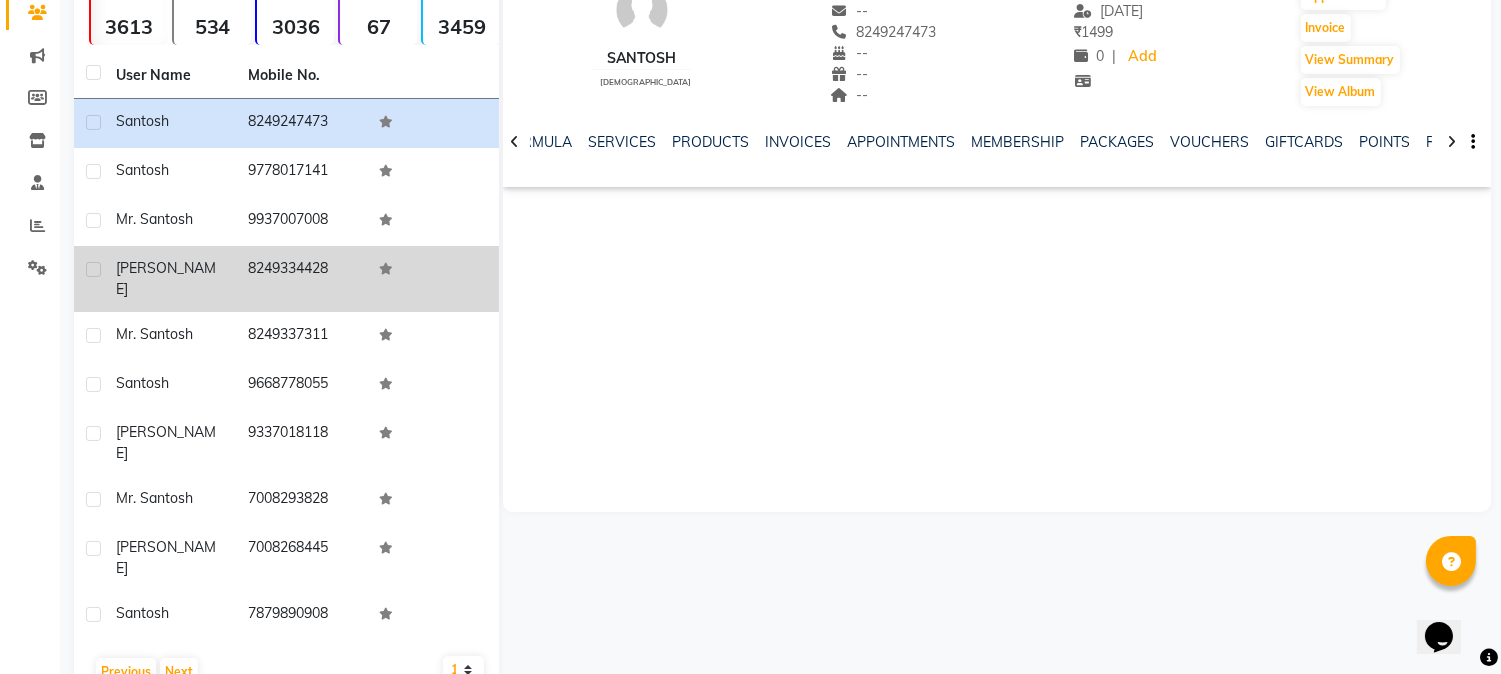 click on "santosh" 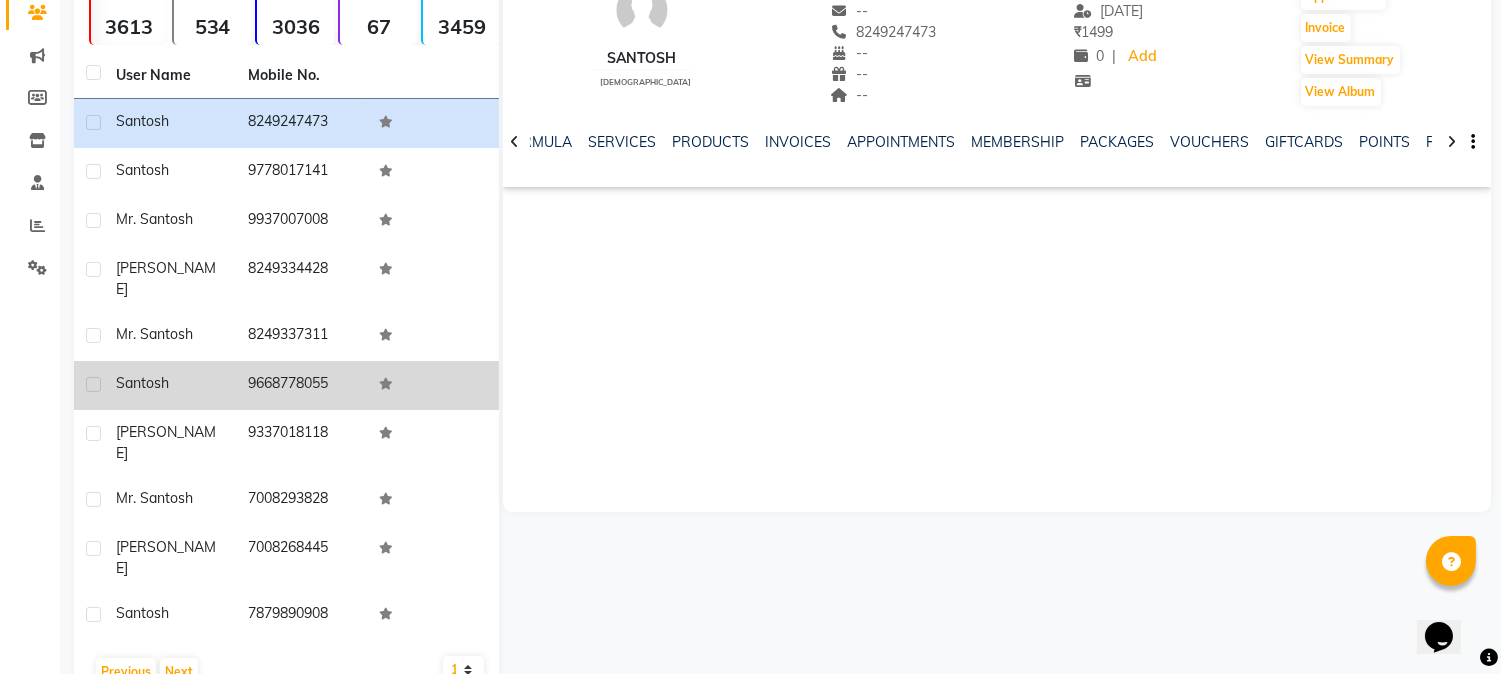 drag, startPoint x: 110, startPoint y: 375, endPoint x: 110, endPoint y: 362, distance: 13 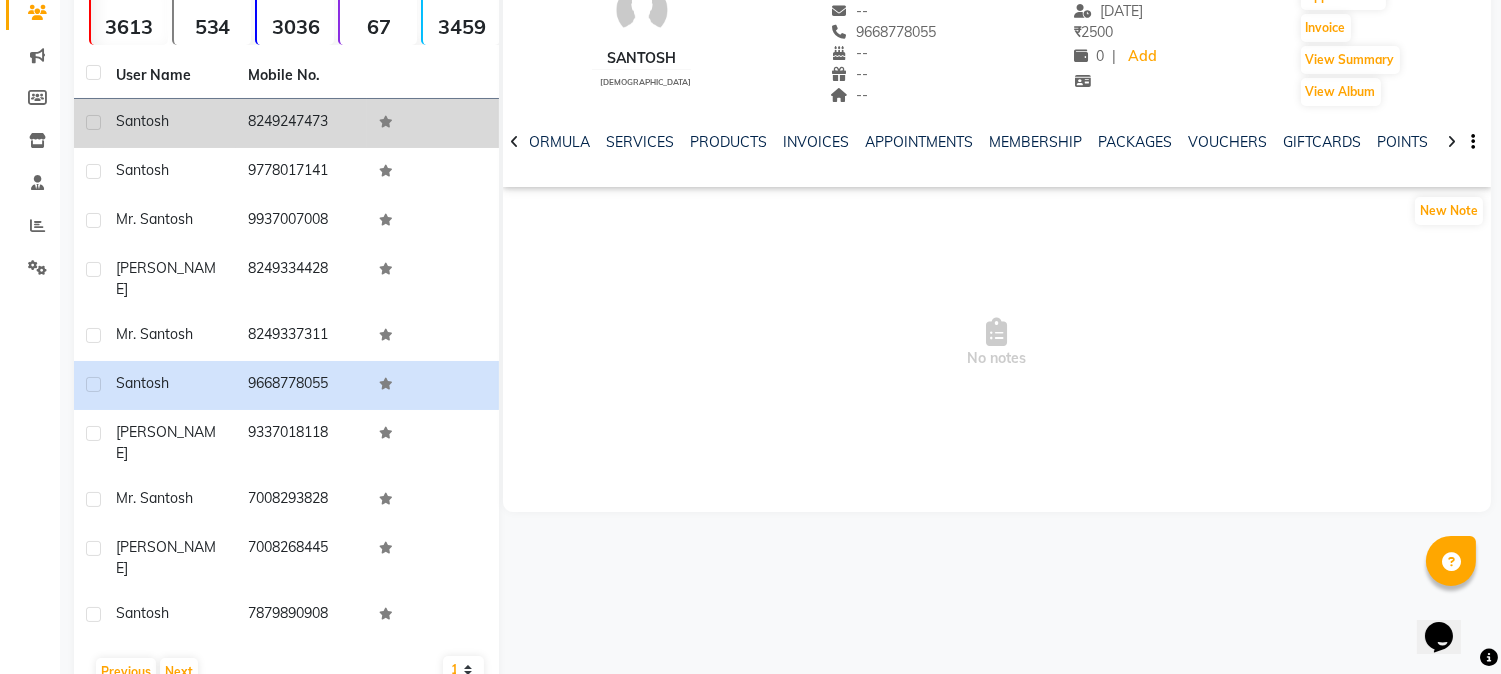 click on "santosh" 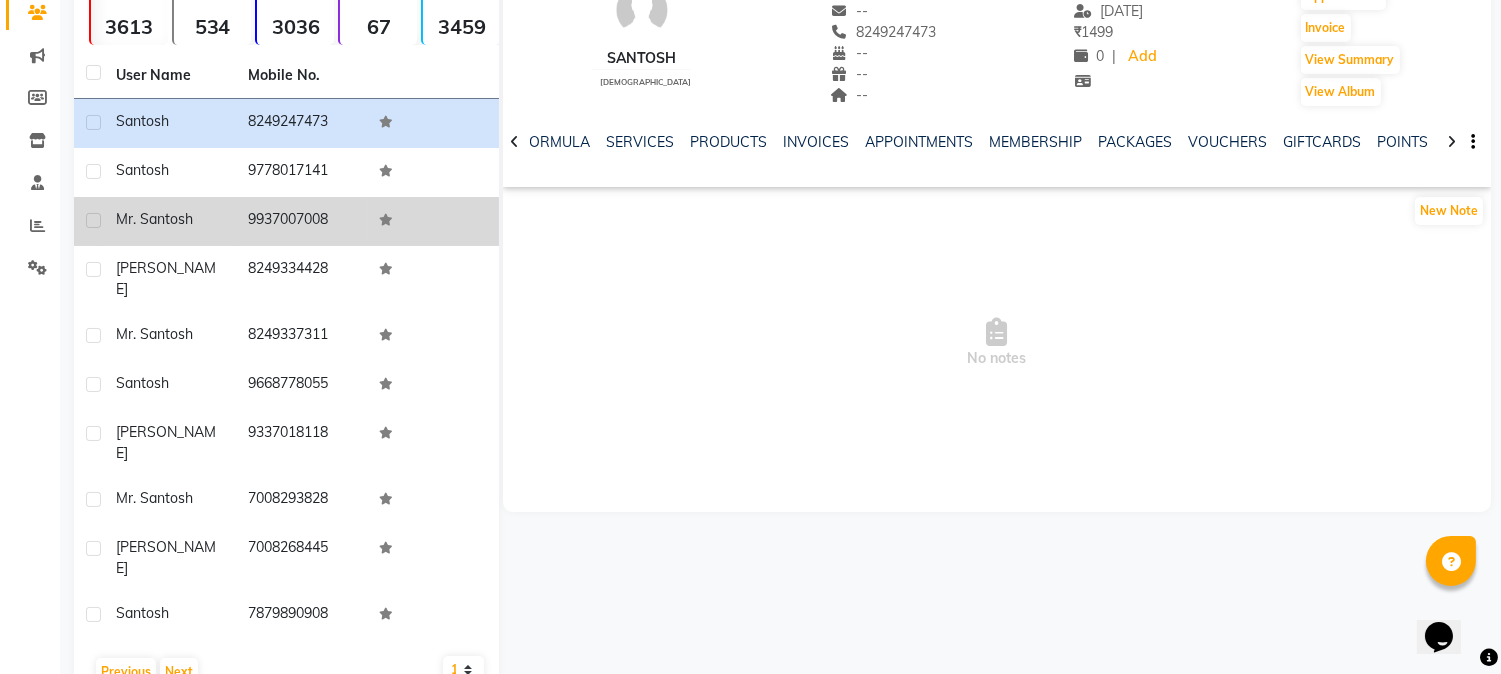 drag, startPoint x: 145, startPoint y: 171, endPoint x: 145, endPoint y: 226, distance: 55 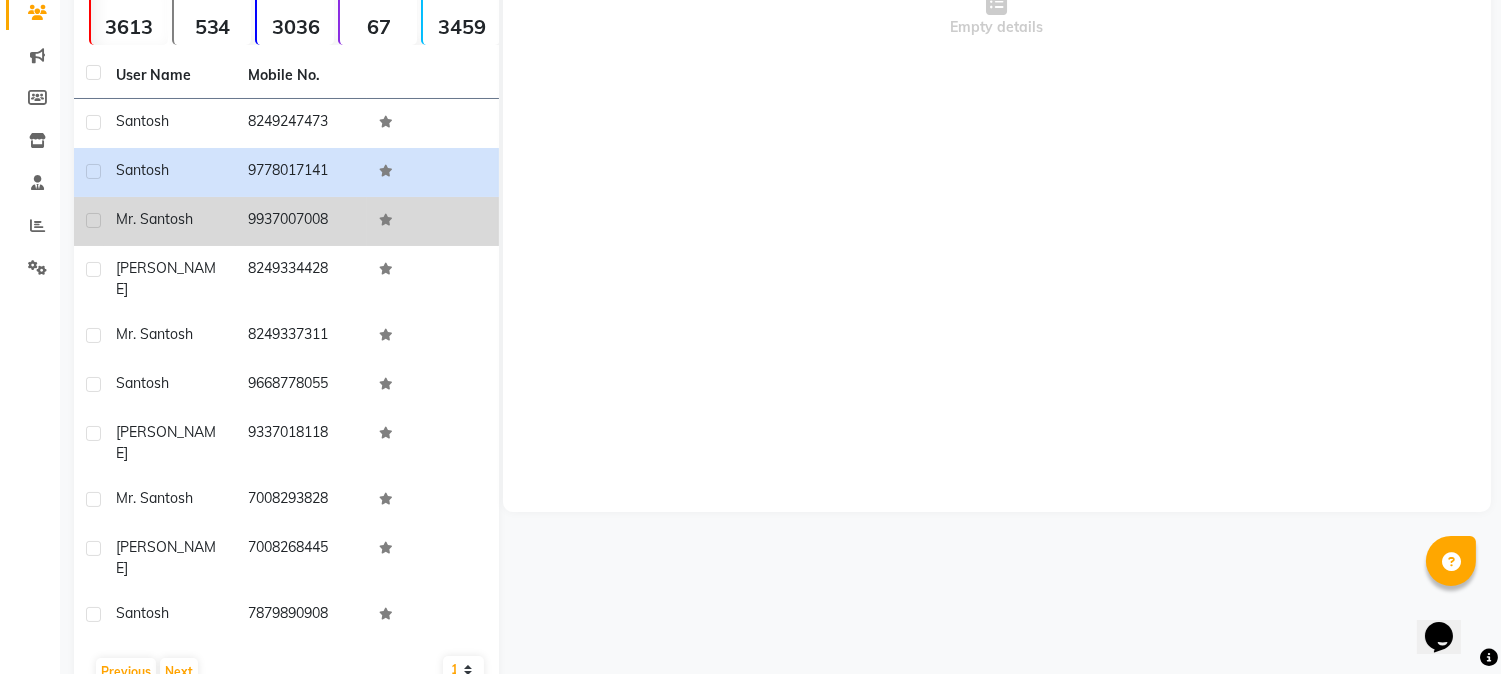 click on "Mr. Santosh" 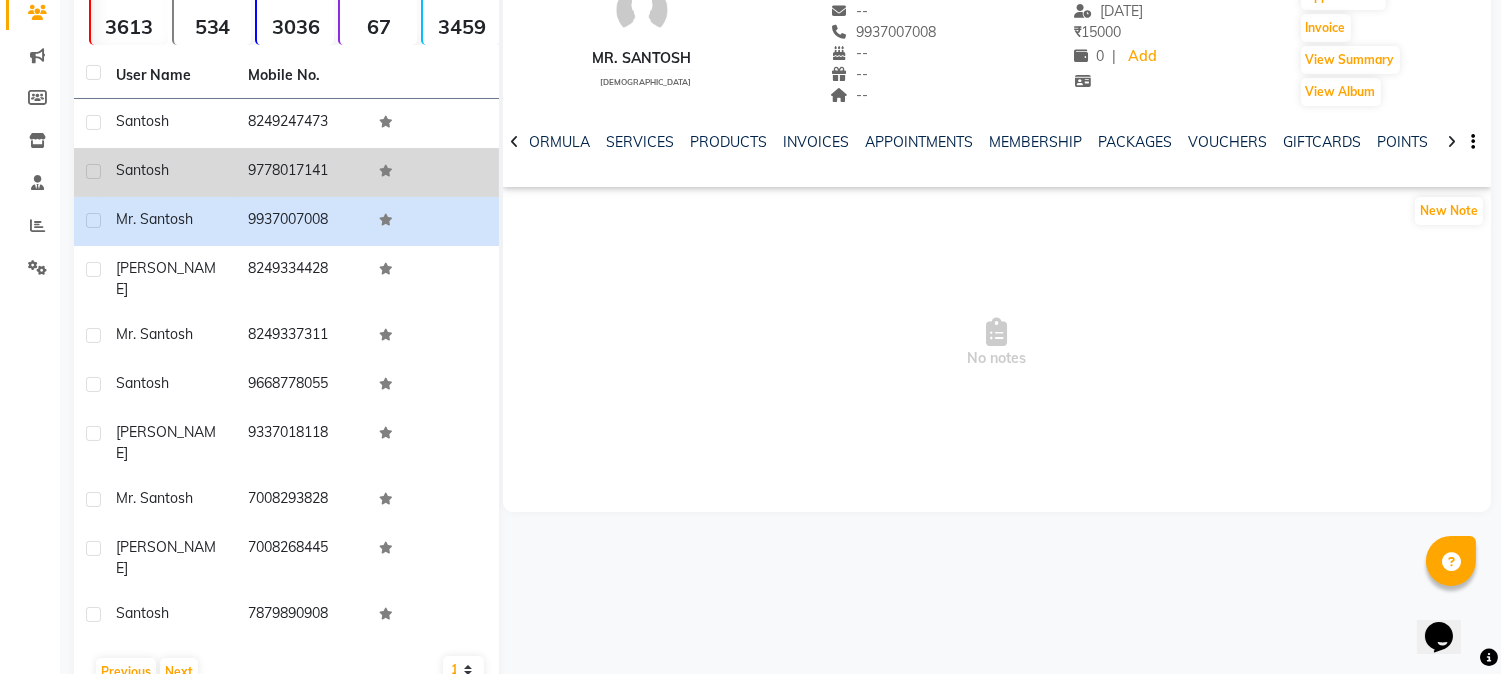 click on "santosh" 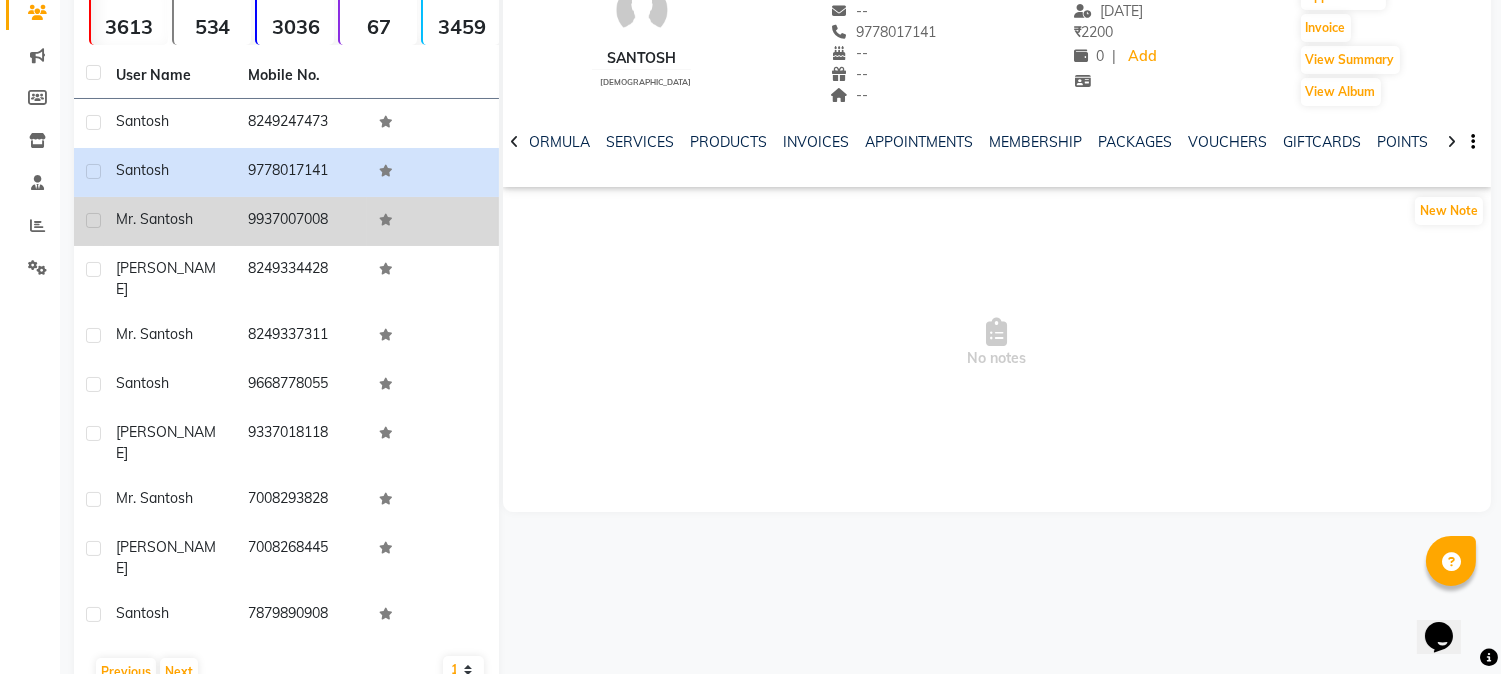 click on "Mr. Santosh" 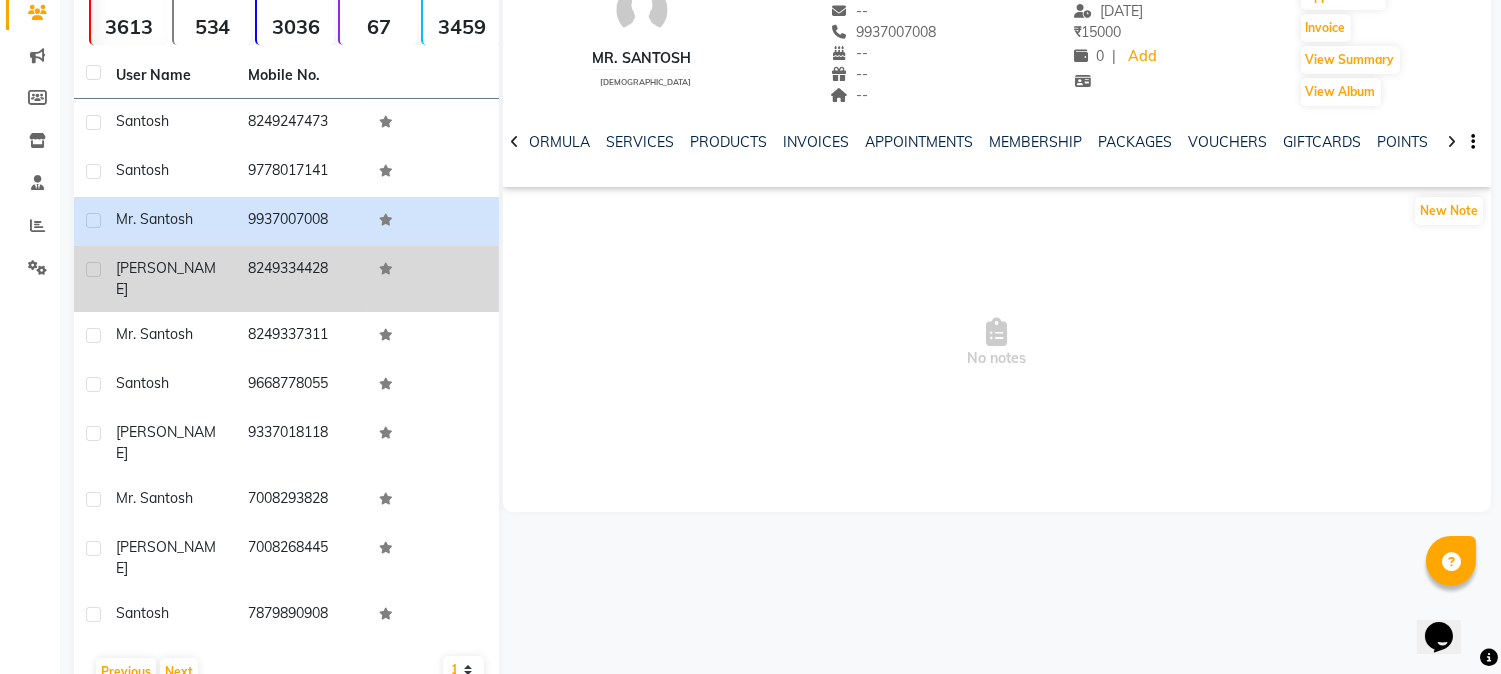 click on "[PERSON_NAME]" 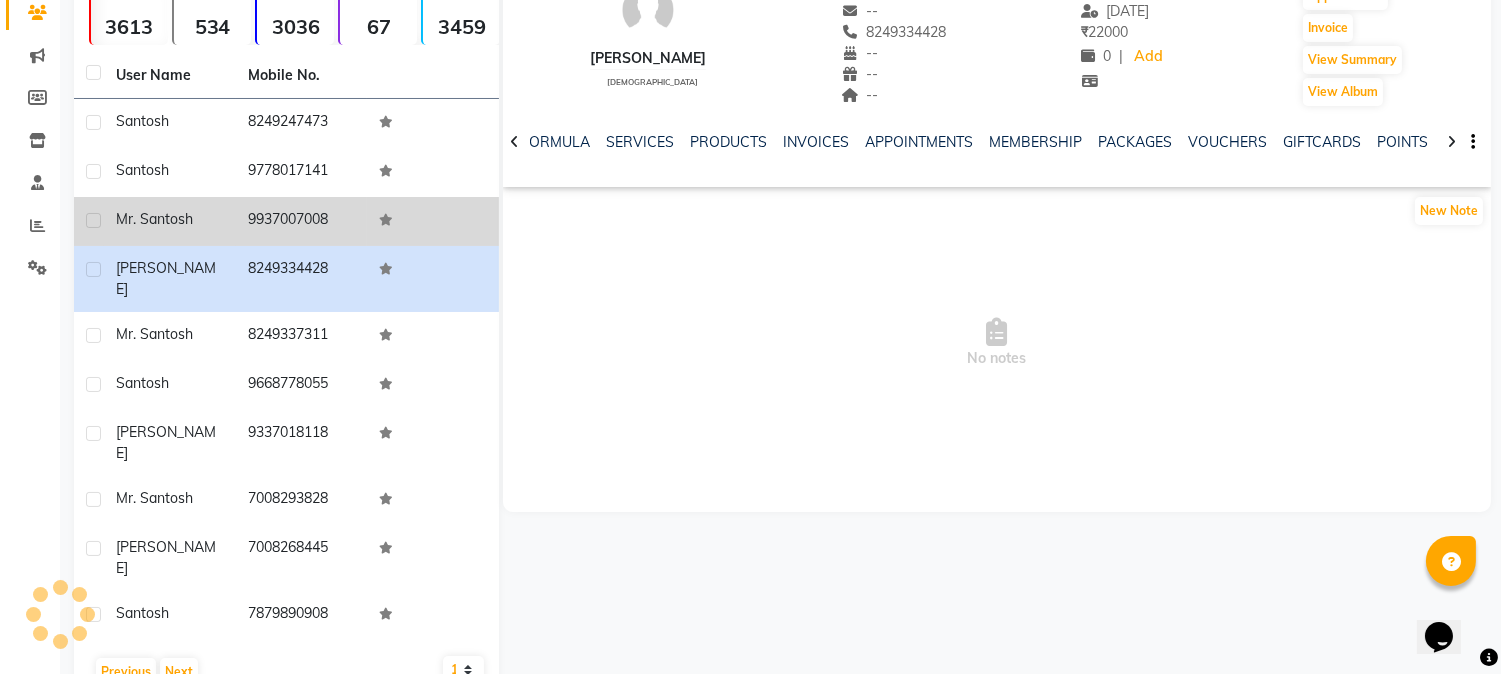 click on "Mr. Santosh" 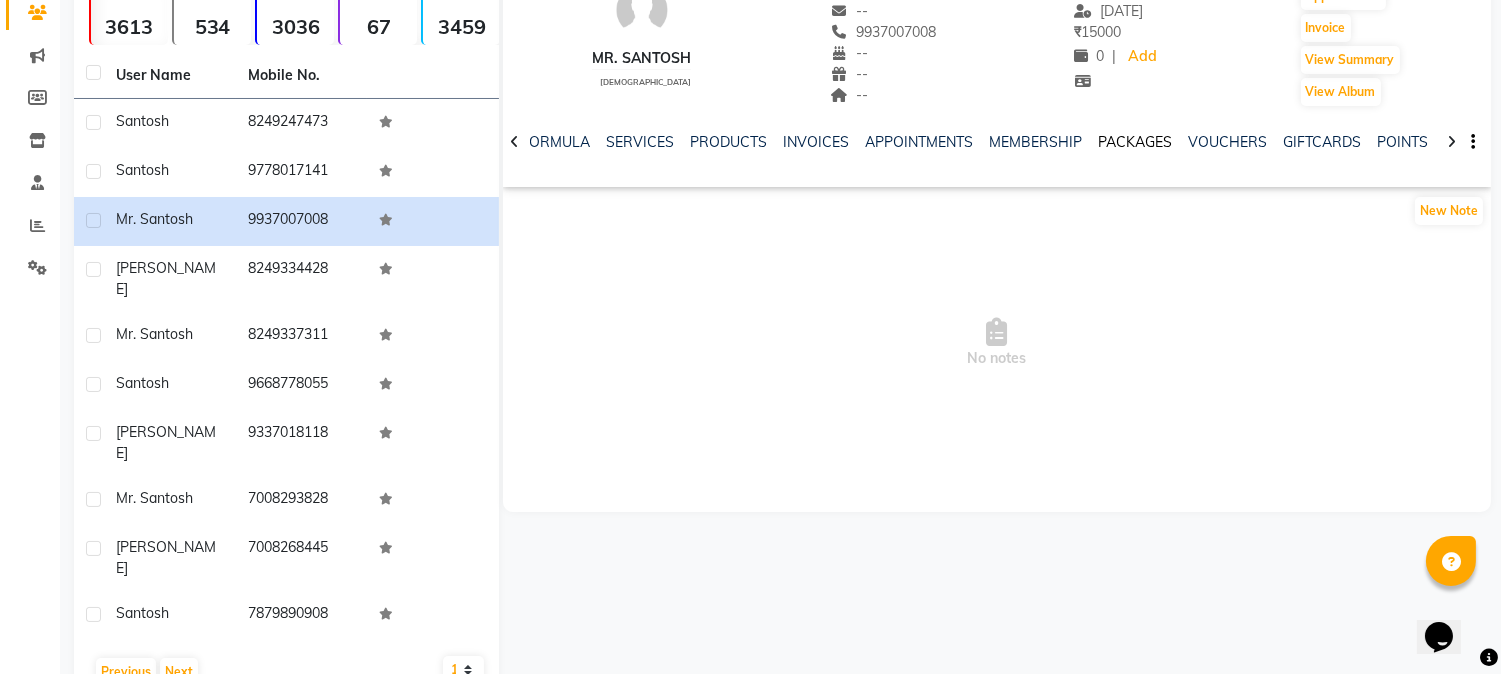 click on "PACKAGES" 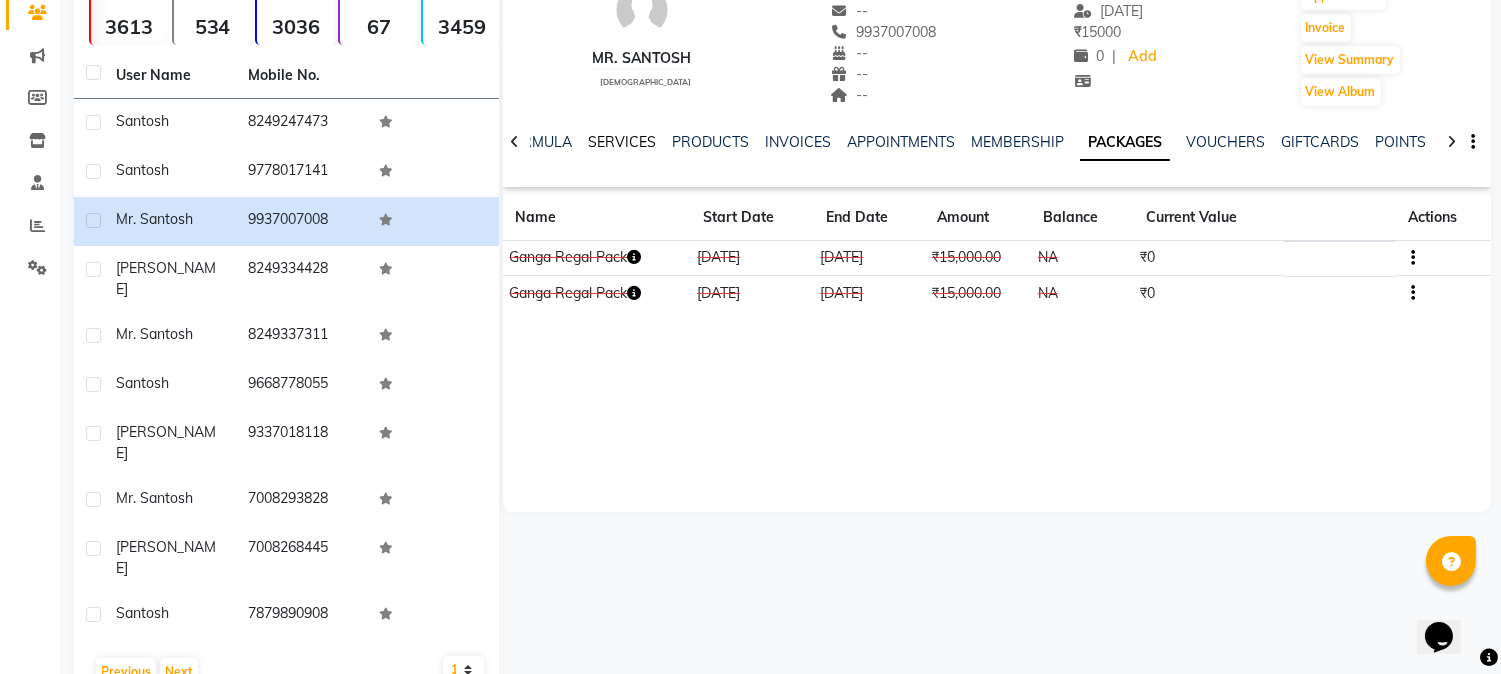 click on "SERVICES" 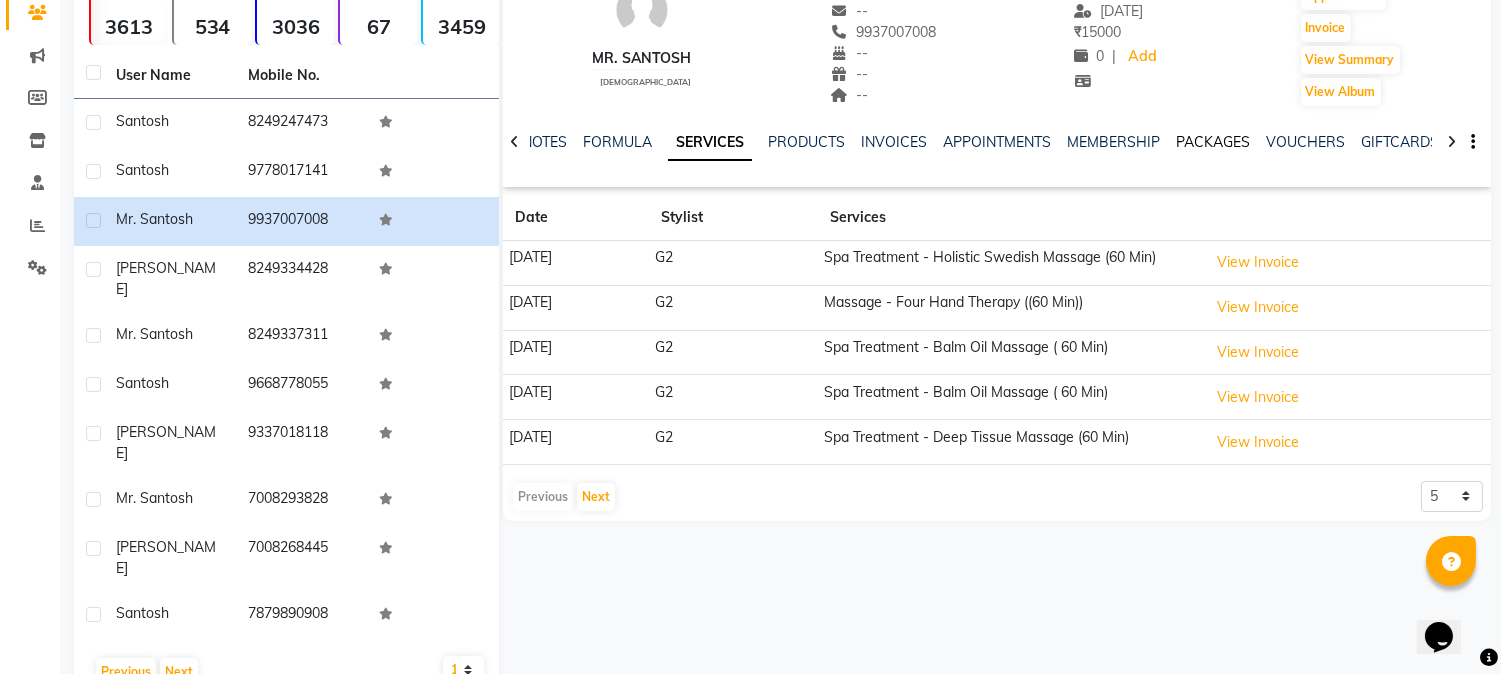 drag, startPoint x: 1195, startPoint y: 134, endPoint x: 1181, endPoint y: 135, distance: 14.035668 